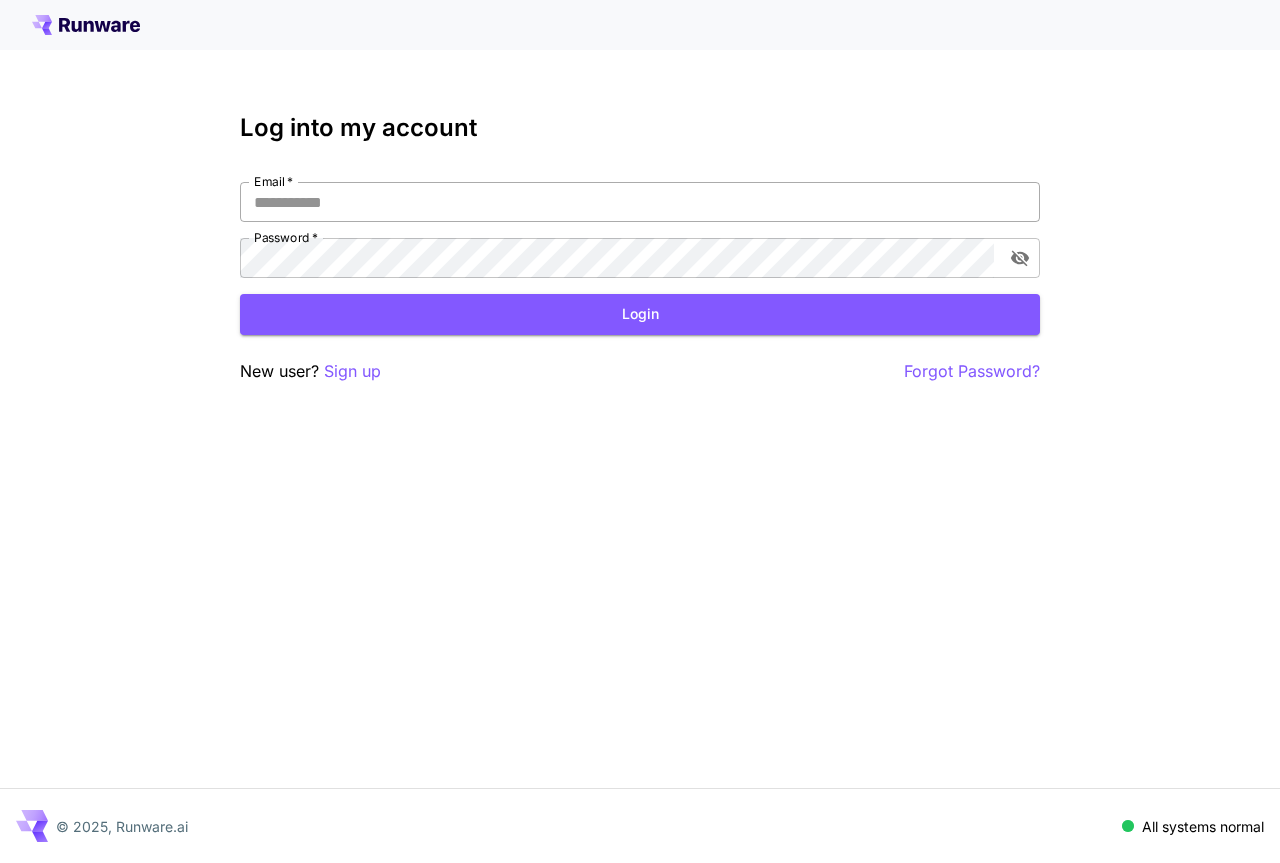 scroll, scrollTop: 0, scrollLeft: 0, axis: both 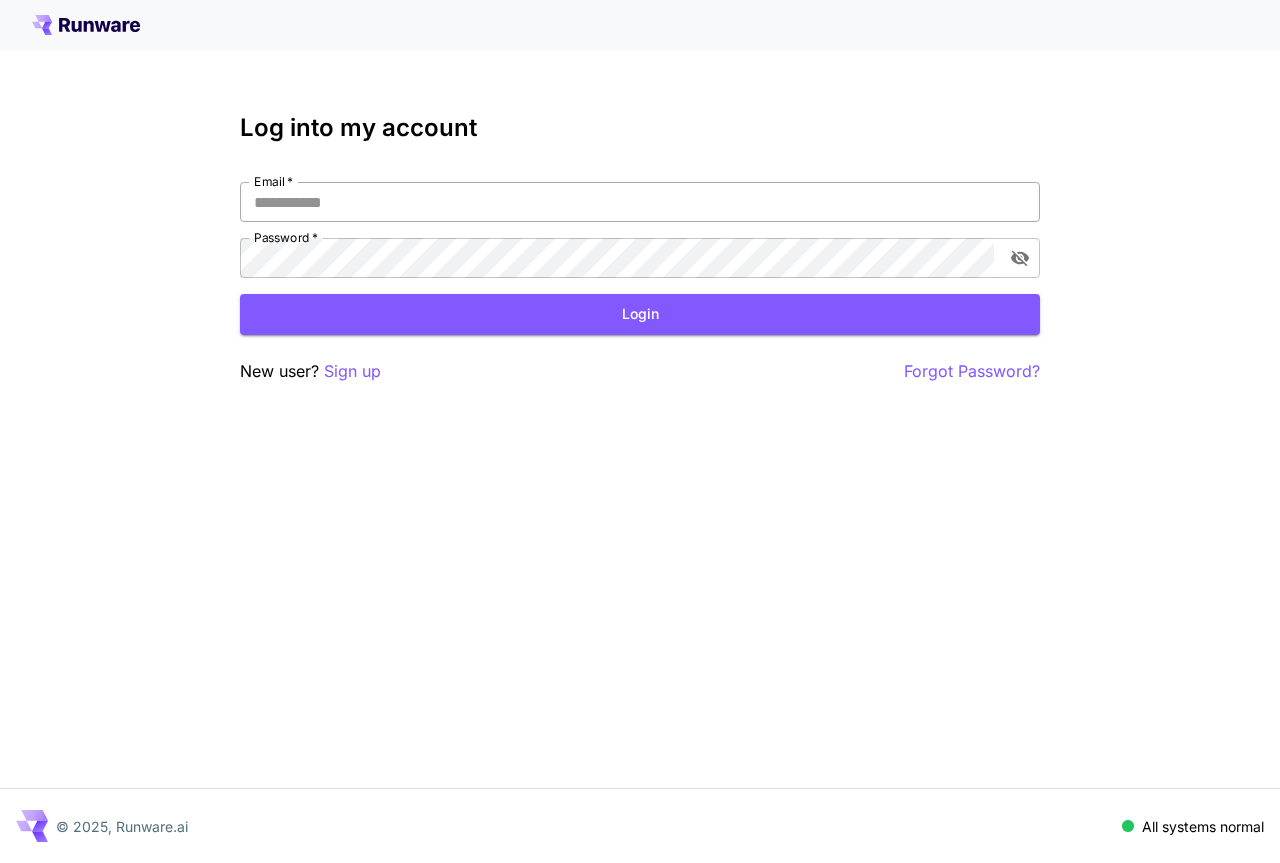 click on "Email   *" at bounding box center (640, 202) 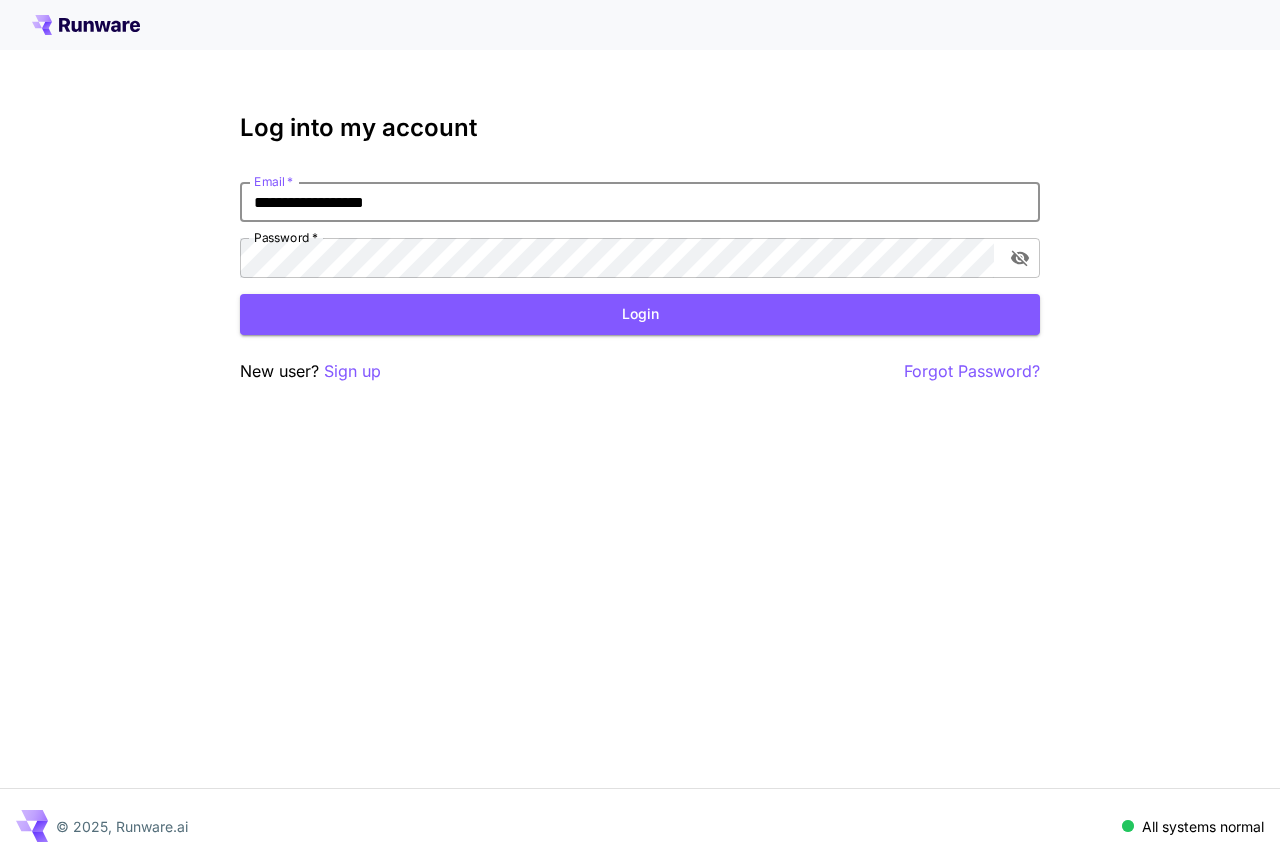 type on "**********" 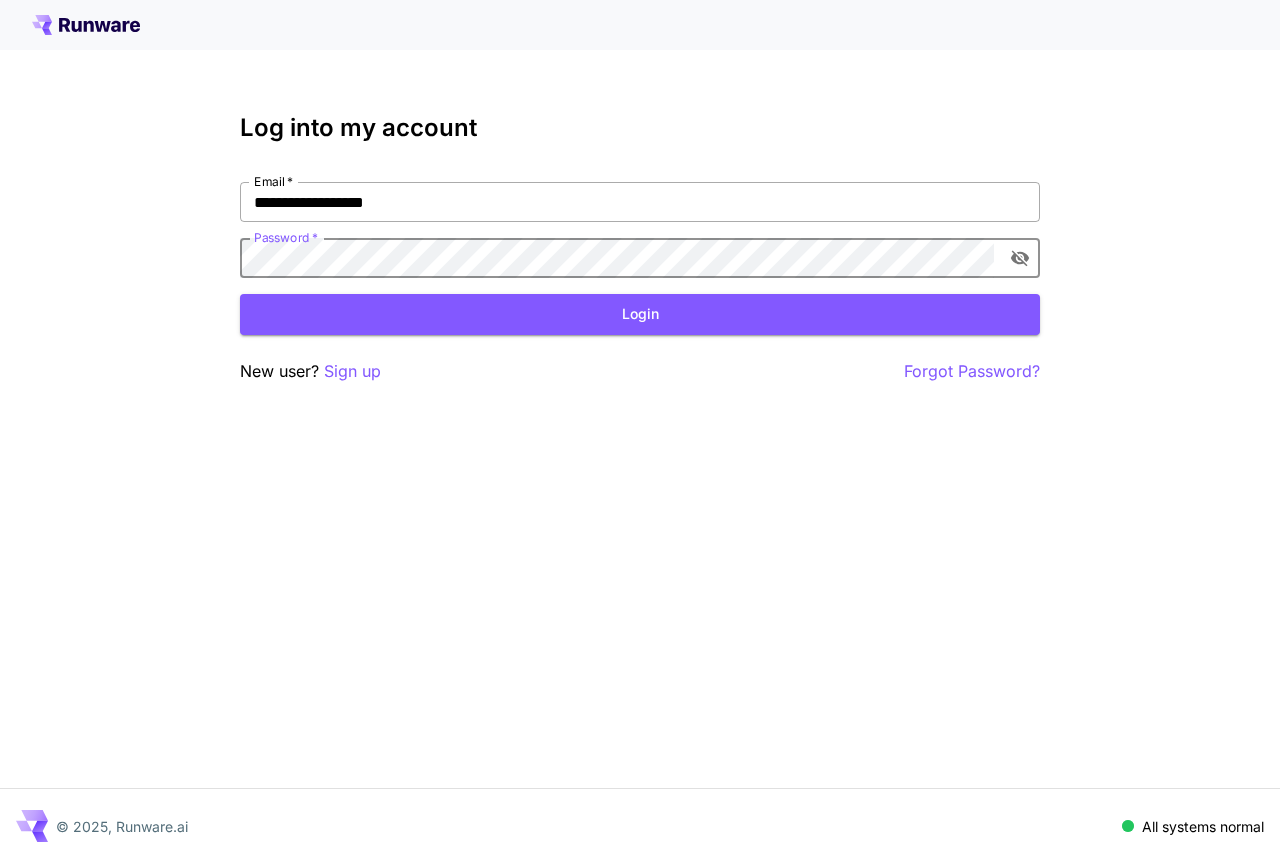 click on "Login" at bounding box center (640, 314) 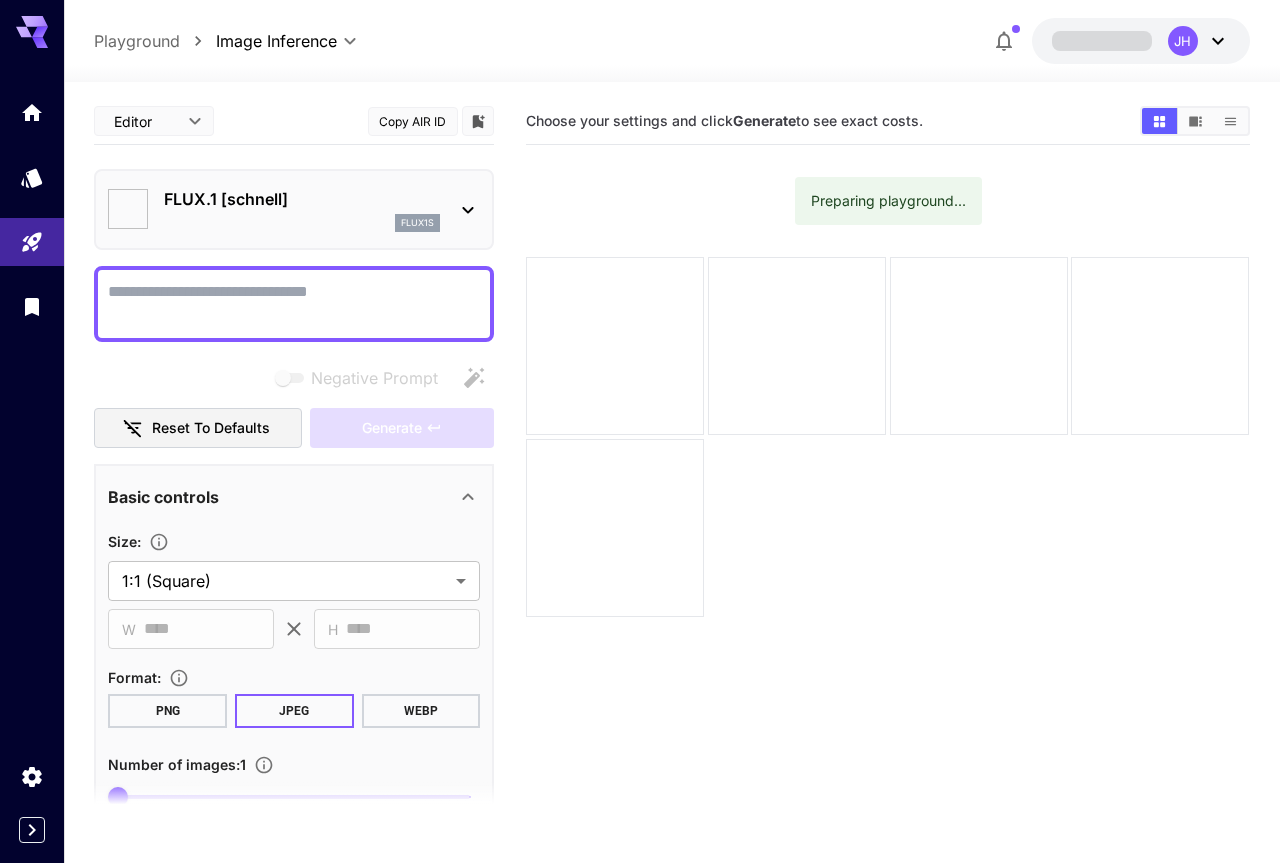 type on "**********" 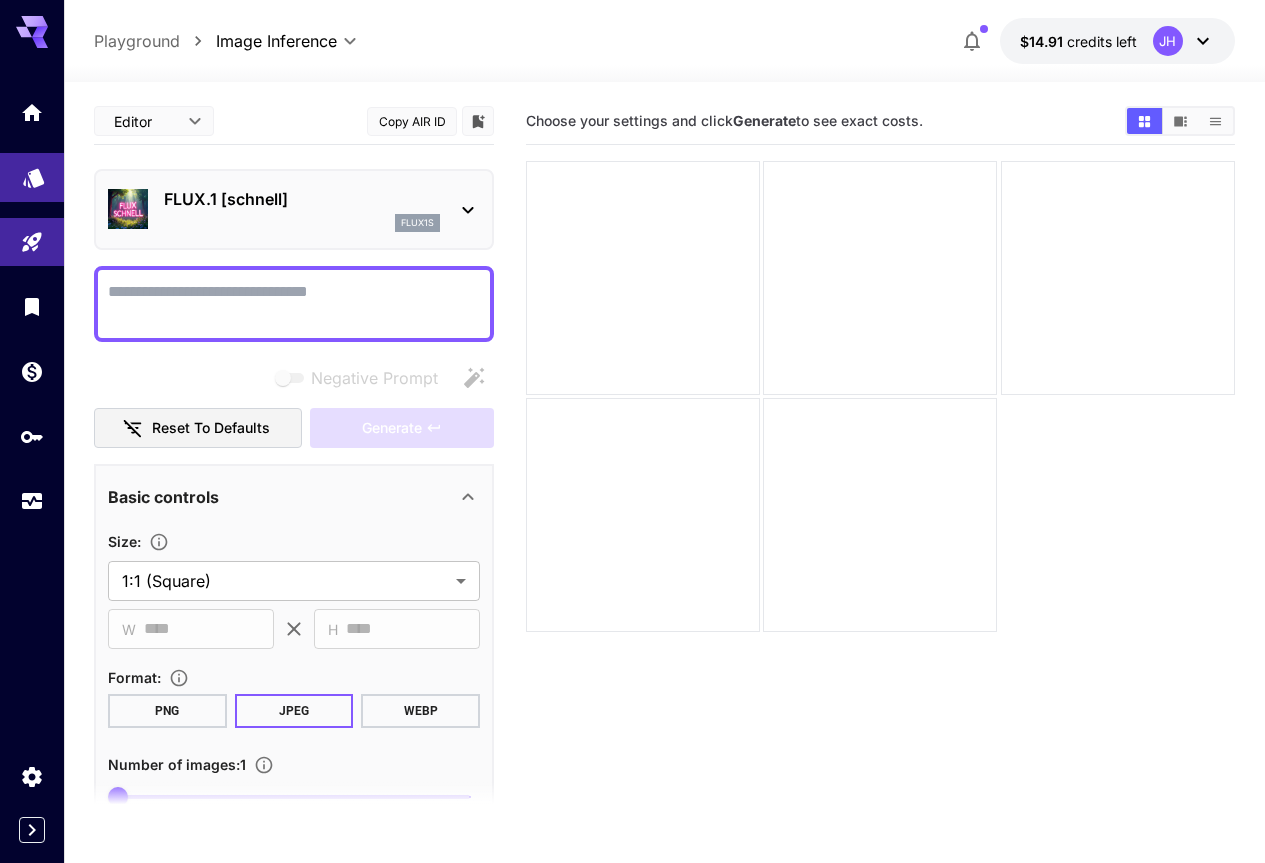 click at bounding box center [32, 177] 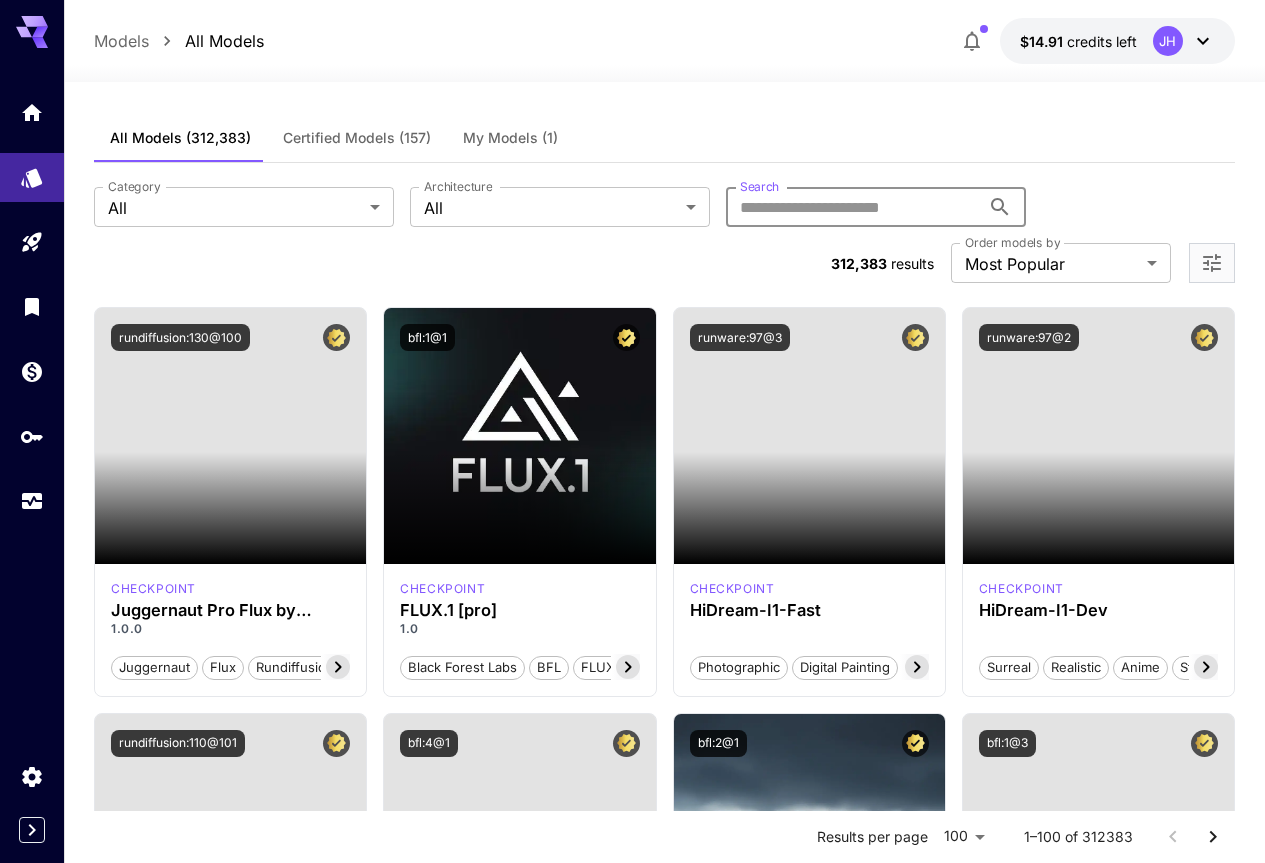 click on "Search" at bounding box center (853, 207) 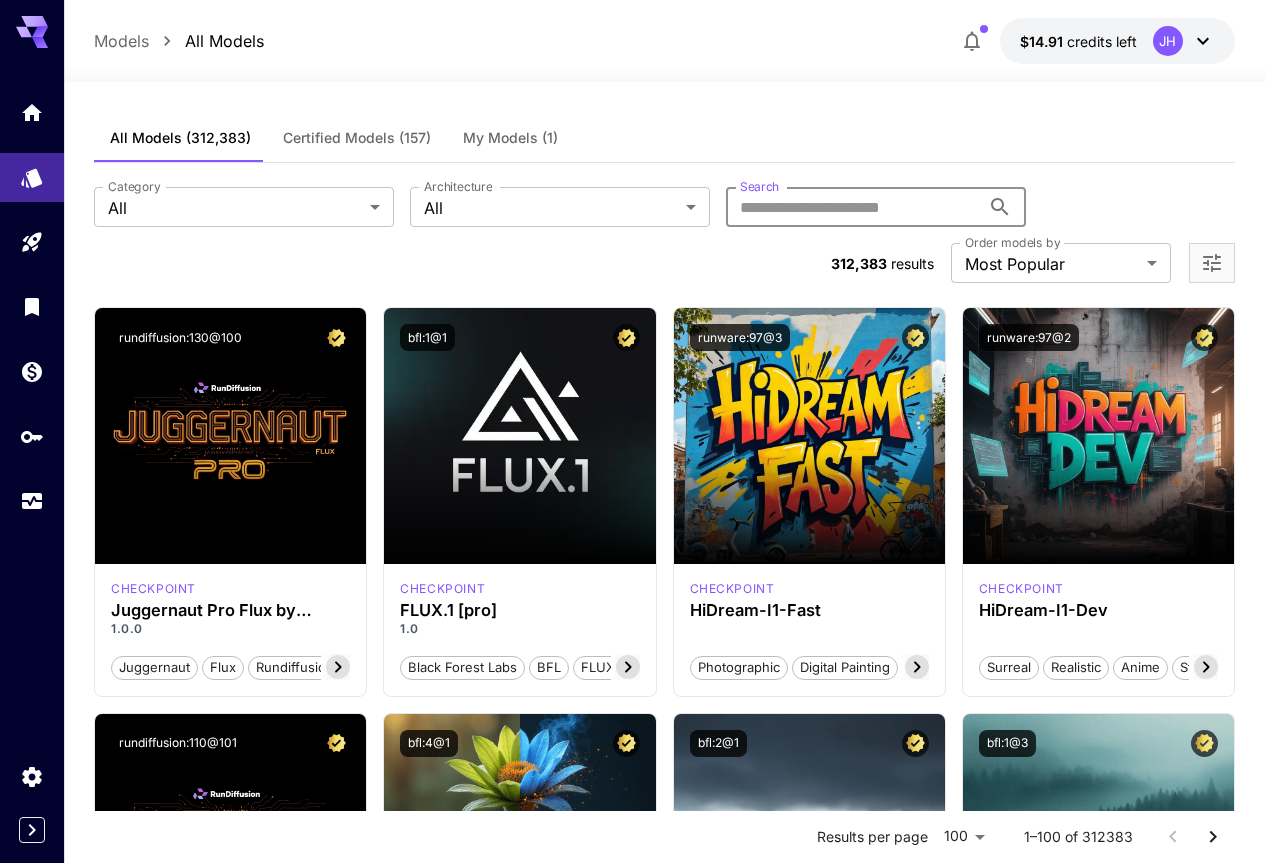 click on "Search" at bounding box center (853, 207) 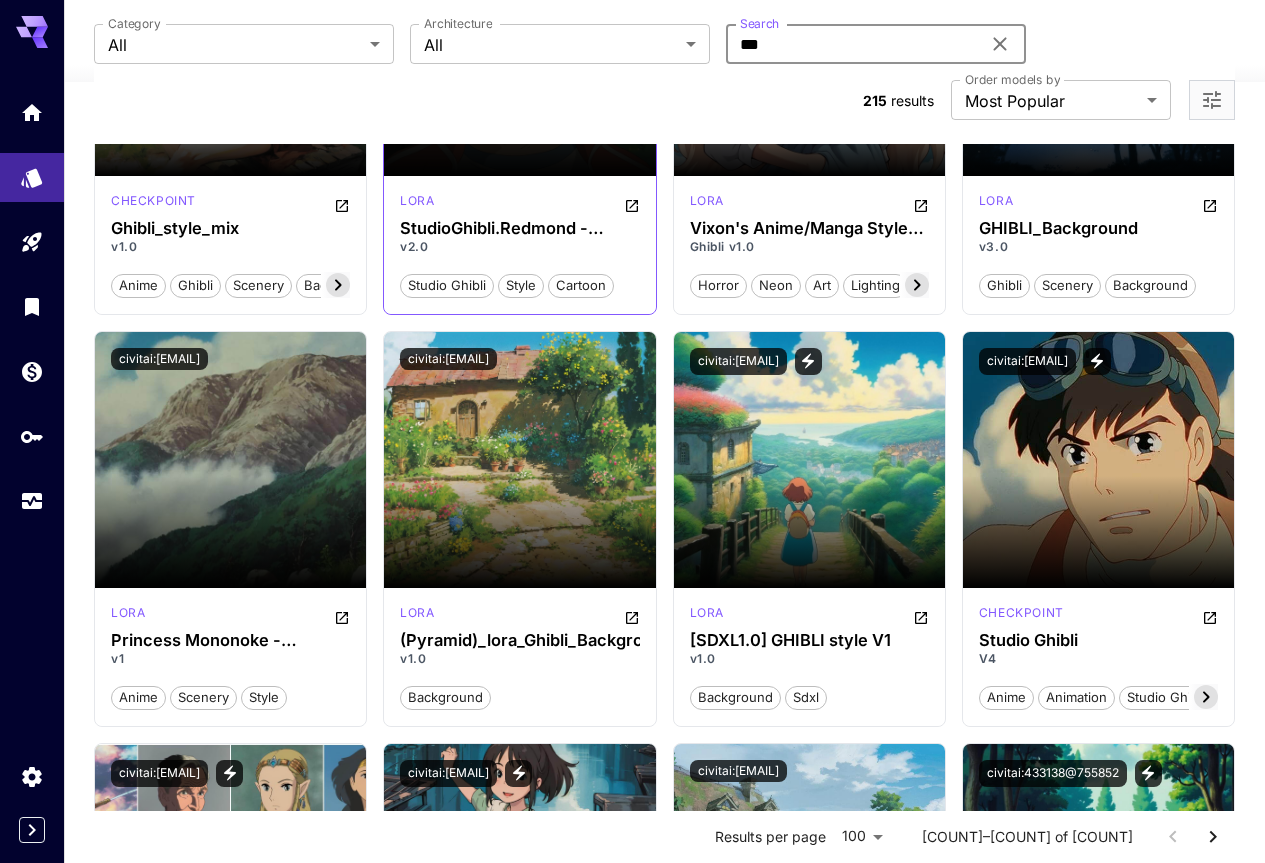 scroll, scrollTop: 1200, scrollLeft: 0, axis: vertical 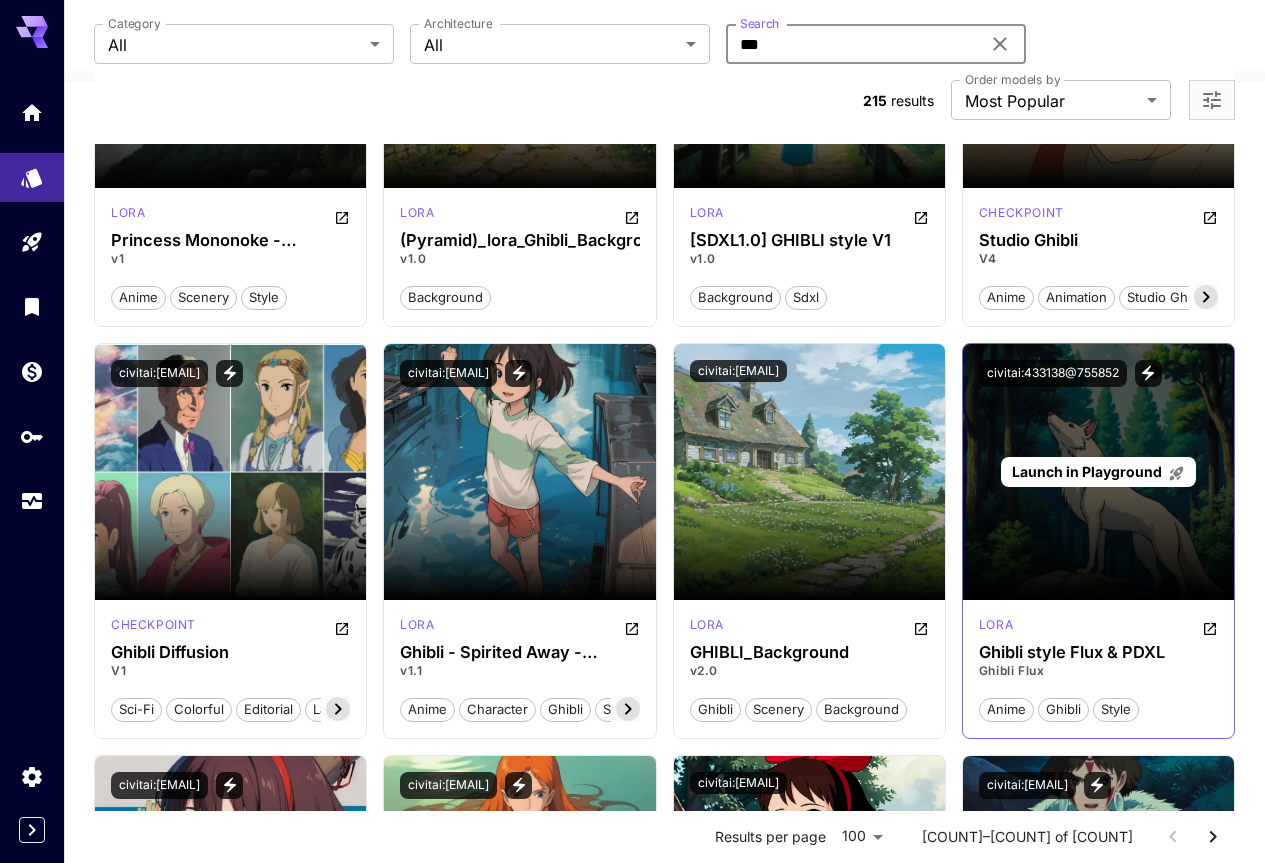 type on "***" 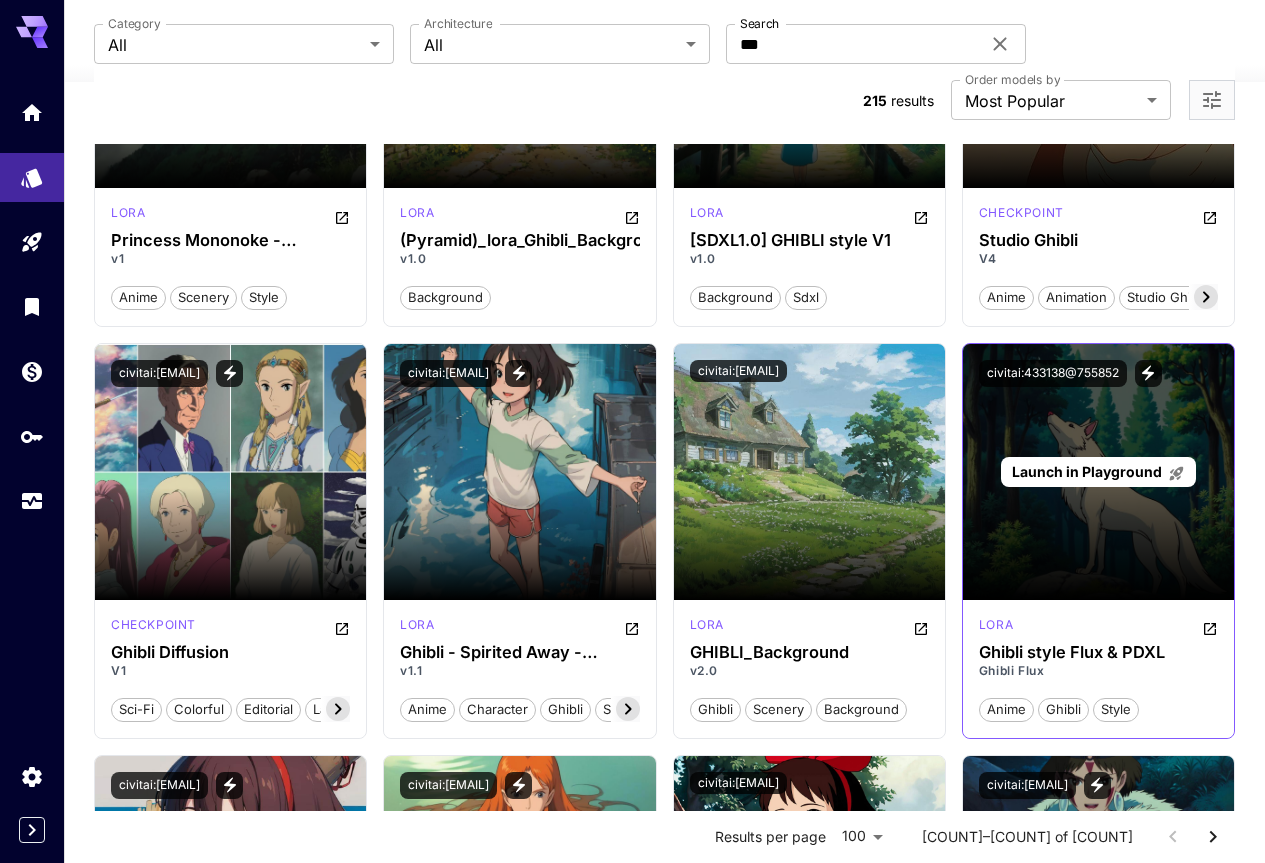 click on "Launch in Playground" at bounding box center [1087, 471] 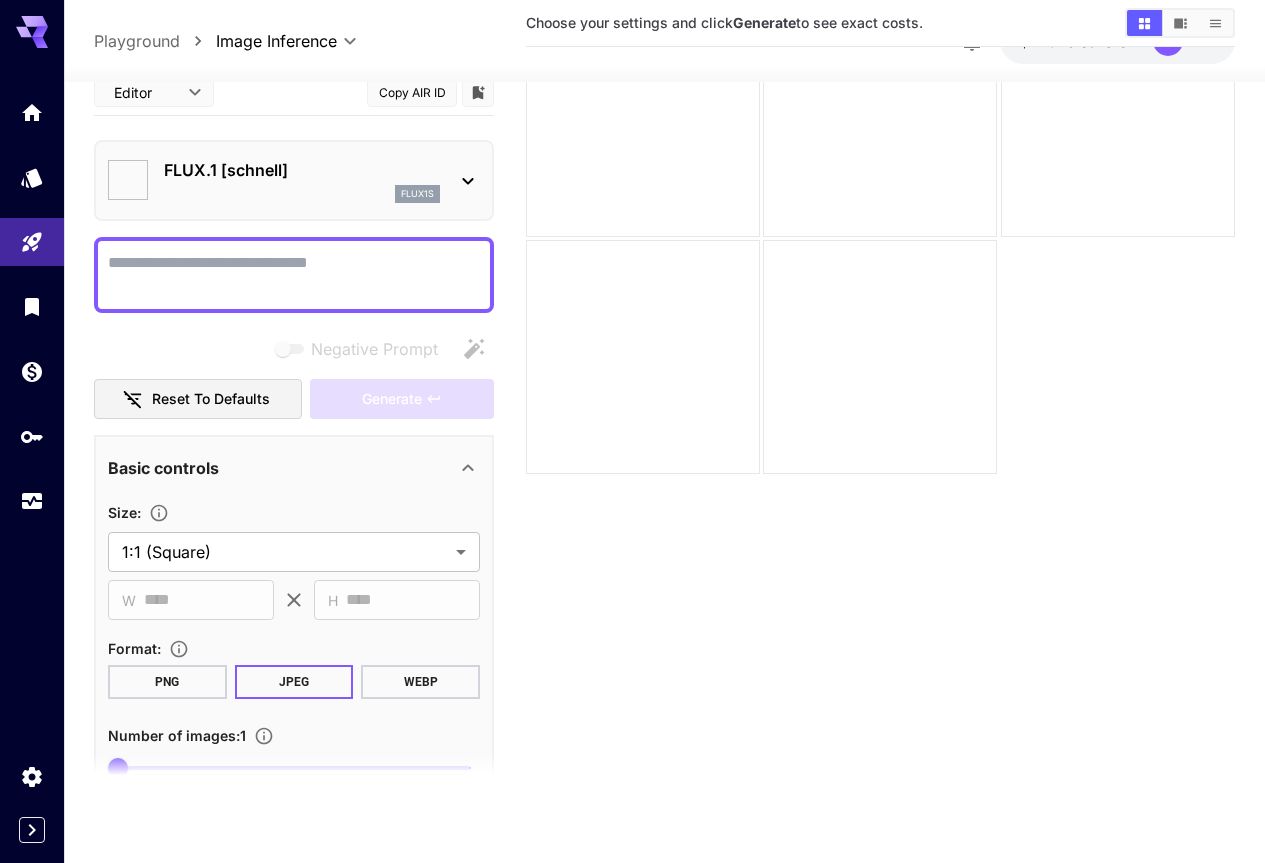 type on "**********" 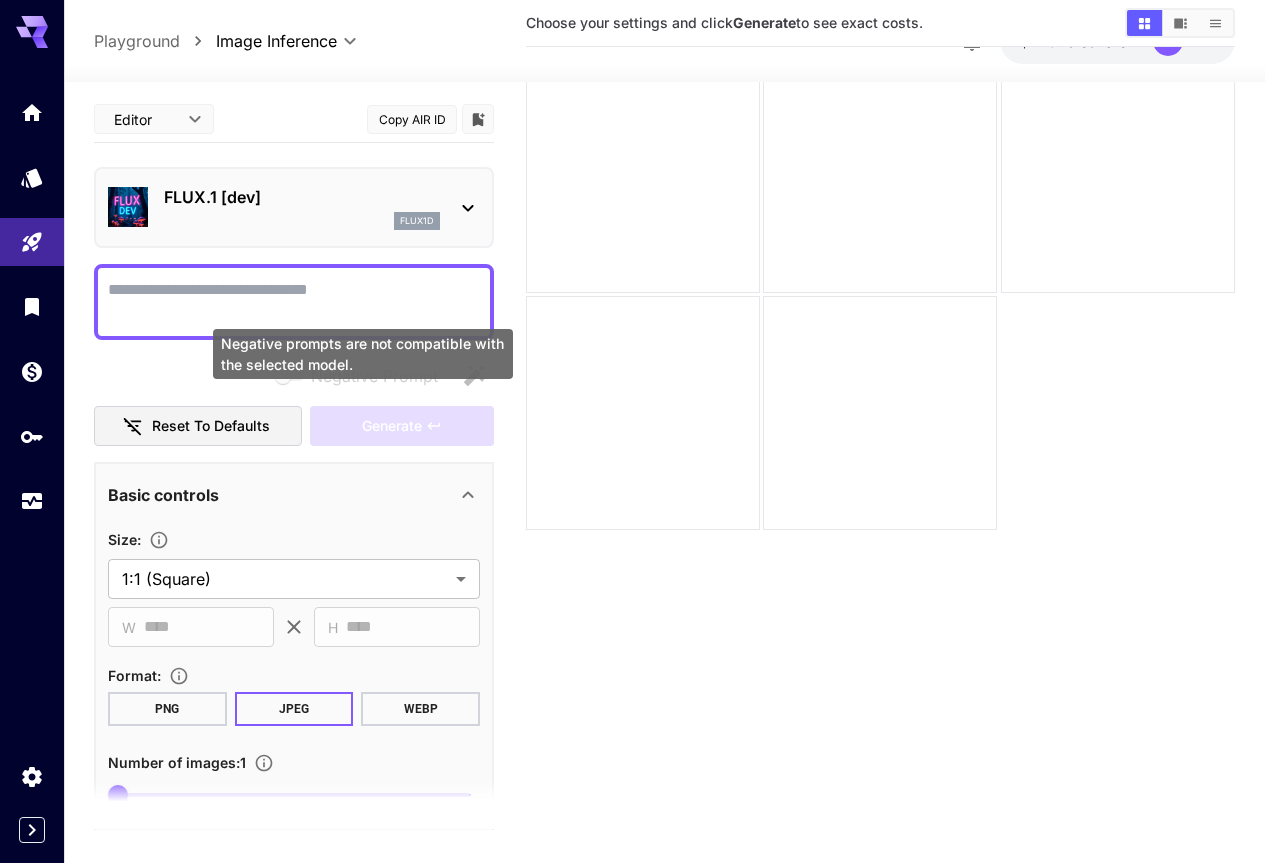 scroll, scrollTop: 58, scrollLeft: 0, axis: vertical 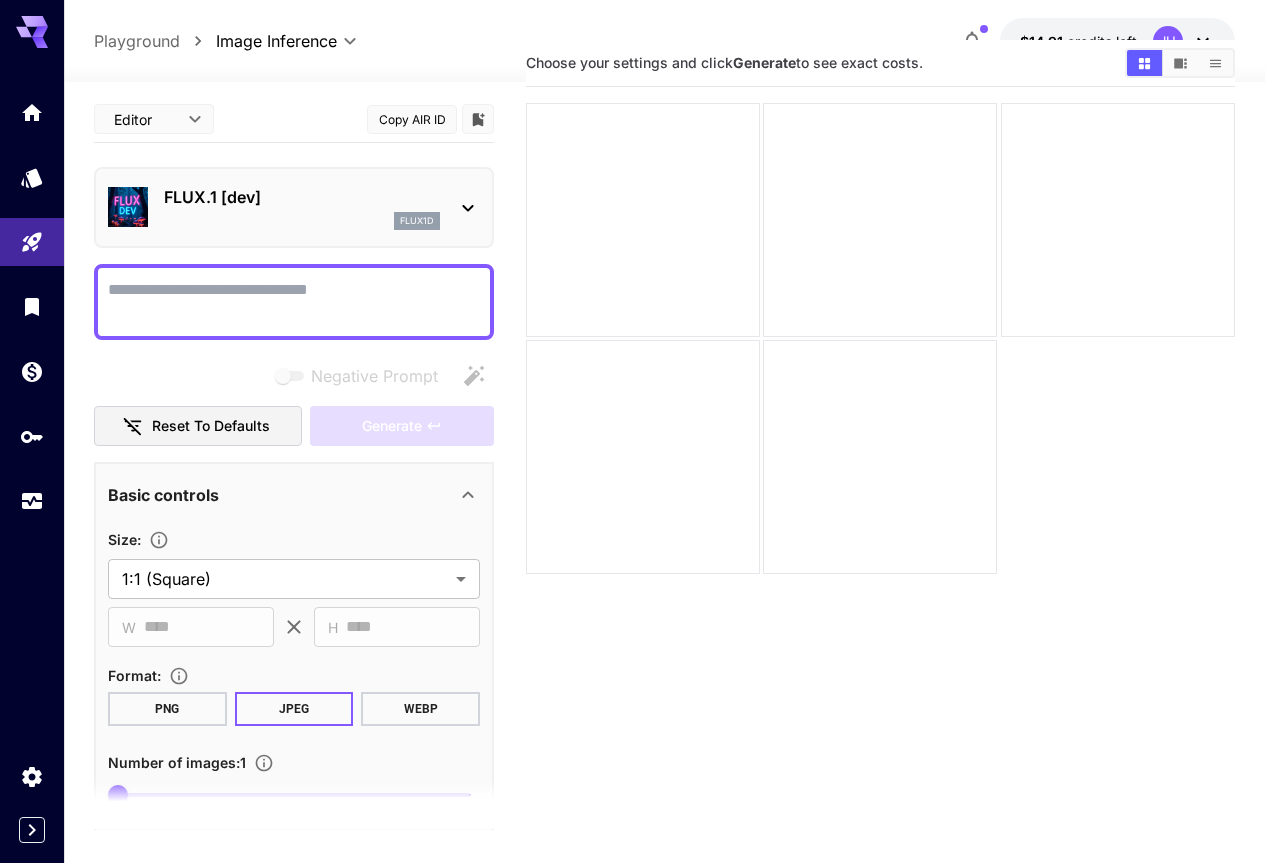 click on "flux1d" at bounding box center [302, 221] 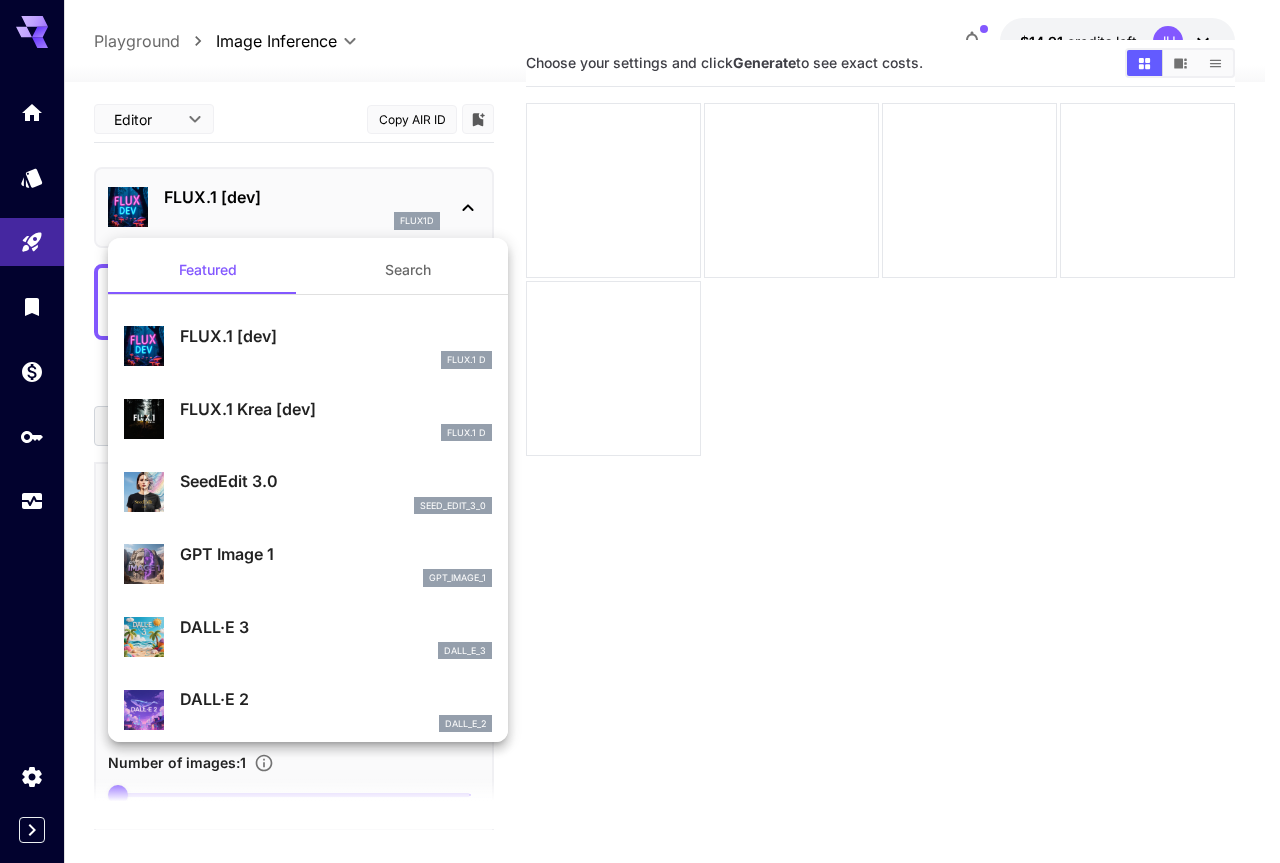 click at bounding box center [640, 431] 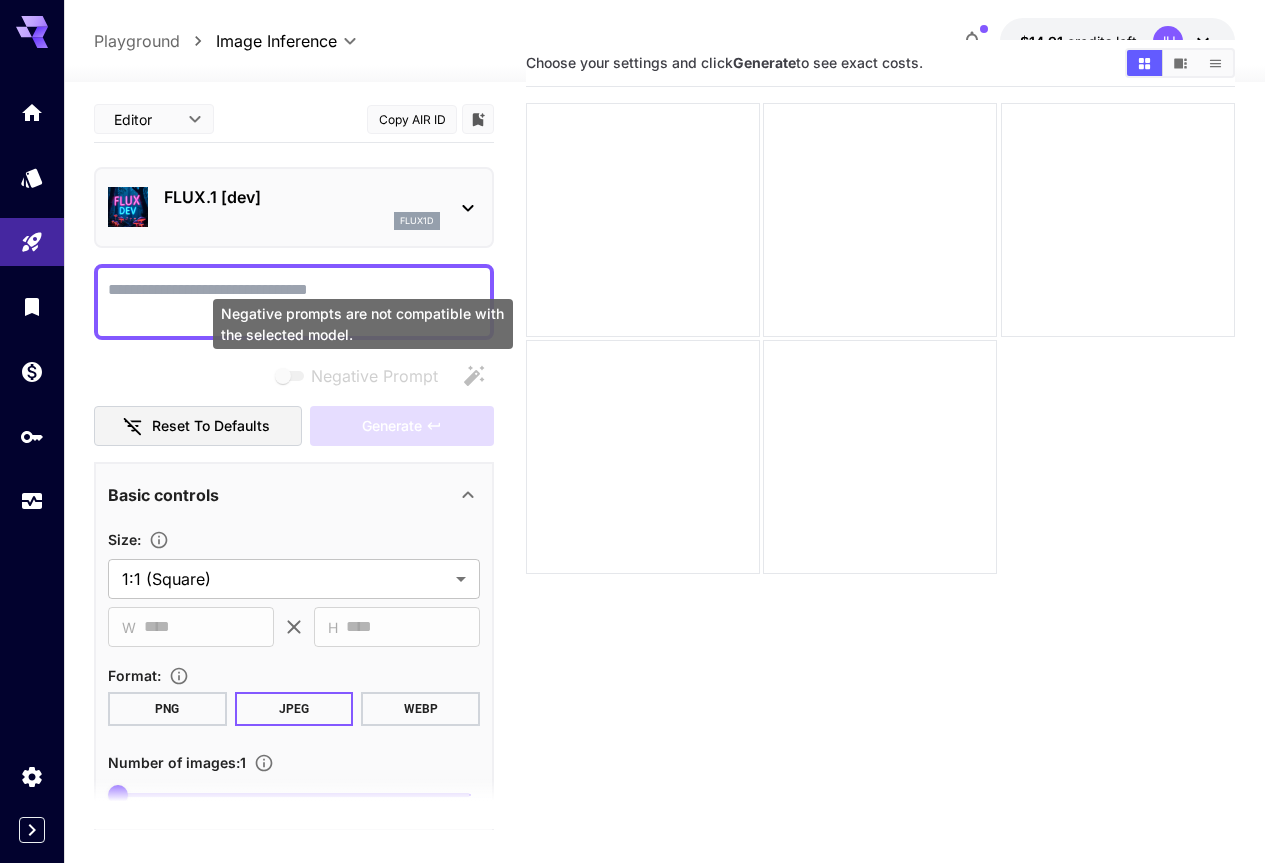 click on "Negative prompts are not compatible with the selected model." at bounding box center [363, 330] 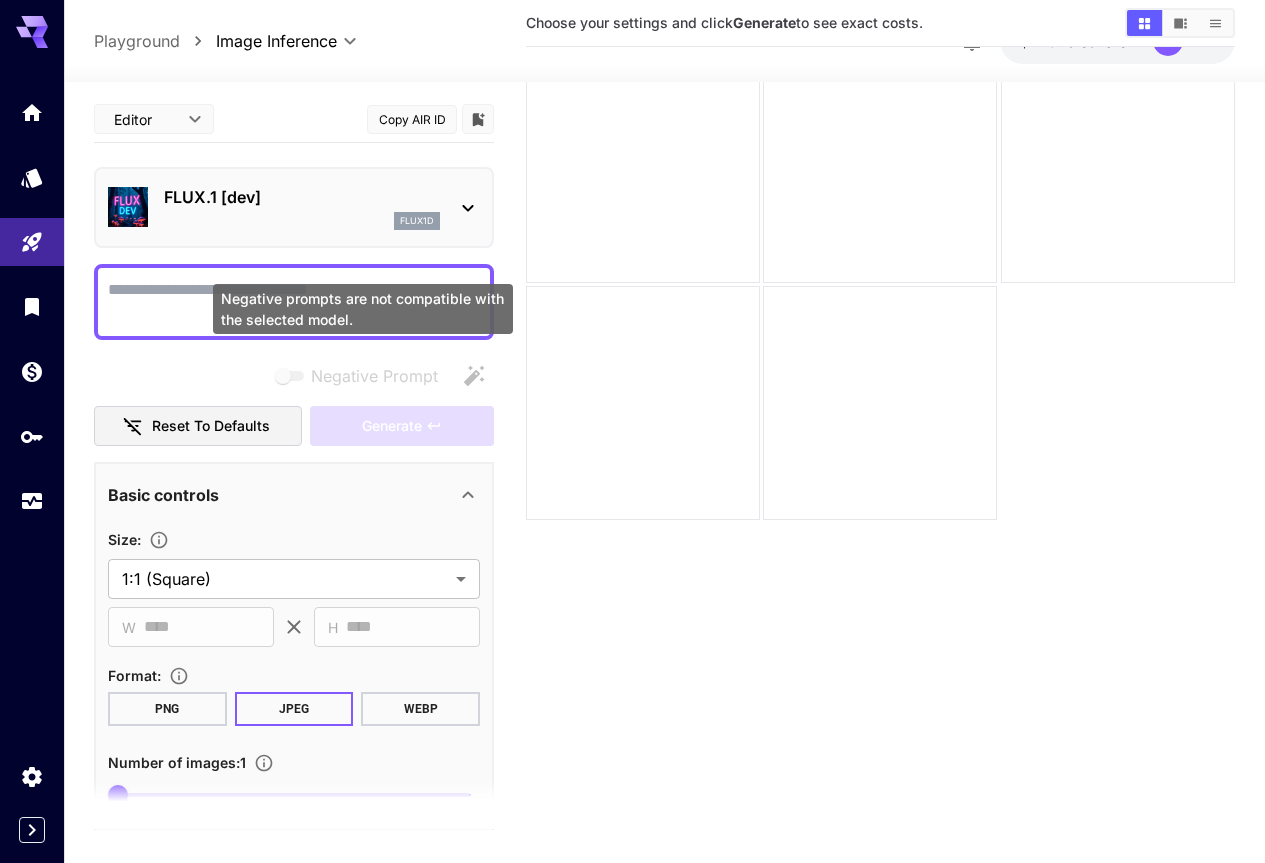 scroll, scrollTop: 158, scrollLeft: 0, axis: vertical 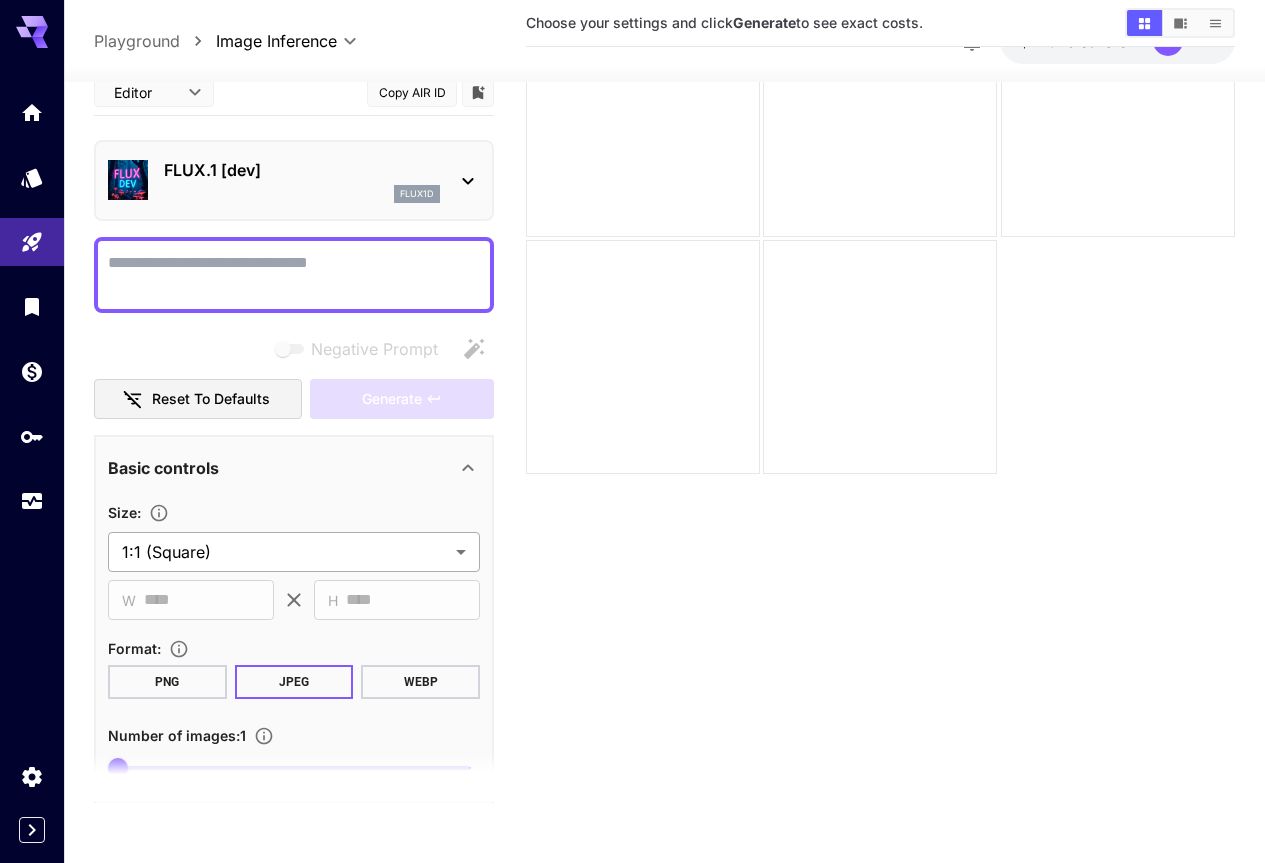 click on "**********" at bounding box center (632, 352) 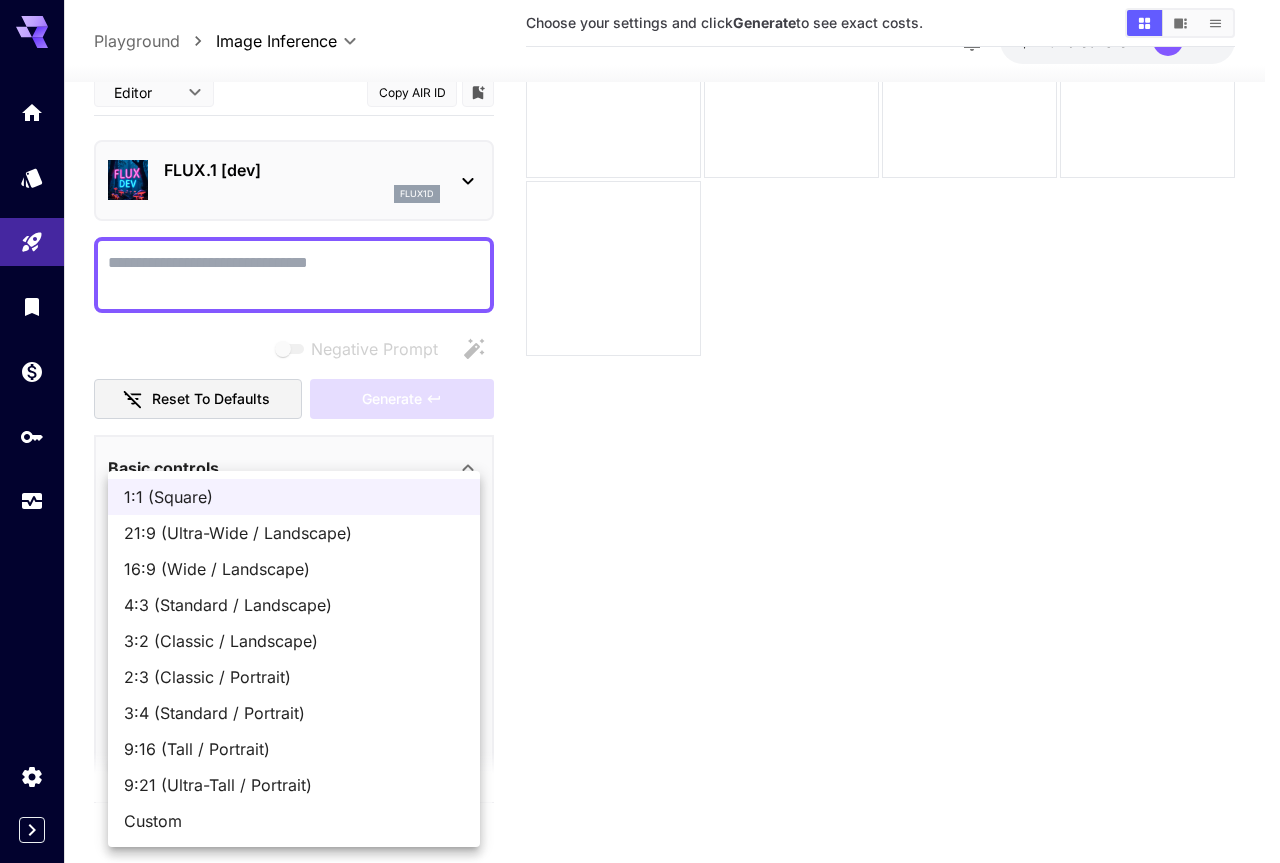 click on "Custom" at bounding box center [294, 821] 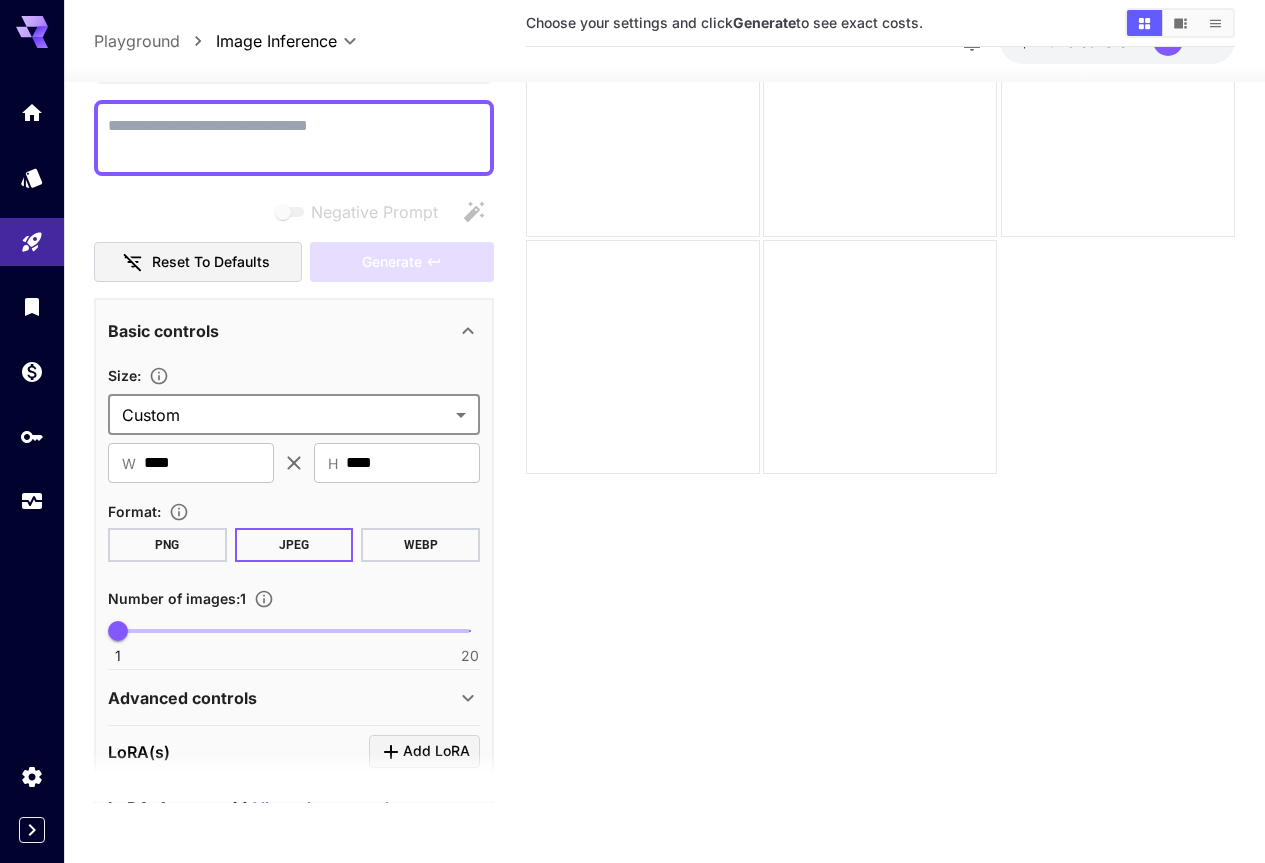 scroll, scrollTop: 400, scrollLeft: 0, axis: vertical 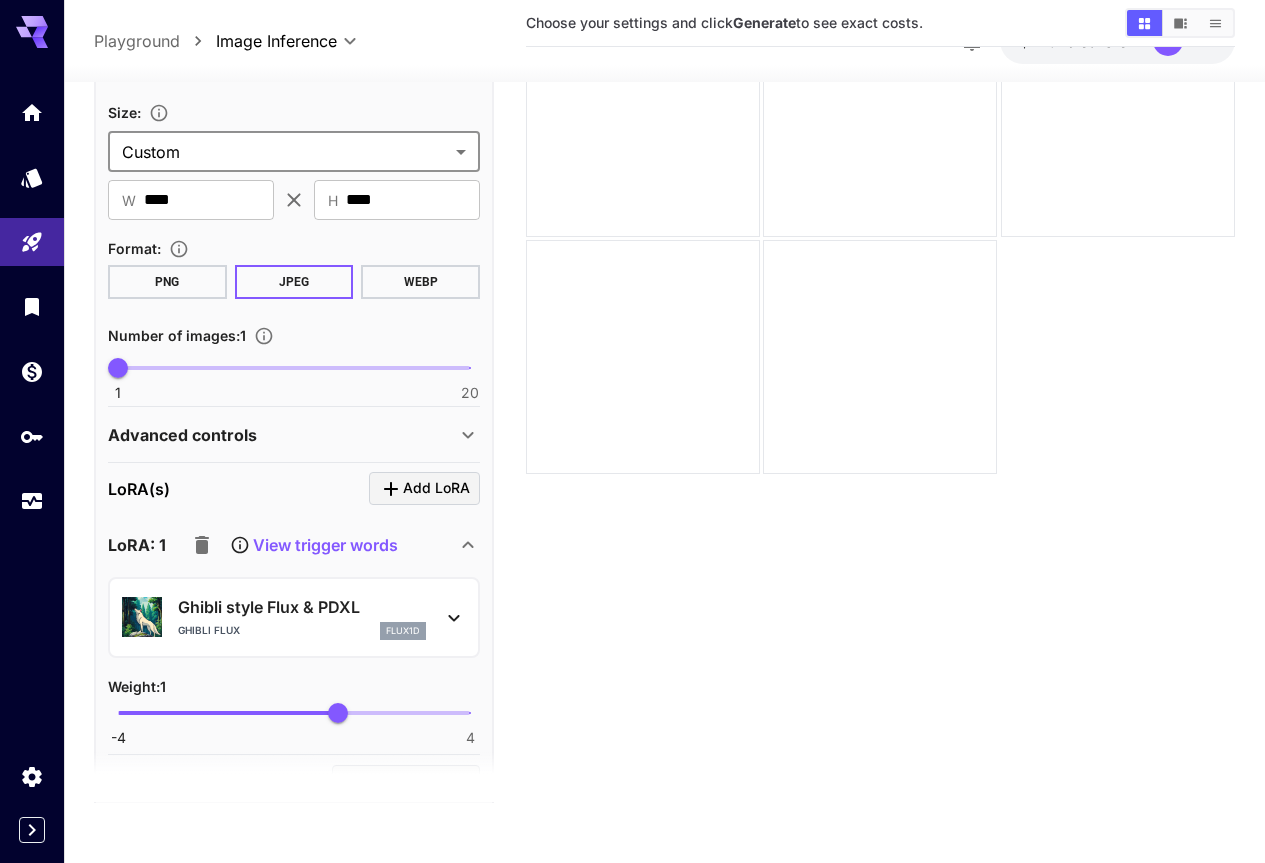 click on "**********" at bounding box center [632, 352] 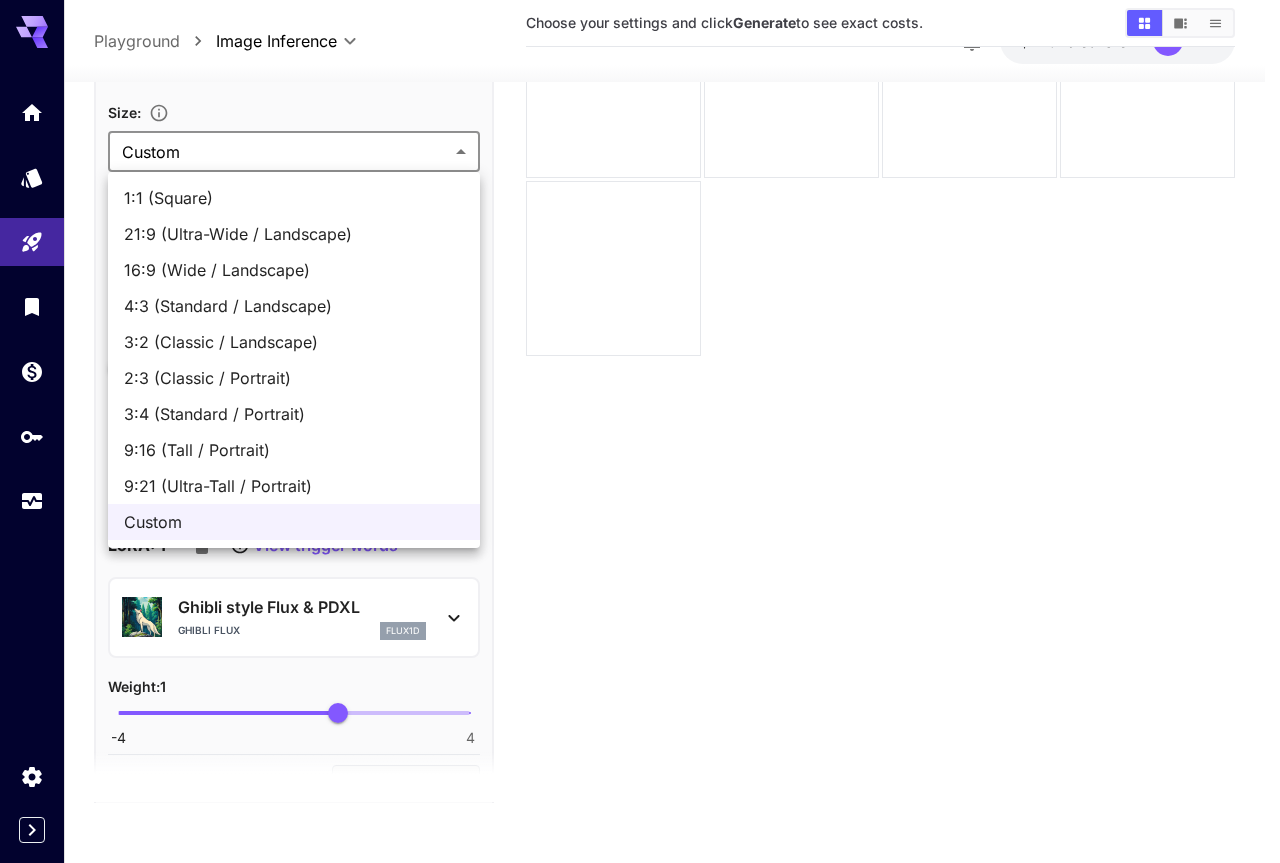 click at bounding box center [640, 431] 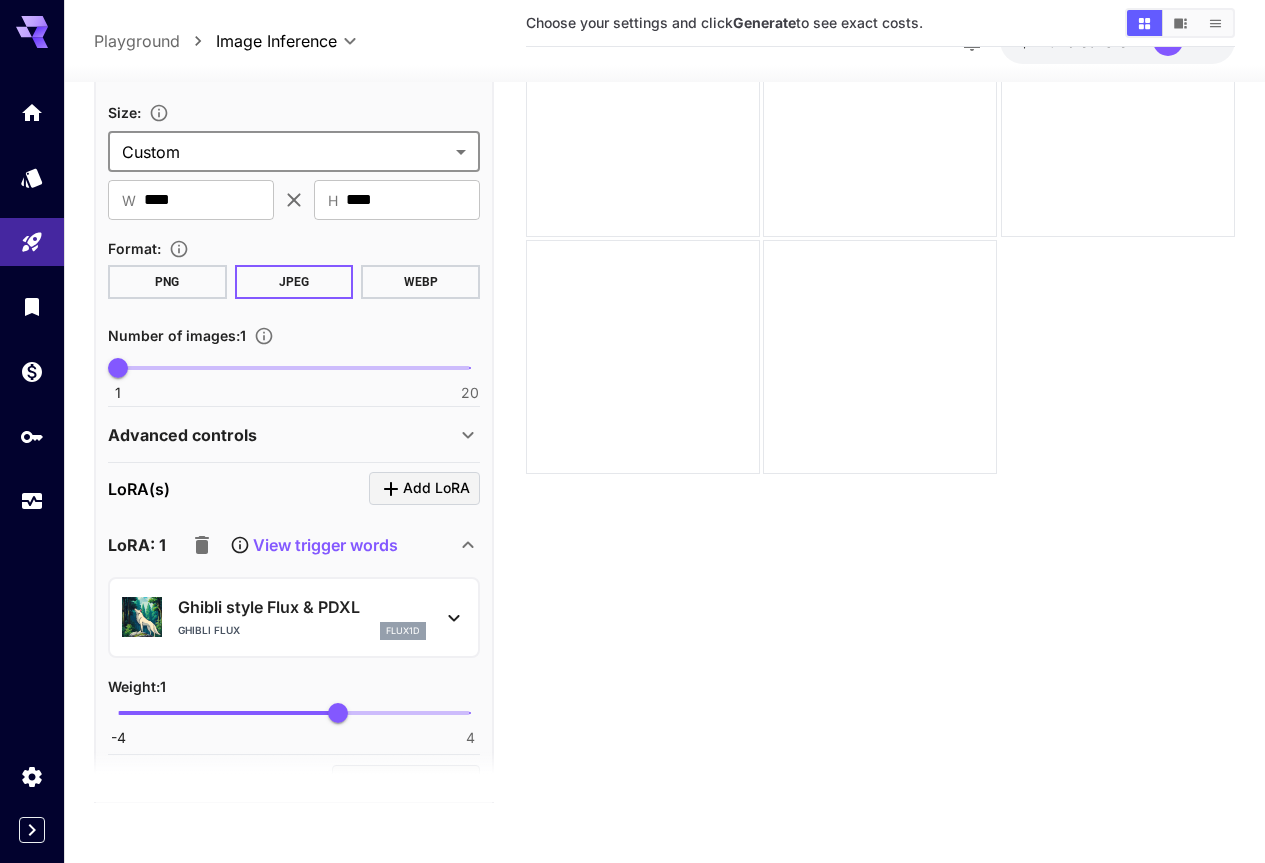 click on "Advanced controls" at bounding box center (282, 435) 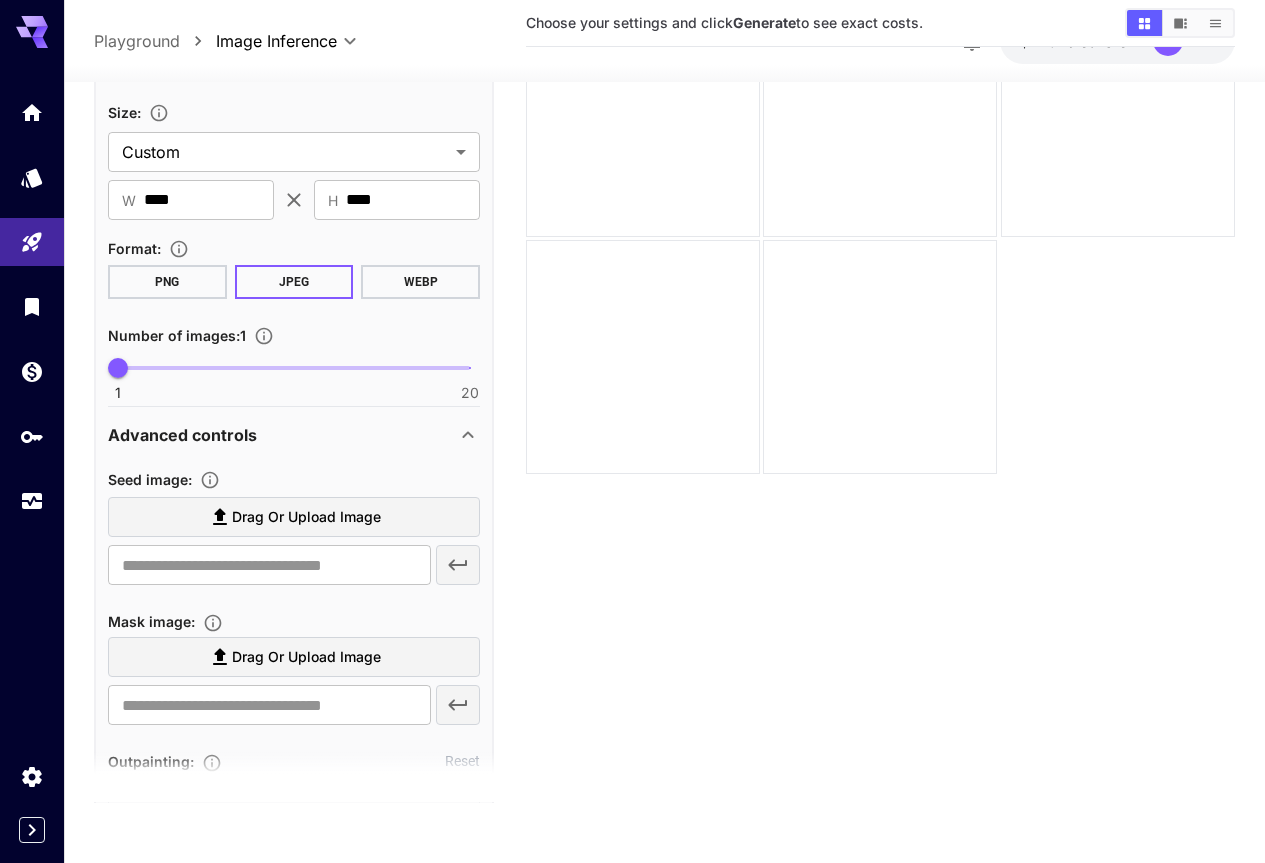 click on "Drag or upload image" at bounding box center (306, 517) 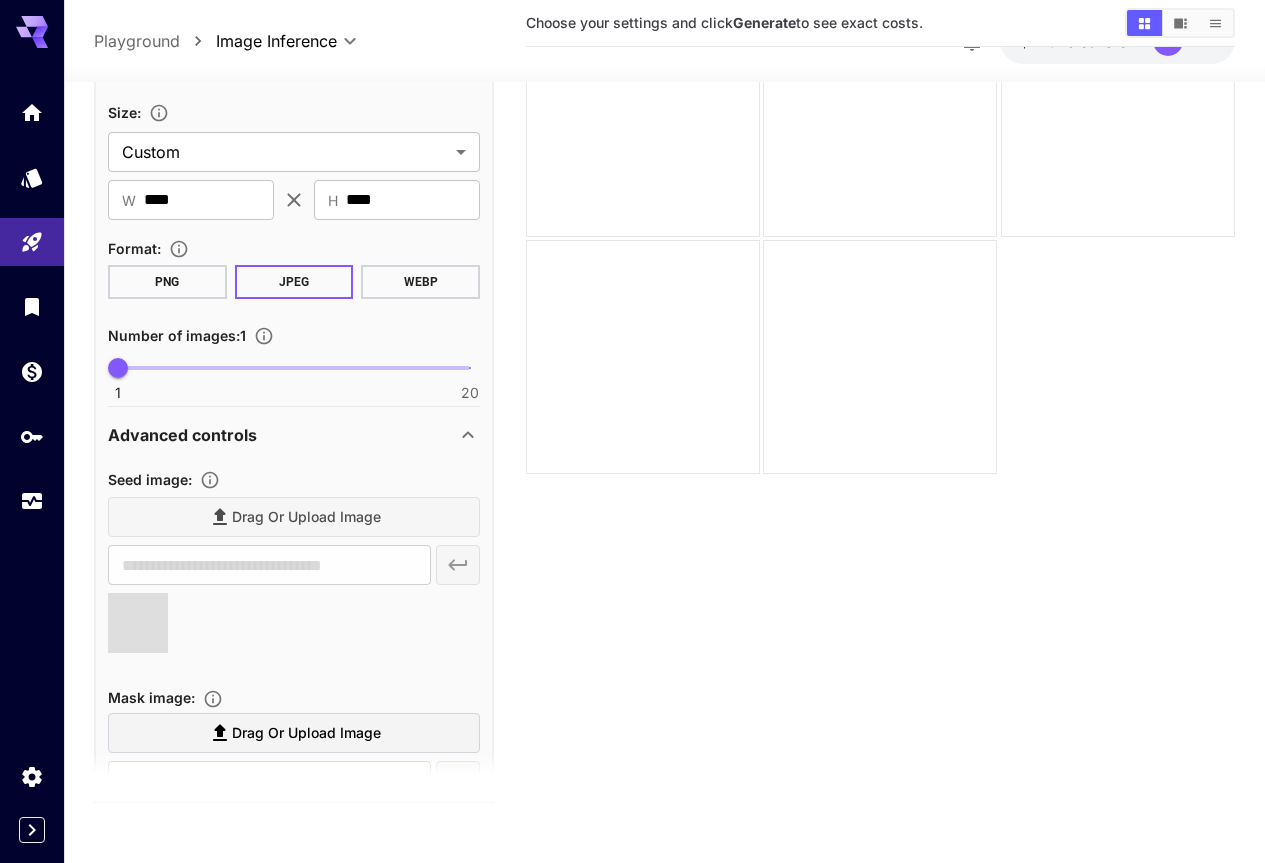 type on "**********" 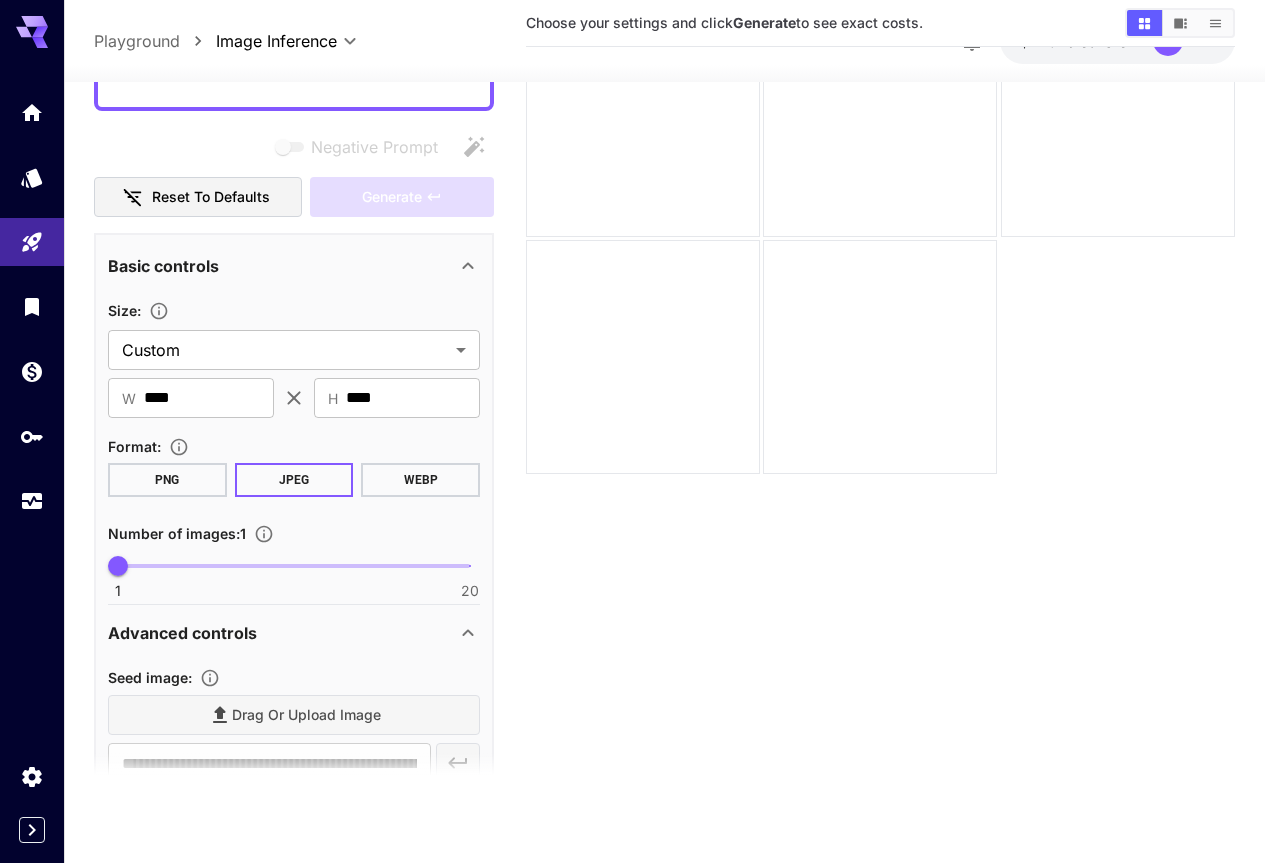 scroll, scrollTop: 0, scrollLeft: 0, axis: both 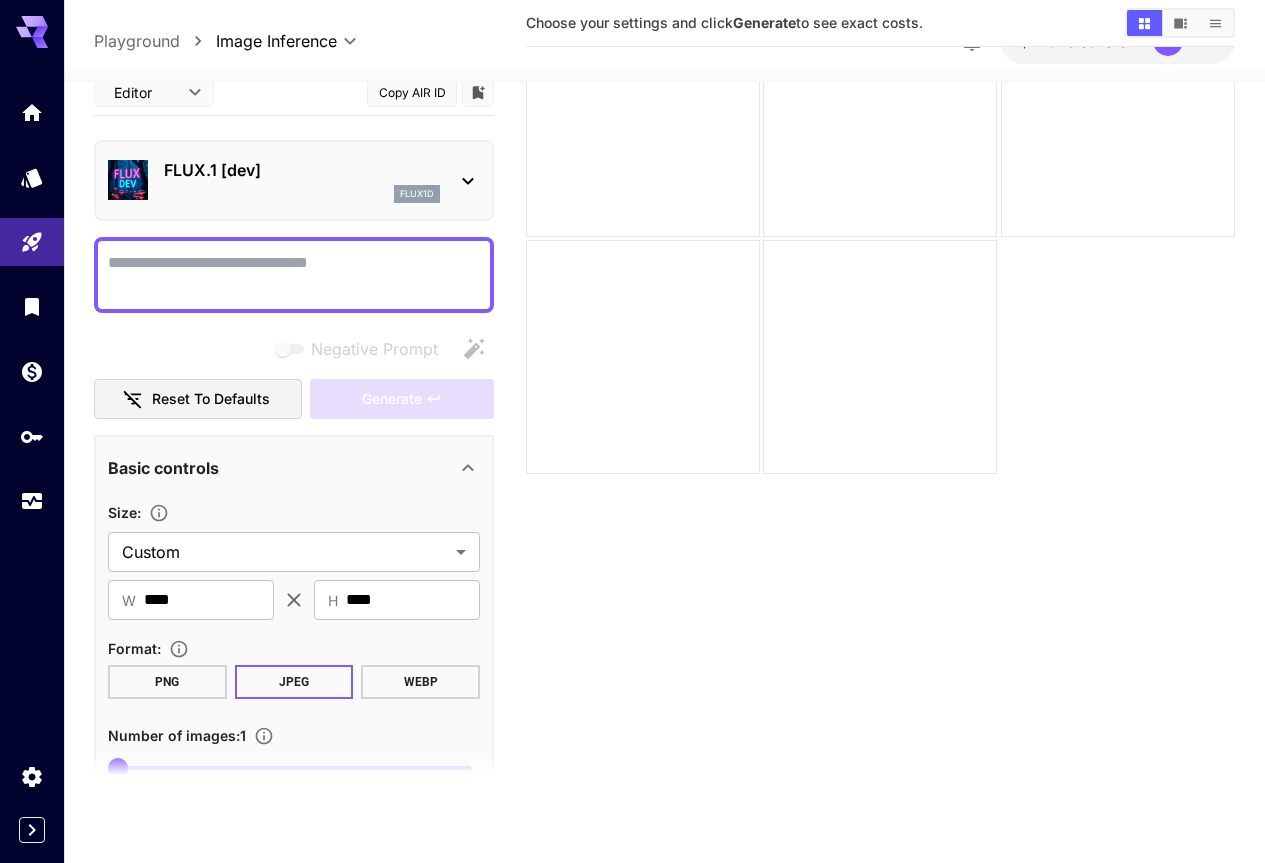 click at bounding box center (294, 275) 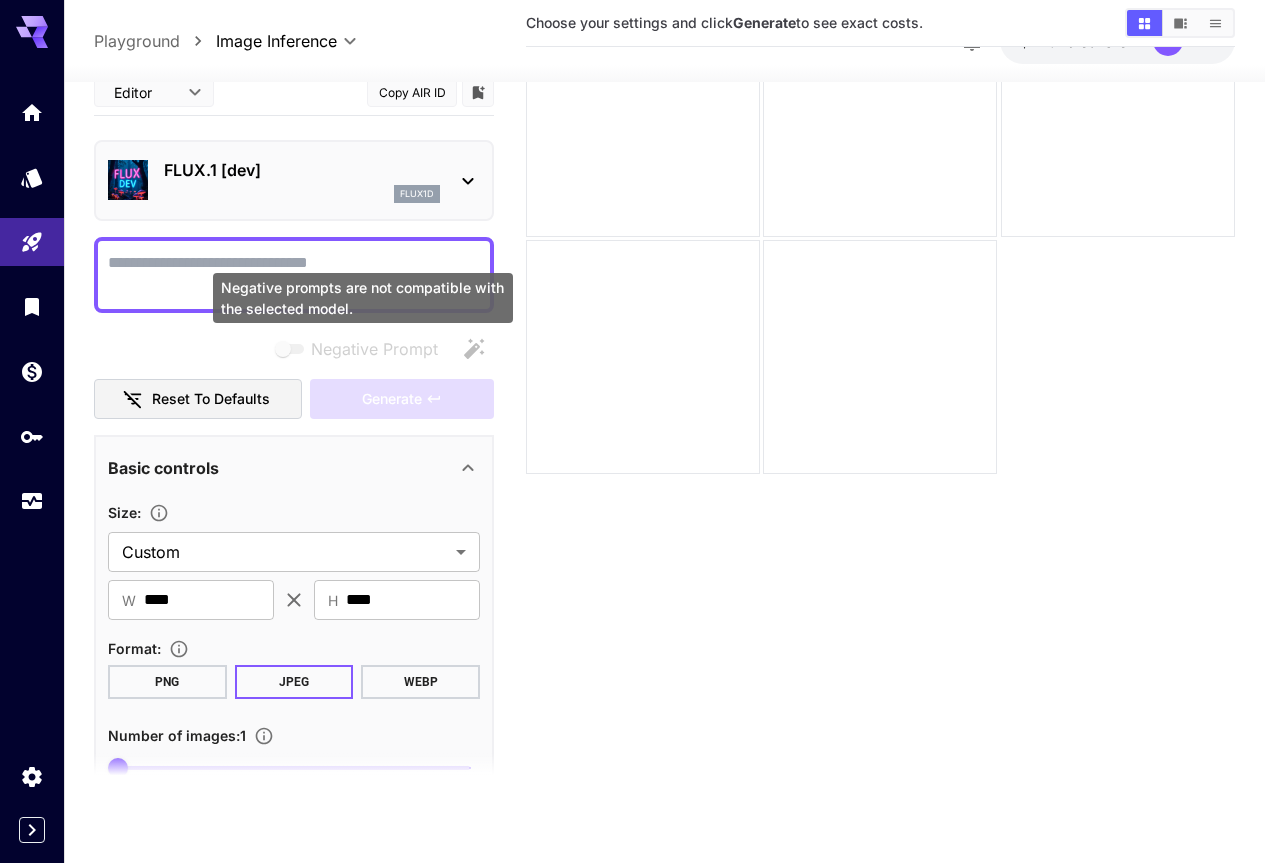 paste on "******" 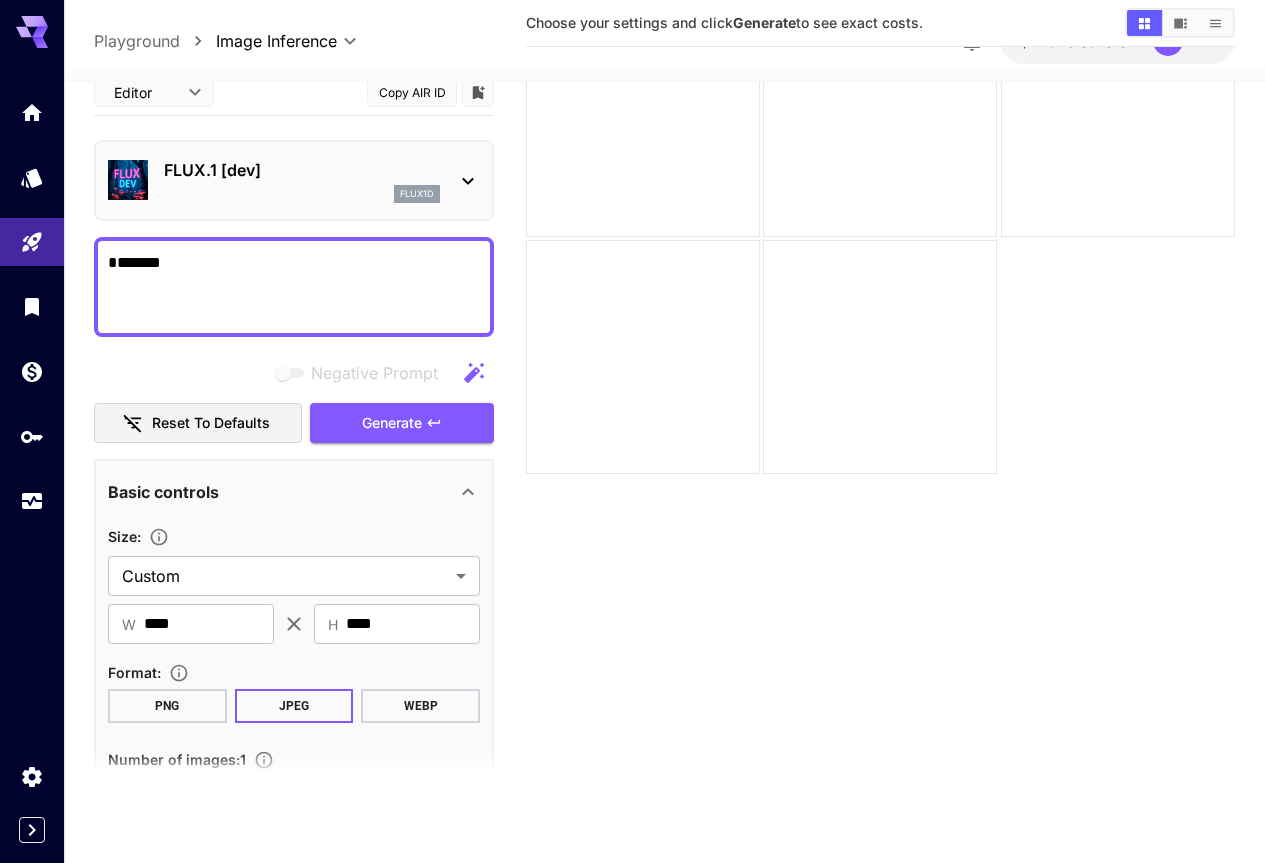 click on "******" at bounding box center (294, 287) 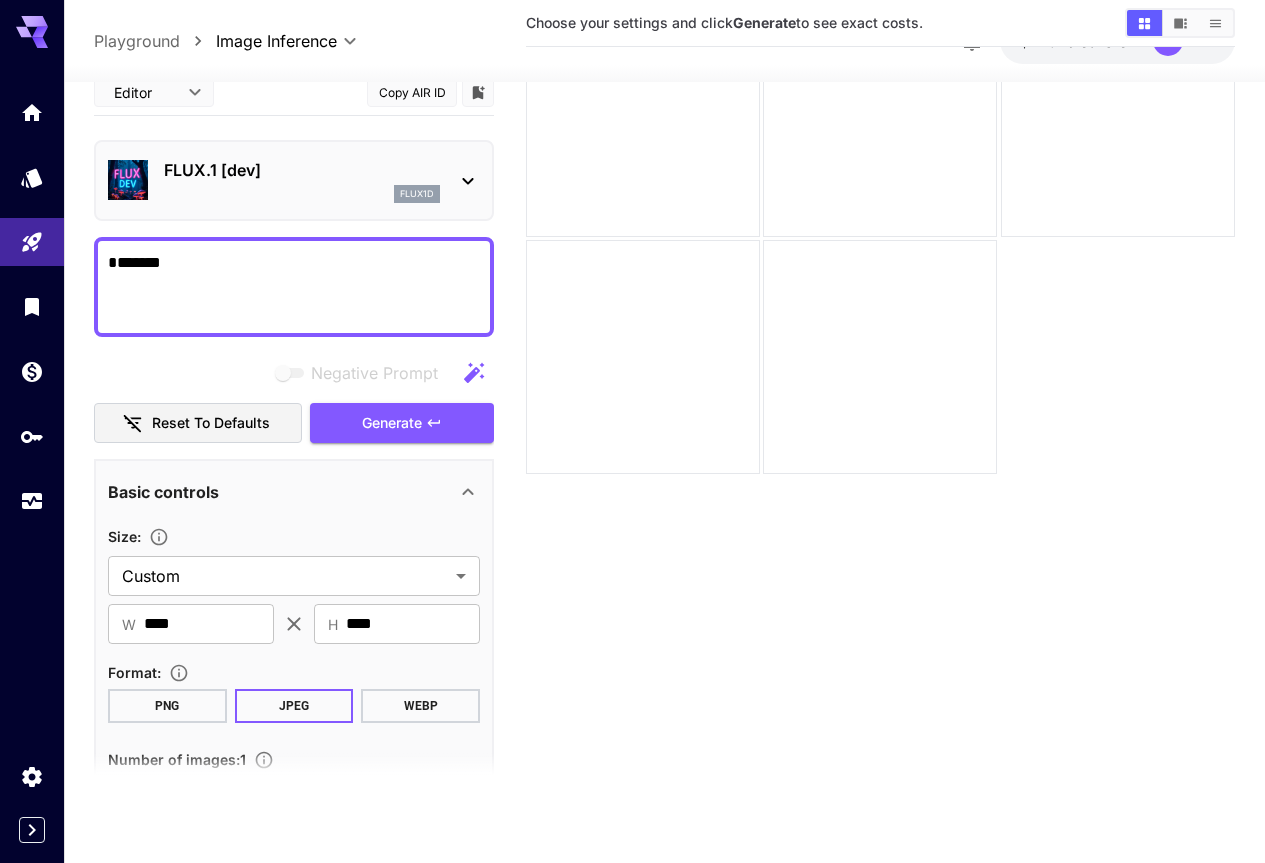 scroll, scrollTop: 118, scrollLeft: 0, axis: vertical 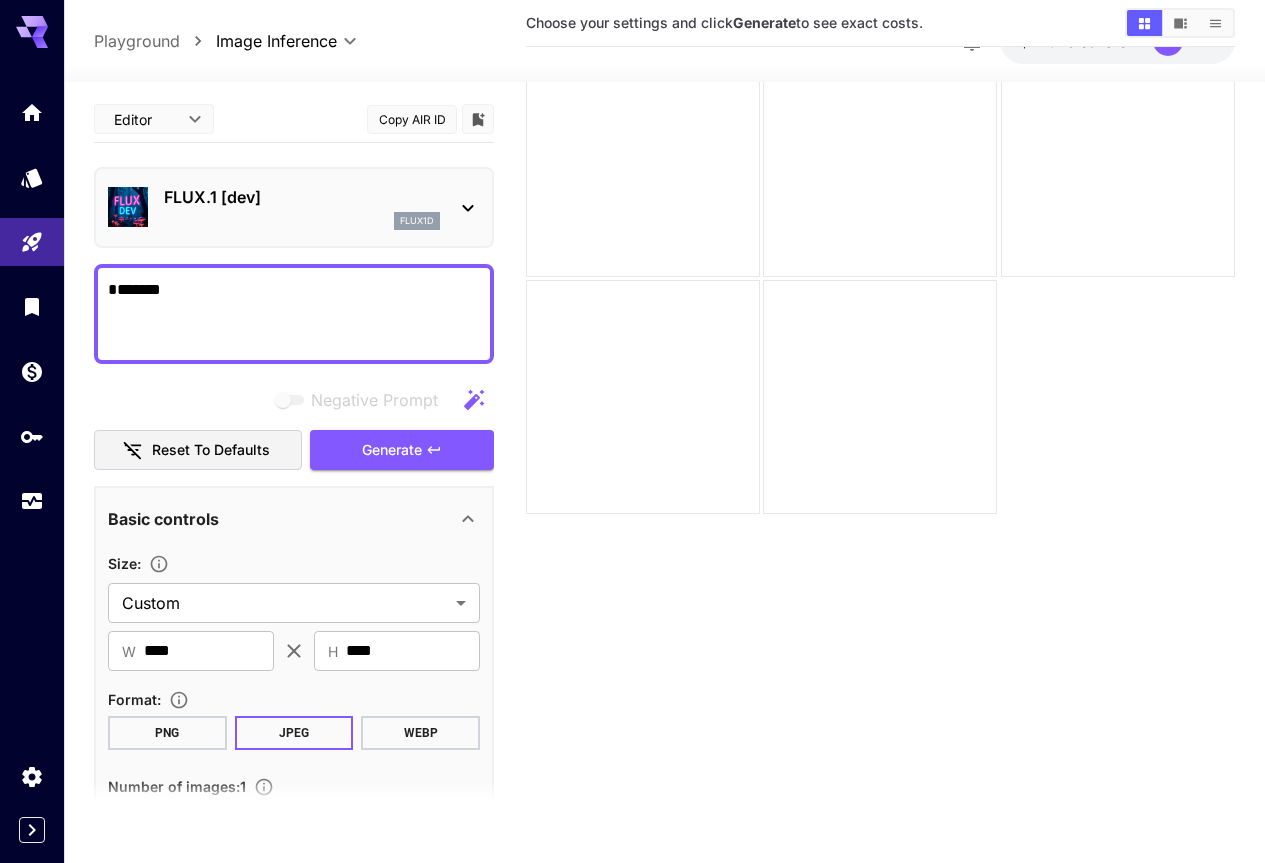 click on "******" at bounding box center (294, 314) 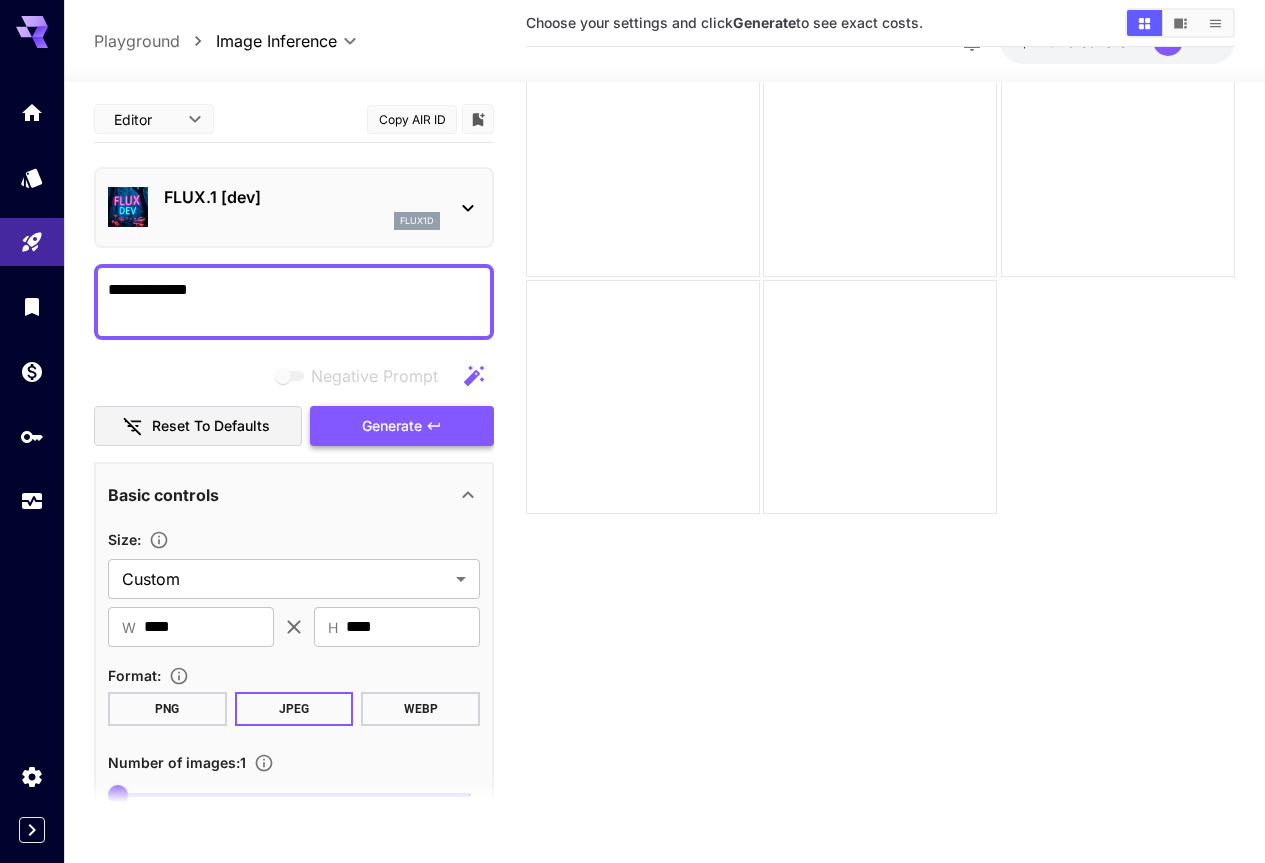 type on "**********" 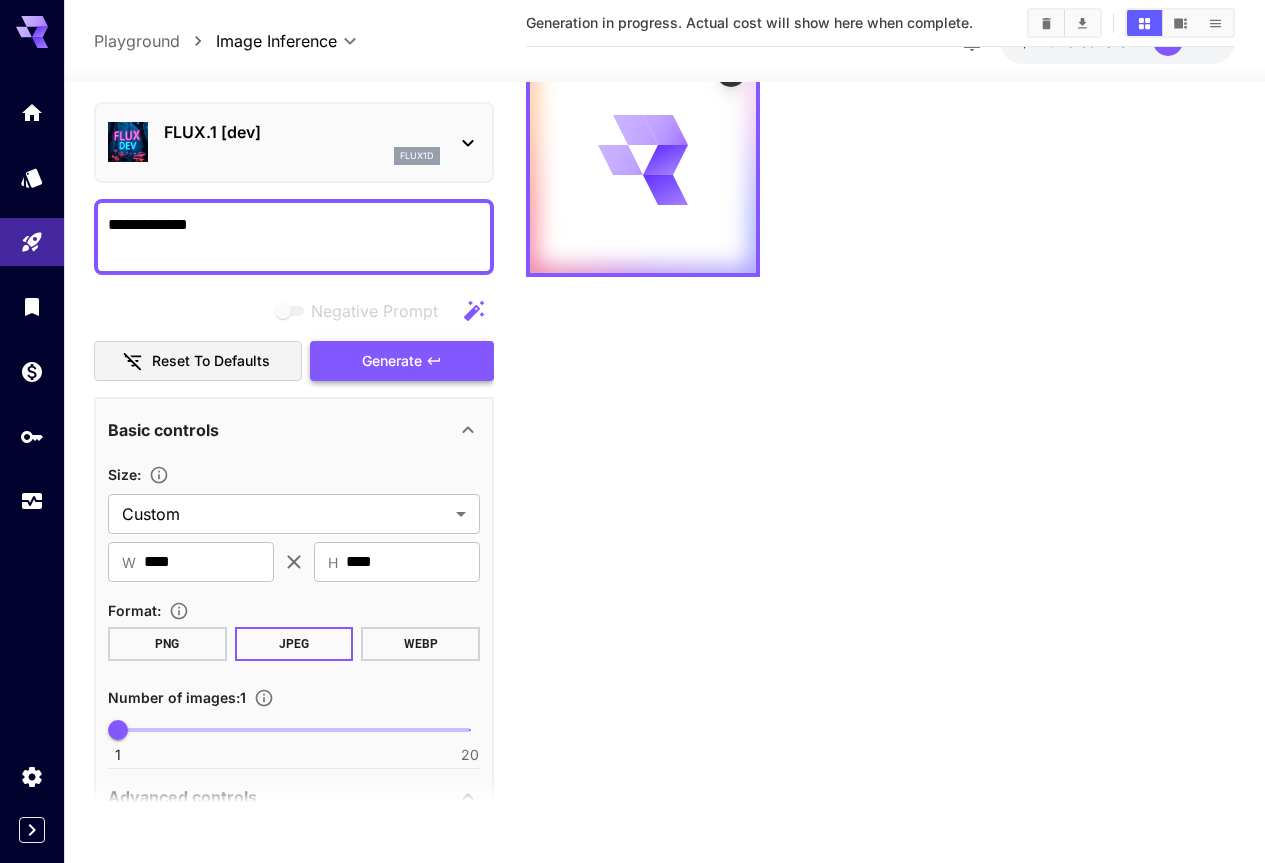 scroll, scrollTop: 100, scrollLeft: 0, axis: vertical 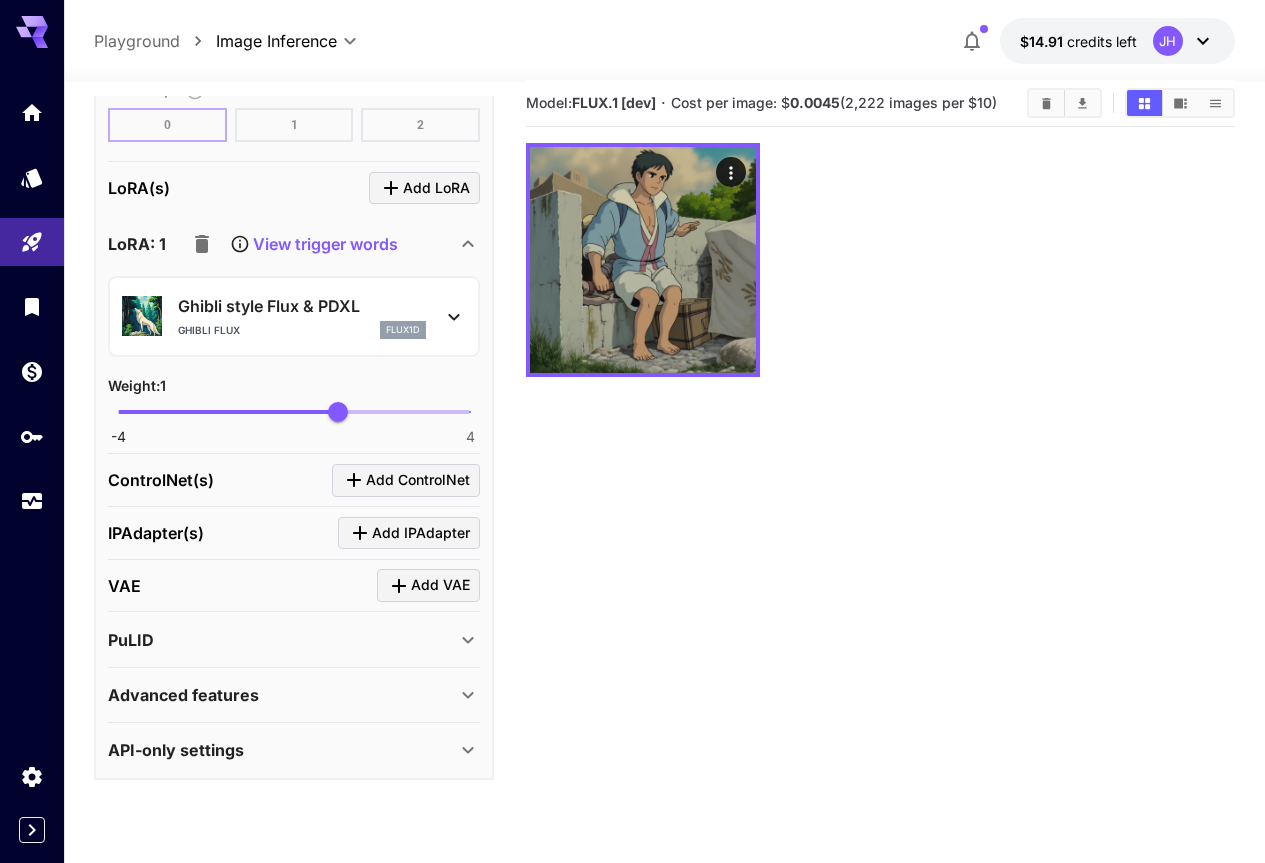 click on "Add IPAdapter" at bounding box center [421, 533] 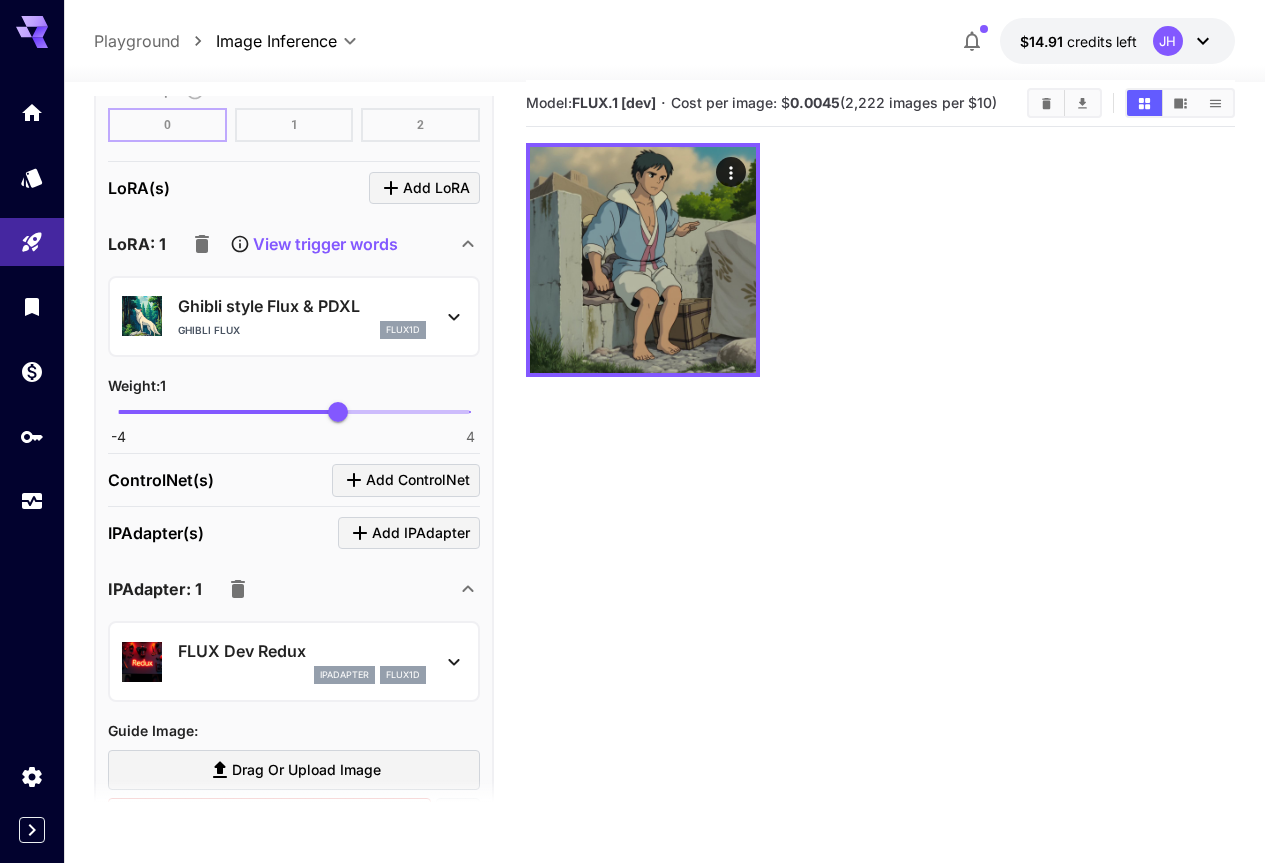 click on "FLUX Dev Redux ipAdapter flux1d" at bounding box center (294, 661) 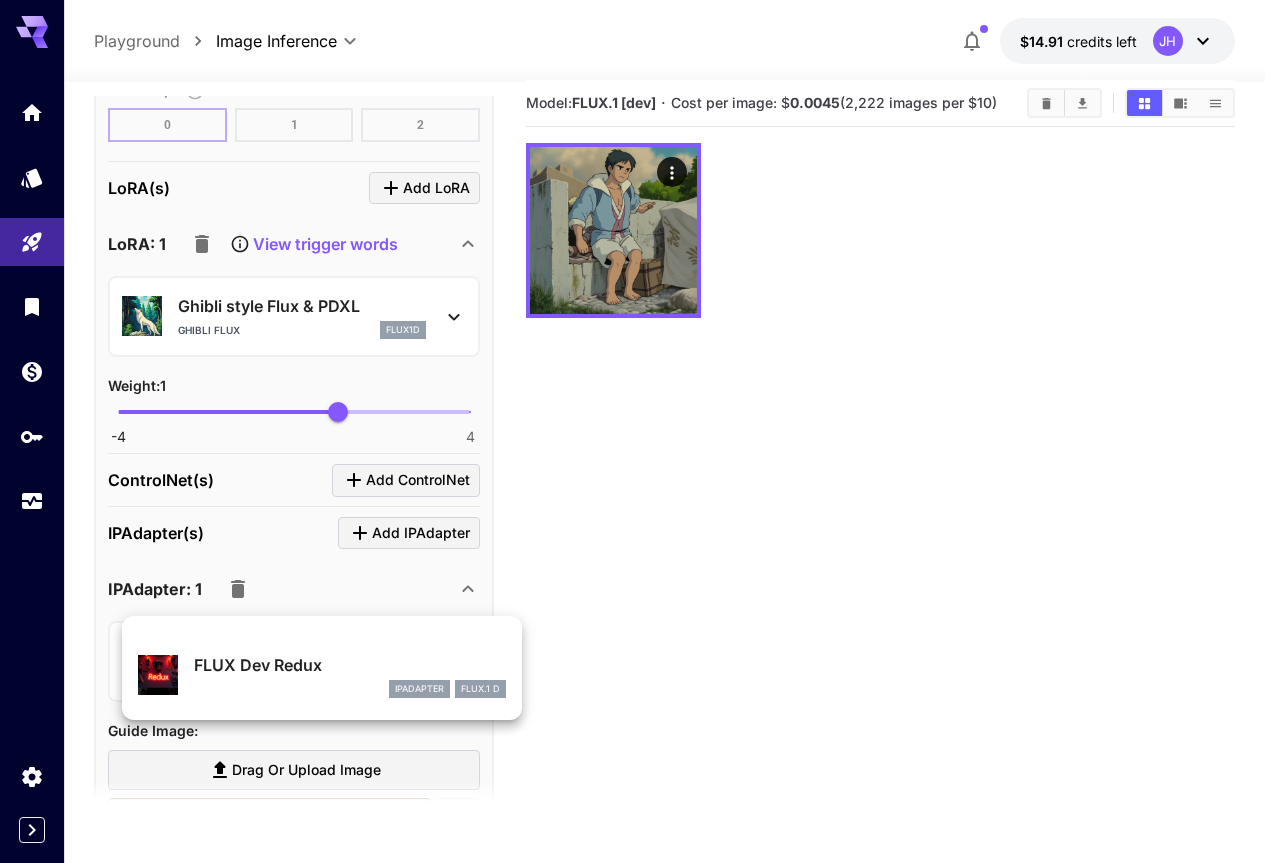 drag, startPoint x: 257, startPoint y: 560, endPoint x: 253, endPoint y: 571, distance: 11.7046995 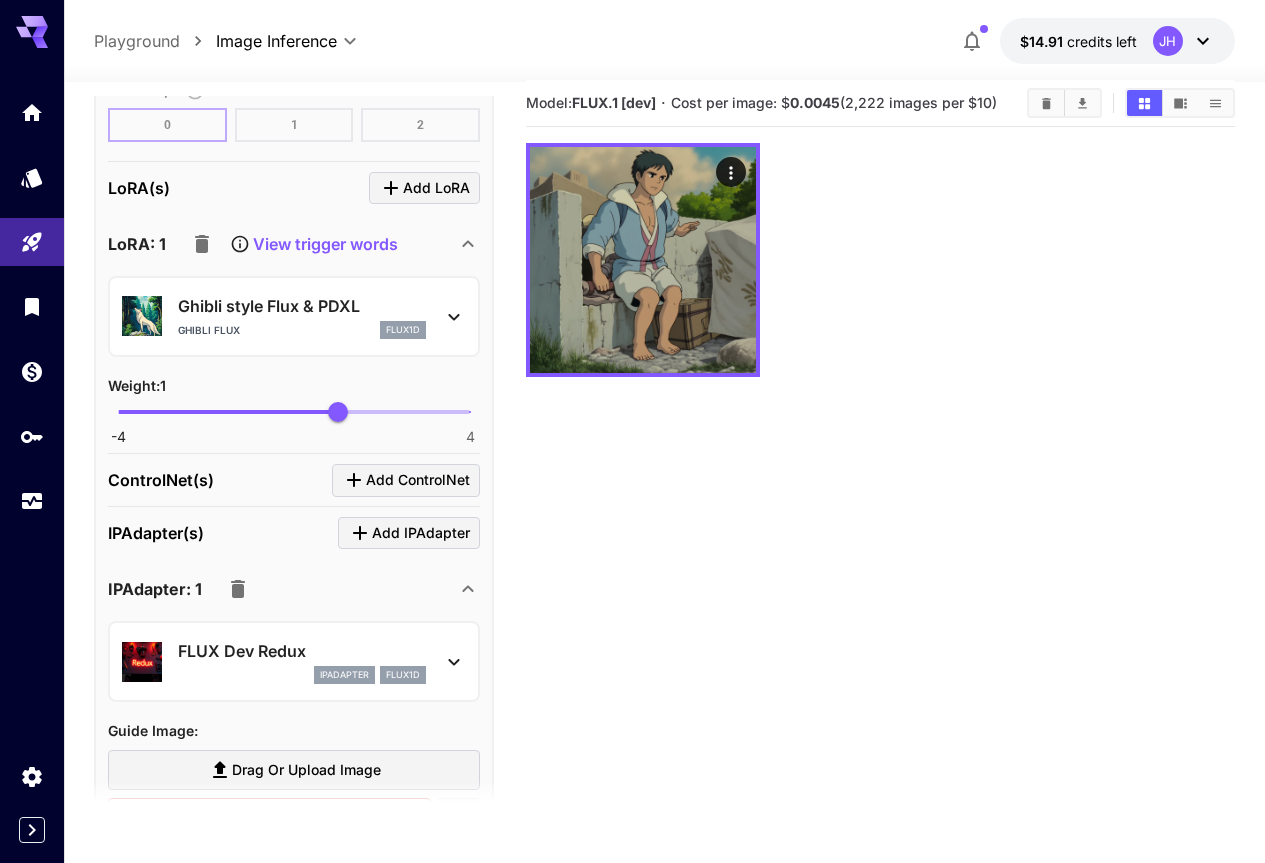 click 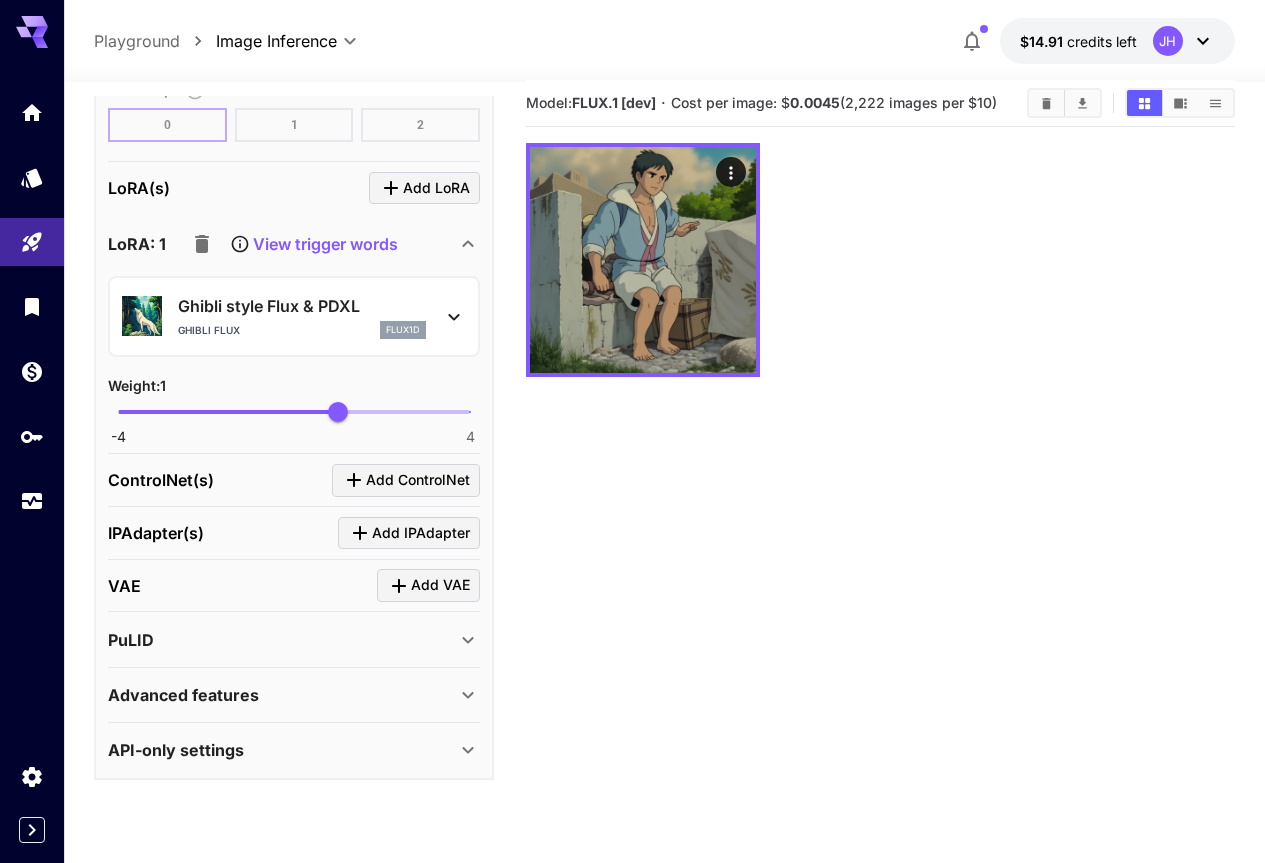 click on "Add ControlNet" at bounding box center [418, 480] 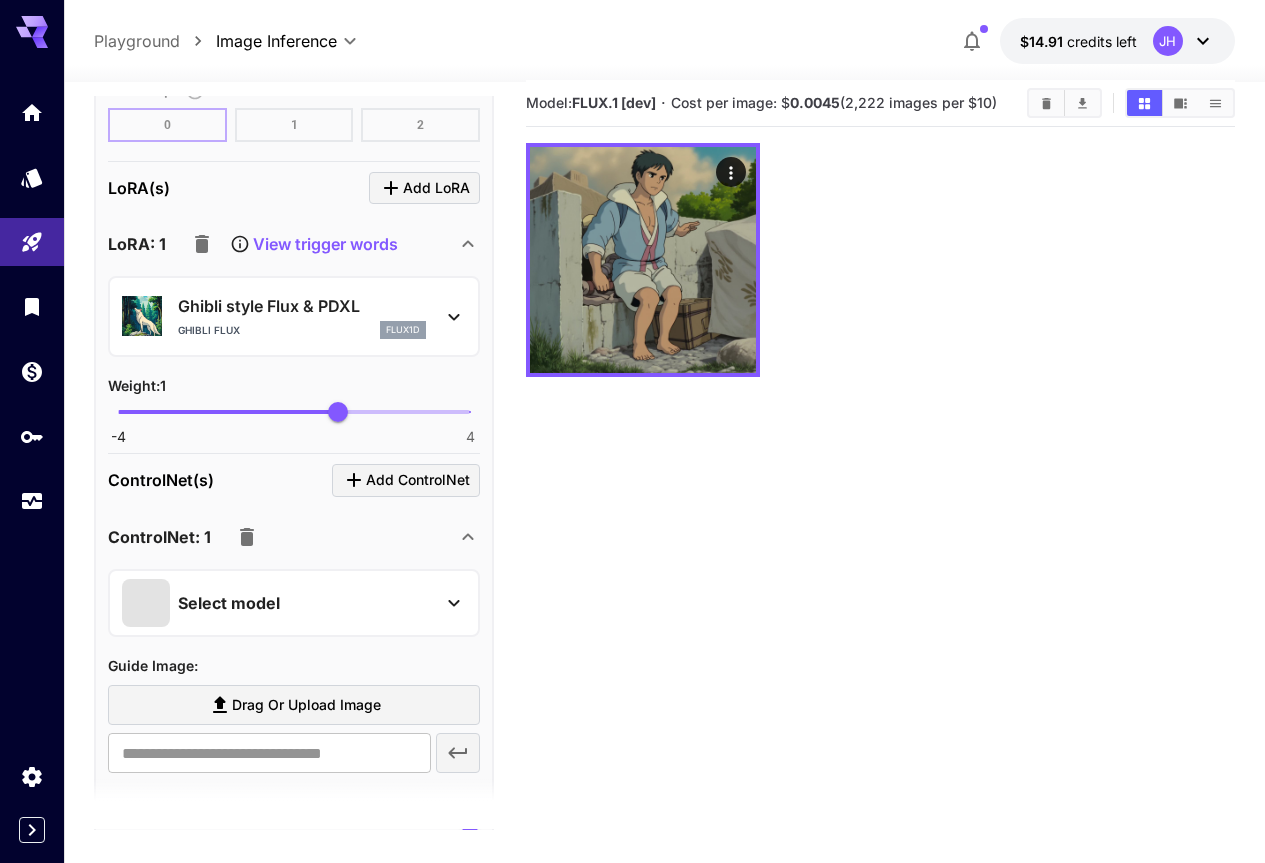 click on "Select model" at bounding box center (229, 603) 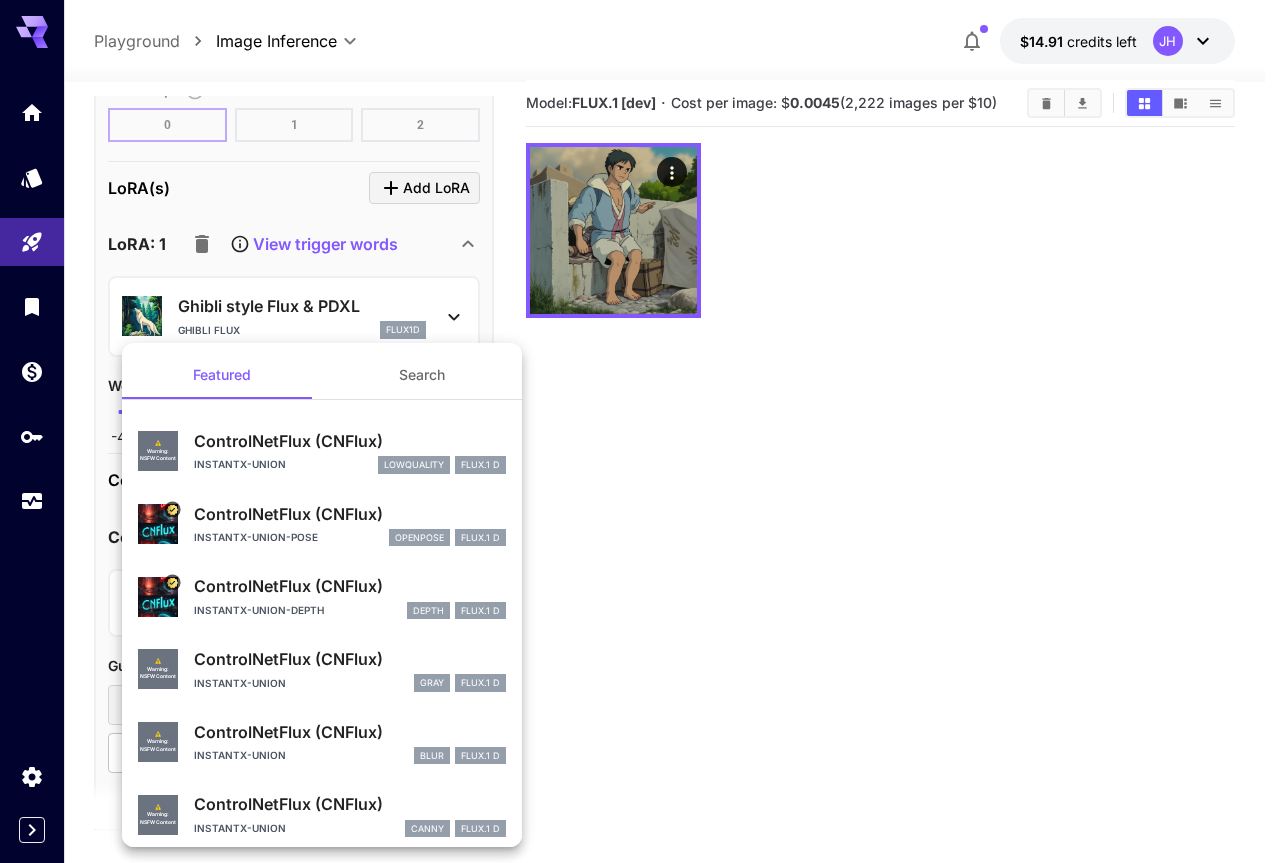 click on "ControlNetFlux (CNFlux) instantx-union-depth depth FLUX.1 D" at bounding box center [350, 596] 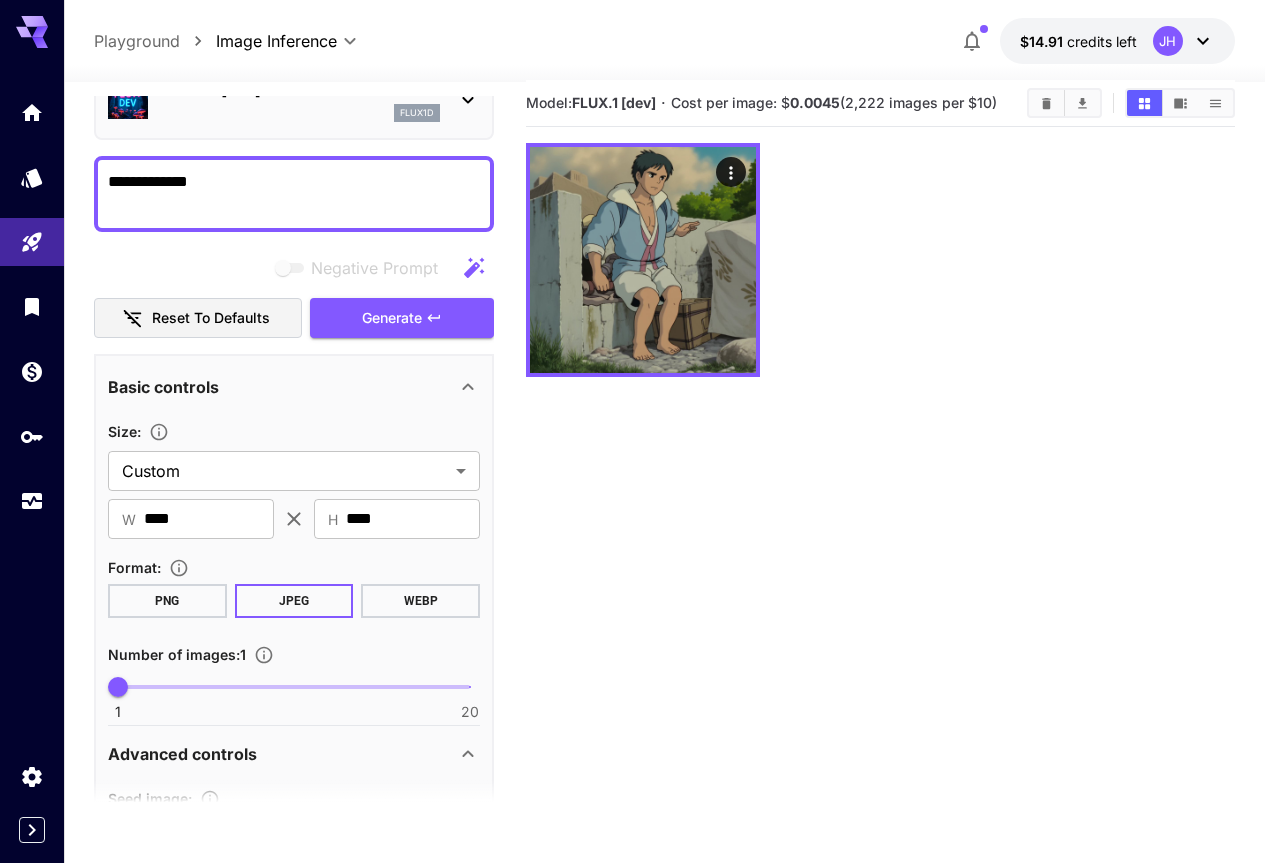 scroll, scrollTop: 0, scrollLeft: 0, axis: both 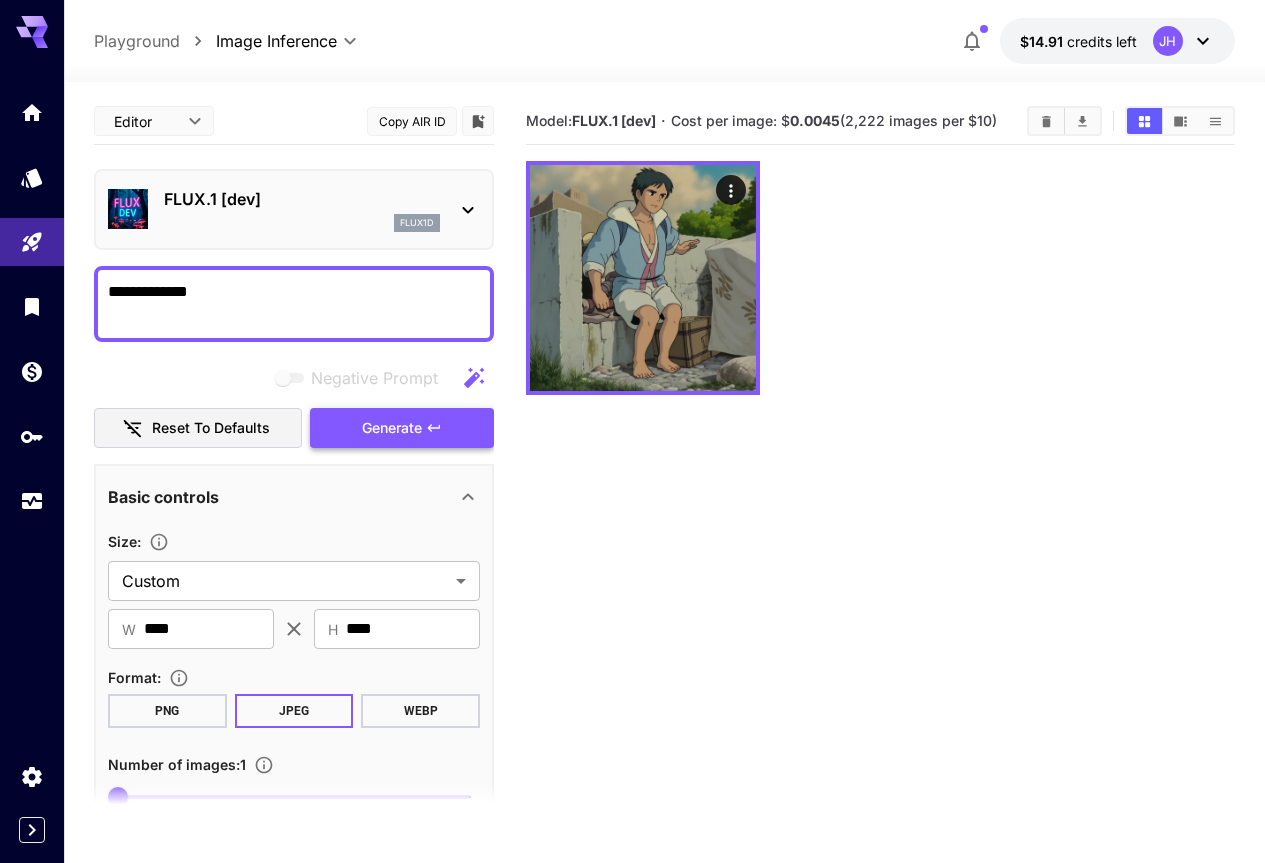 click on "Generate" at bounding box center (392, 428) 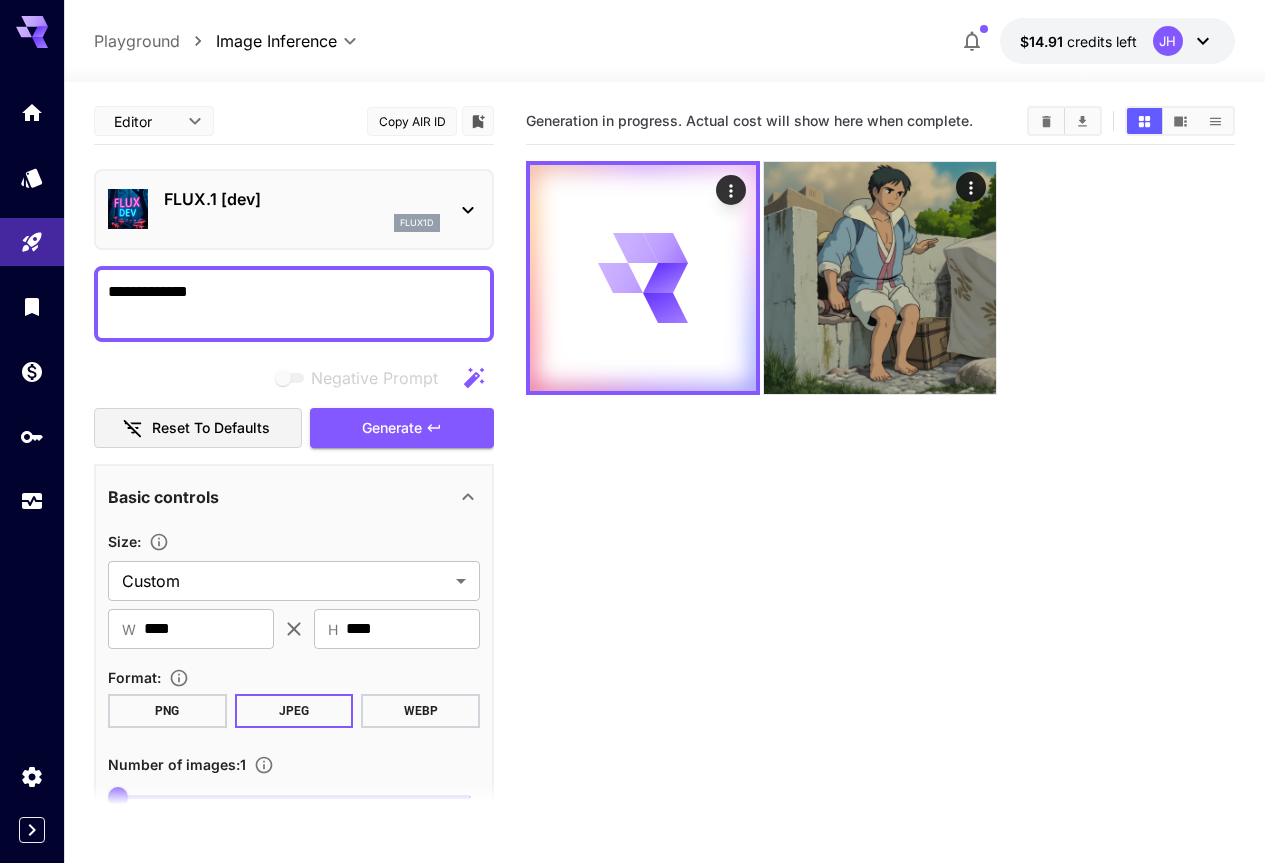click on "Generation in progress. Actual cost will show here when complete." at bounding box center (880, 529) 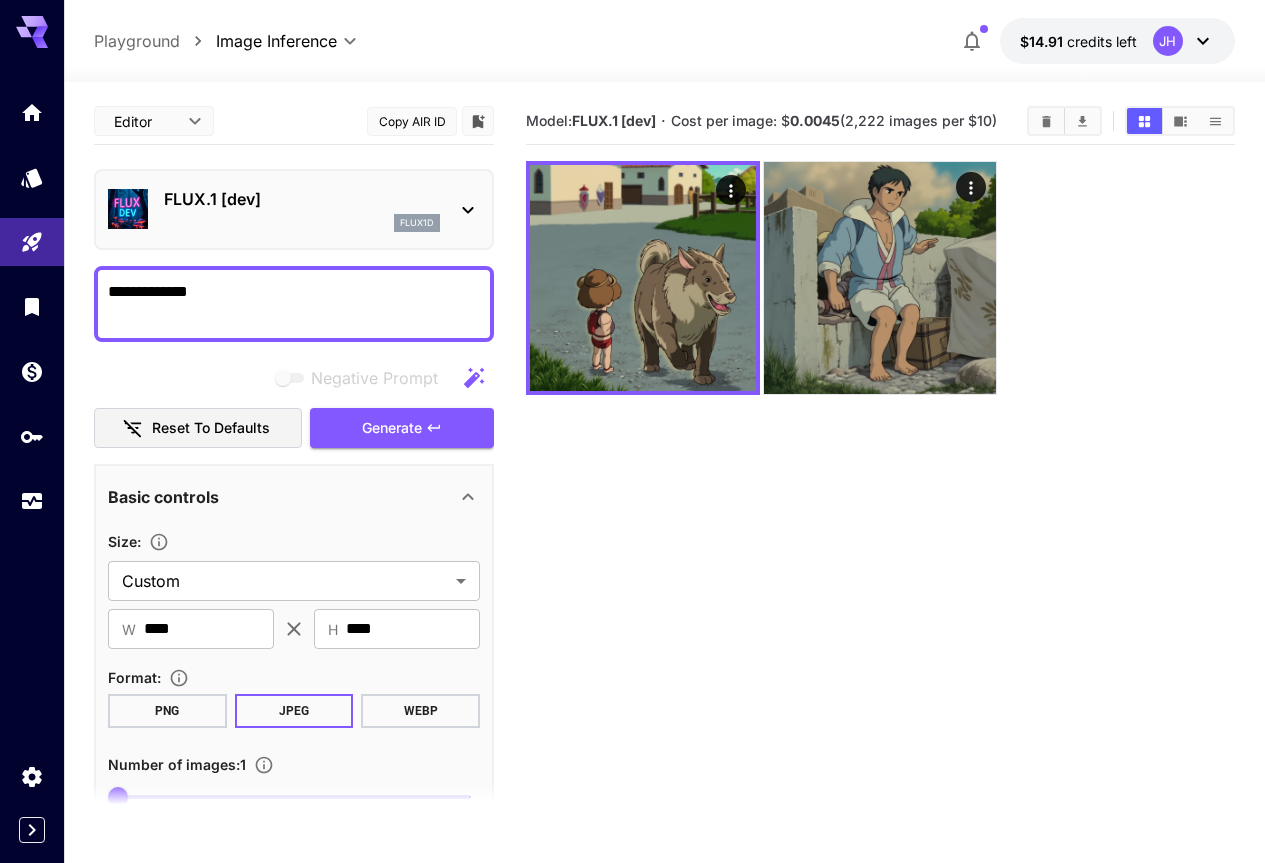 click on "Model:  FLUX.1 [dev] · Cost per image: $ [PRICE]  ([COUNT] images per $10)" at bounding box center (880, 529) 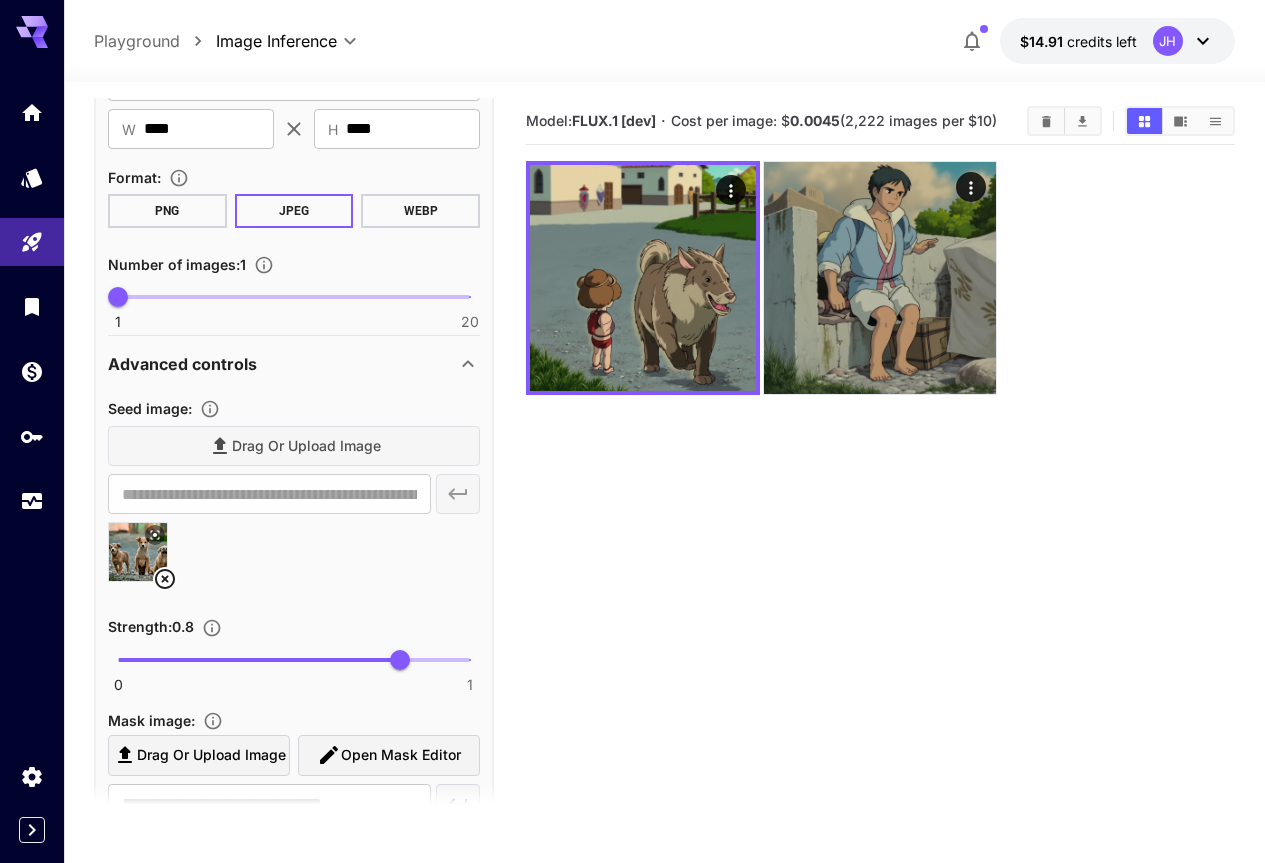 scroll, scrollTop: 600, scrollLeft: 0, axis: vertical 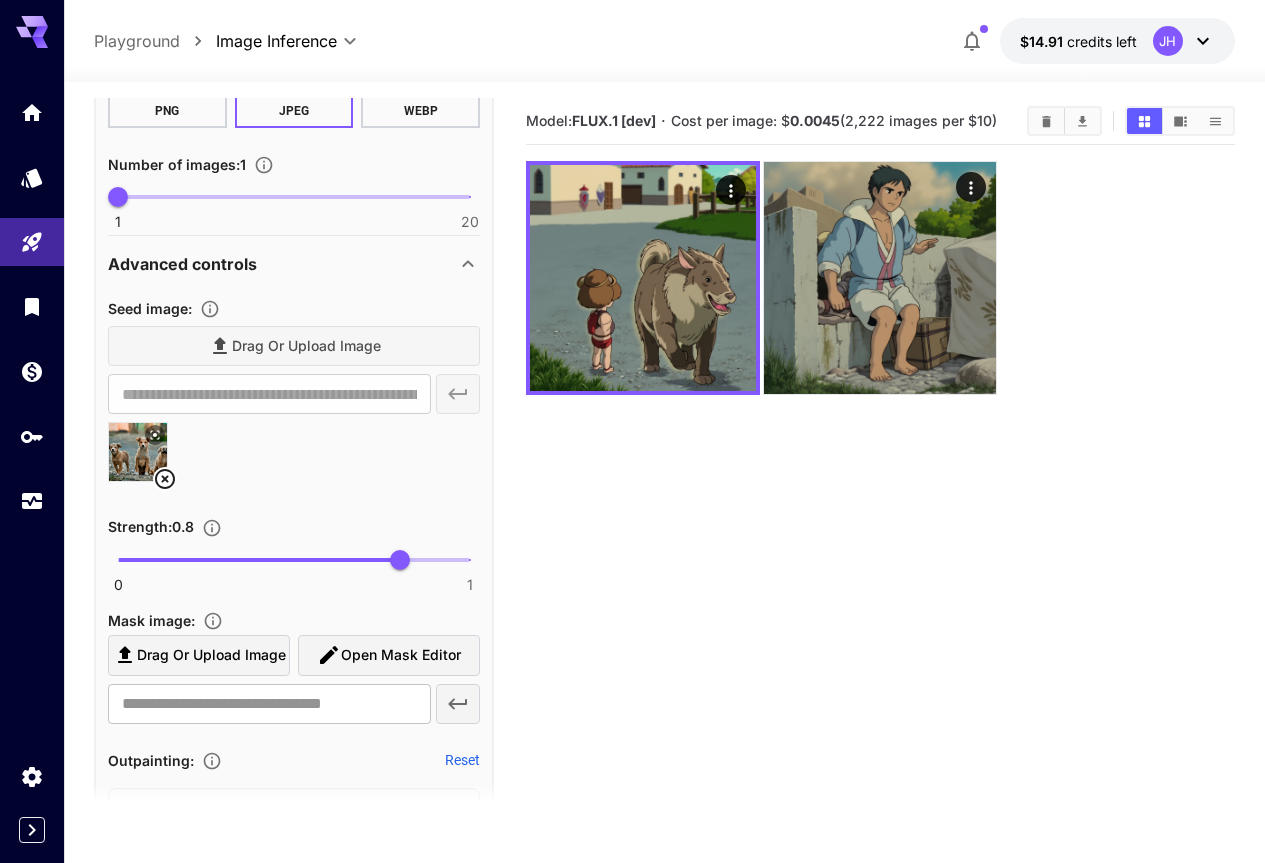 click on "0 1 0.8" at bounding box center [294, 560] 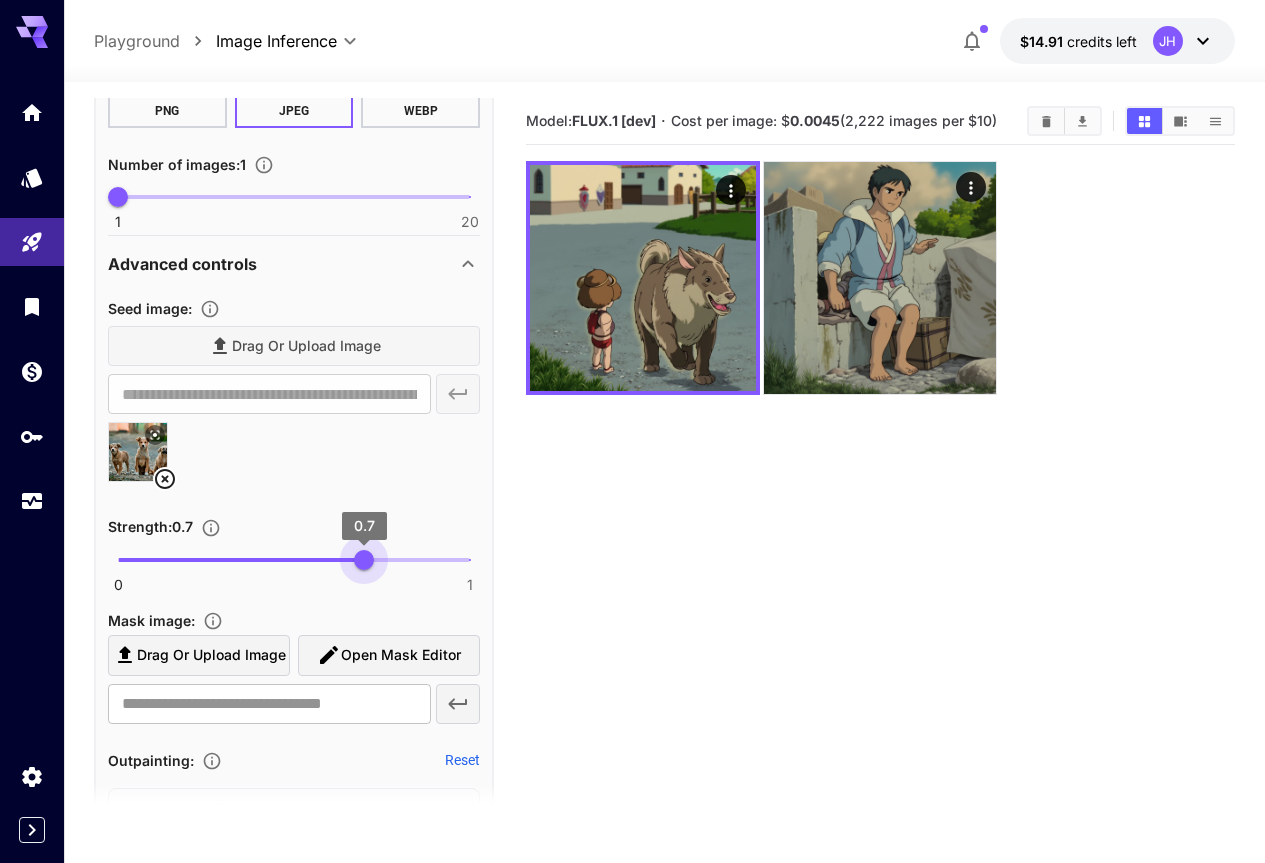 drag, startPoint x: 333, startPoint y: 563, endPoint x: 363, endPoint y: 567, distance: 30.265491 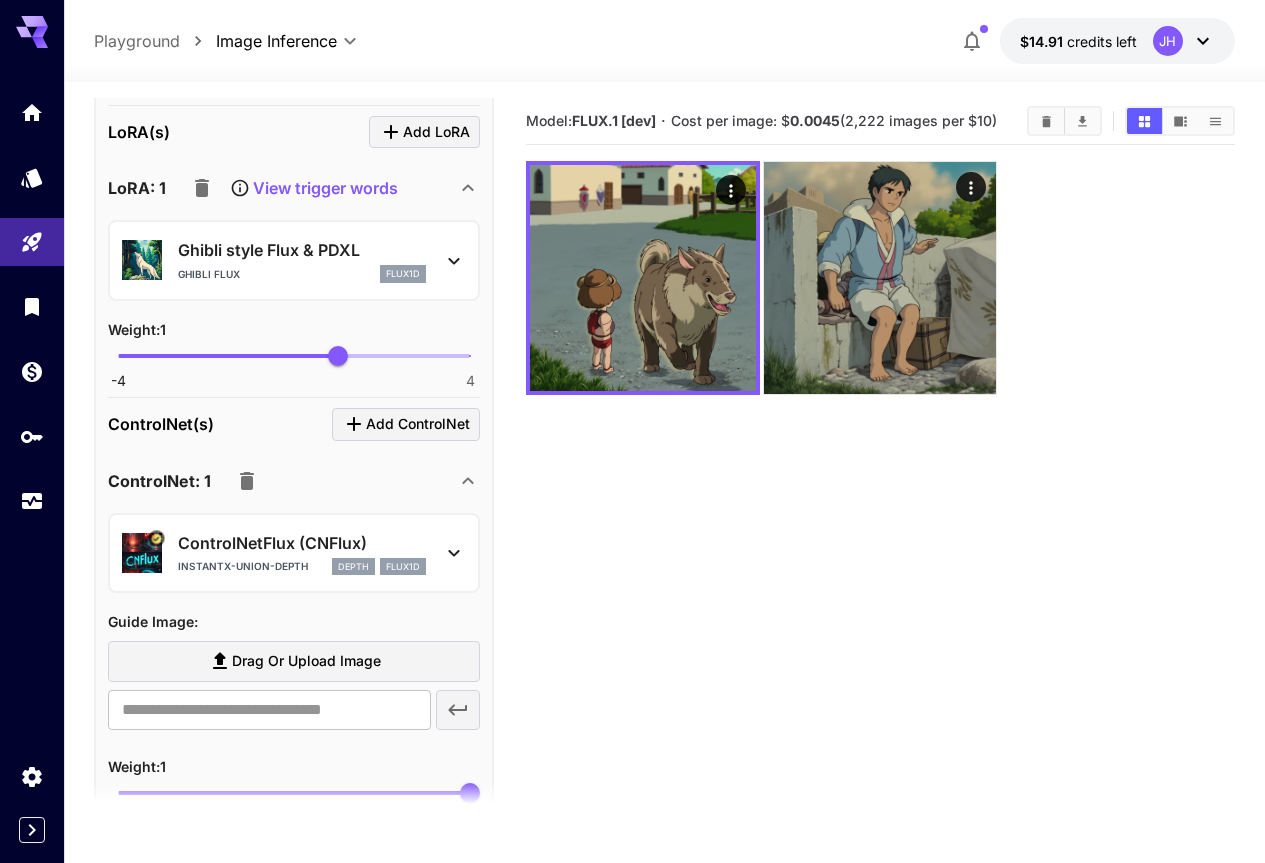 scroll, scrollTop: 2000, scrollLeft: 0, axis: vertical 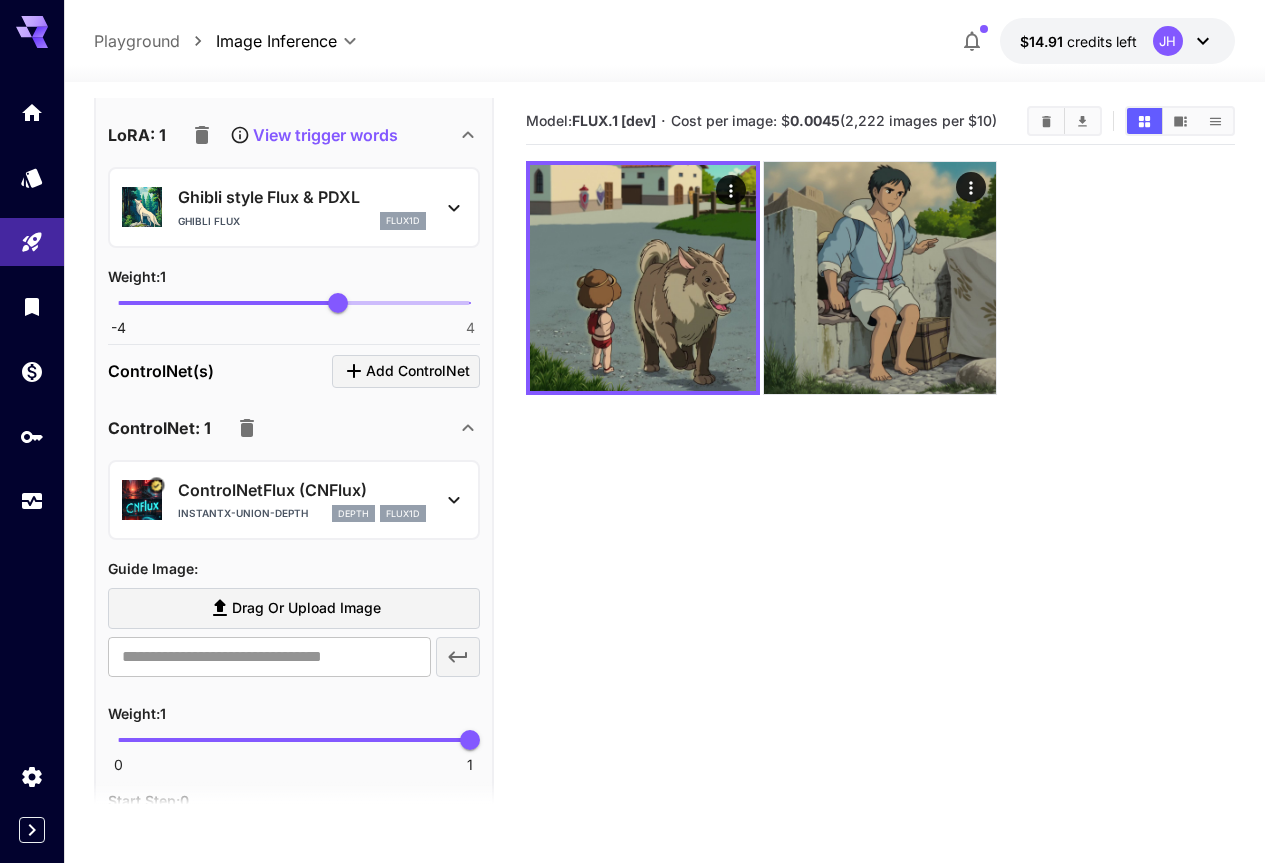 click 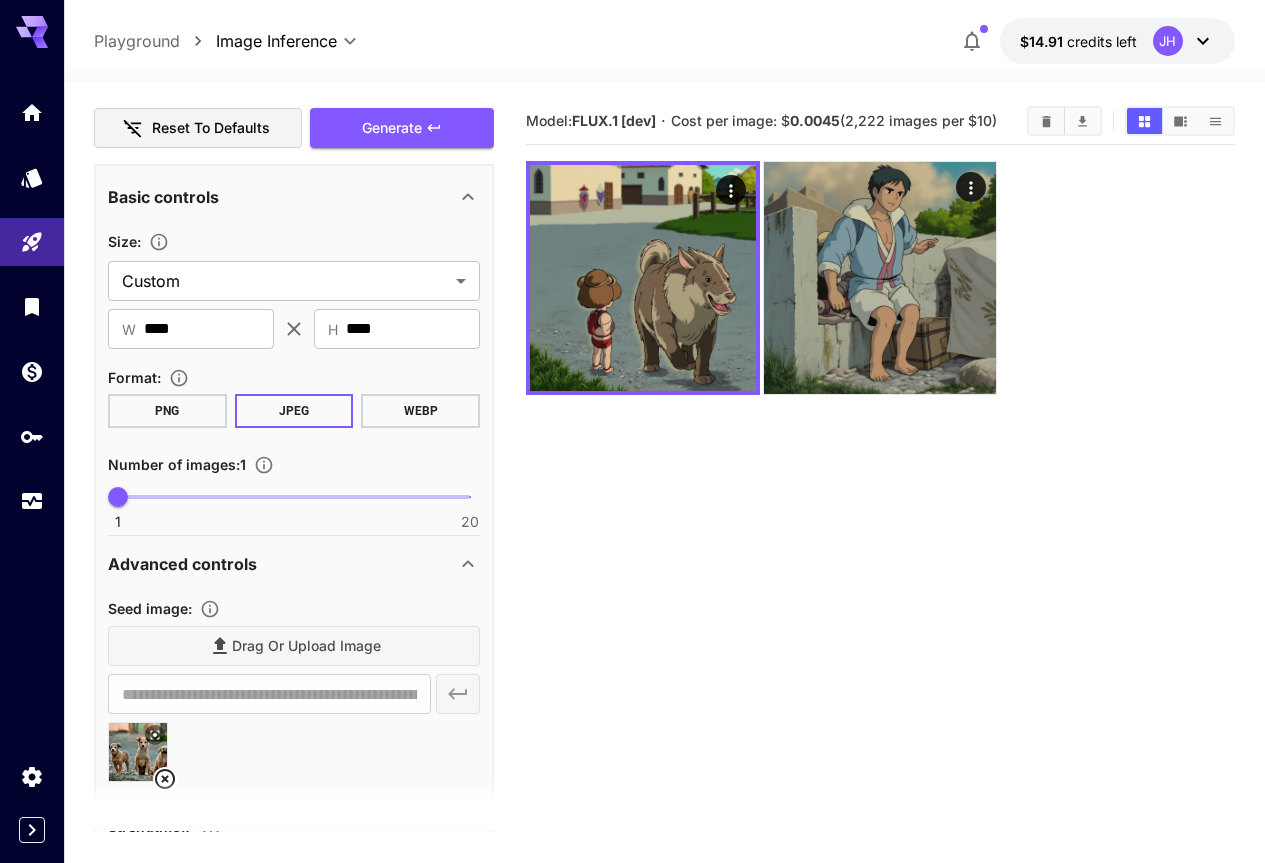 scroll, scrollTop: 700, scrollLeft: 0, axis: vertical 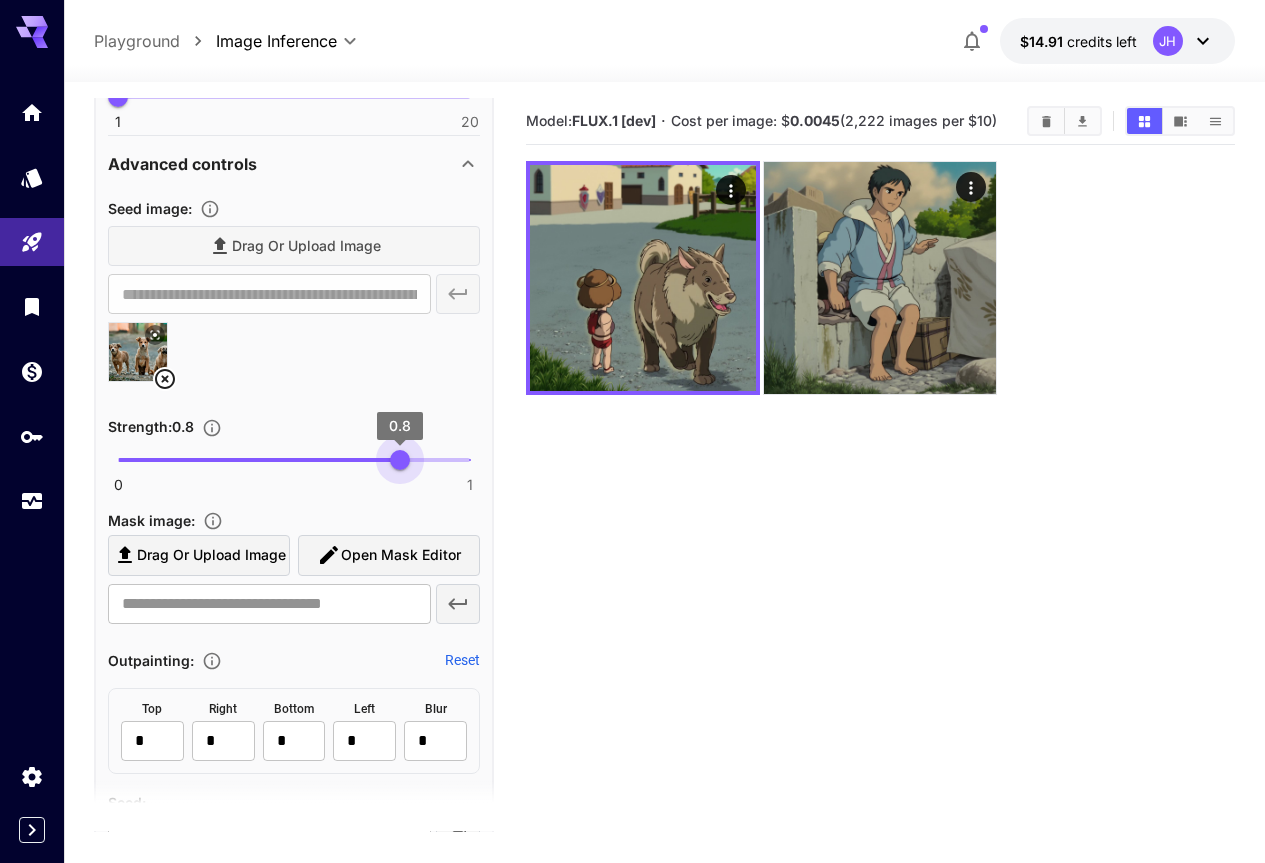 drag, startPoint x: 378, startPoint y: 462, endPoint x: 401, endPoint y: 462, distance: 23 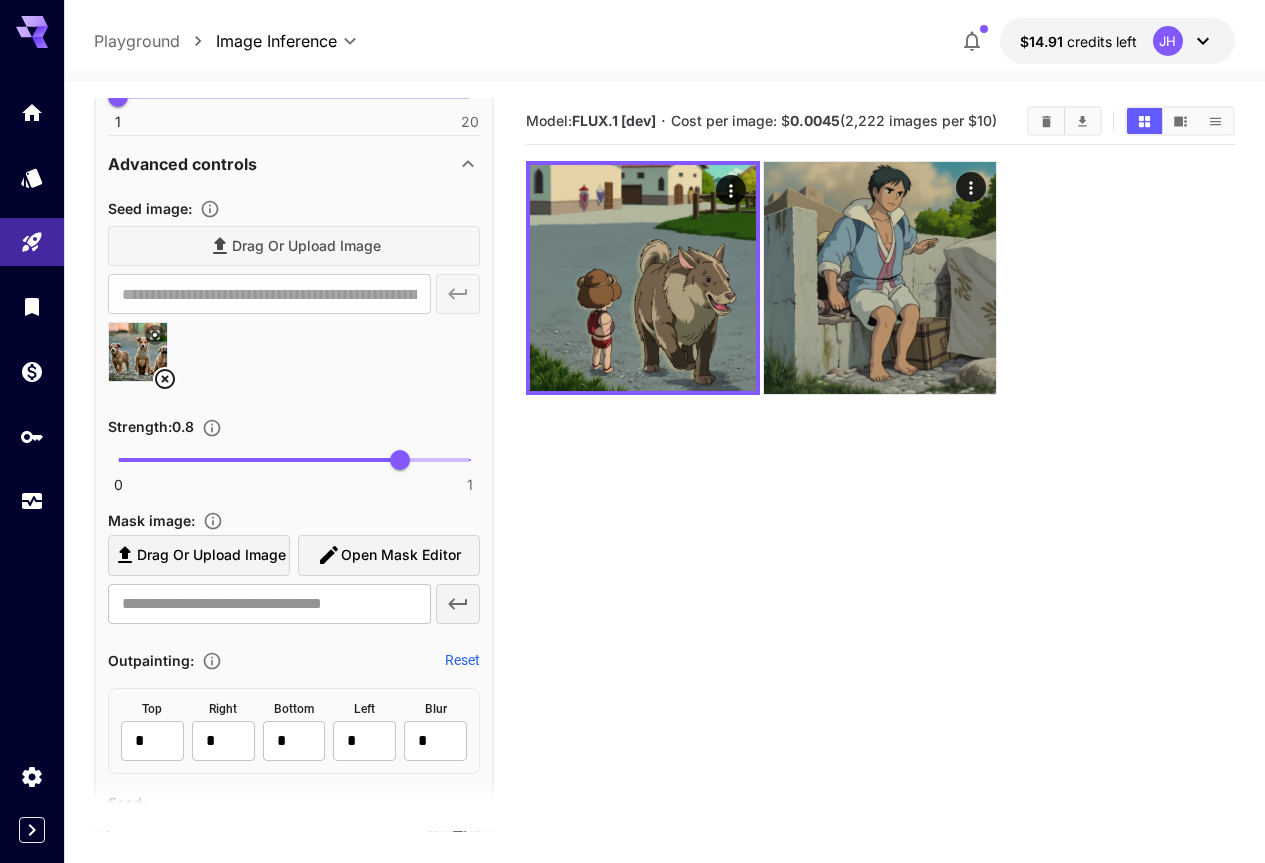 click on "0 1 0.8" at bounding box center (294, 468) 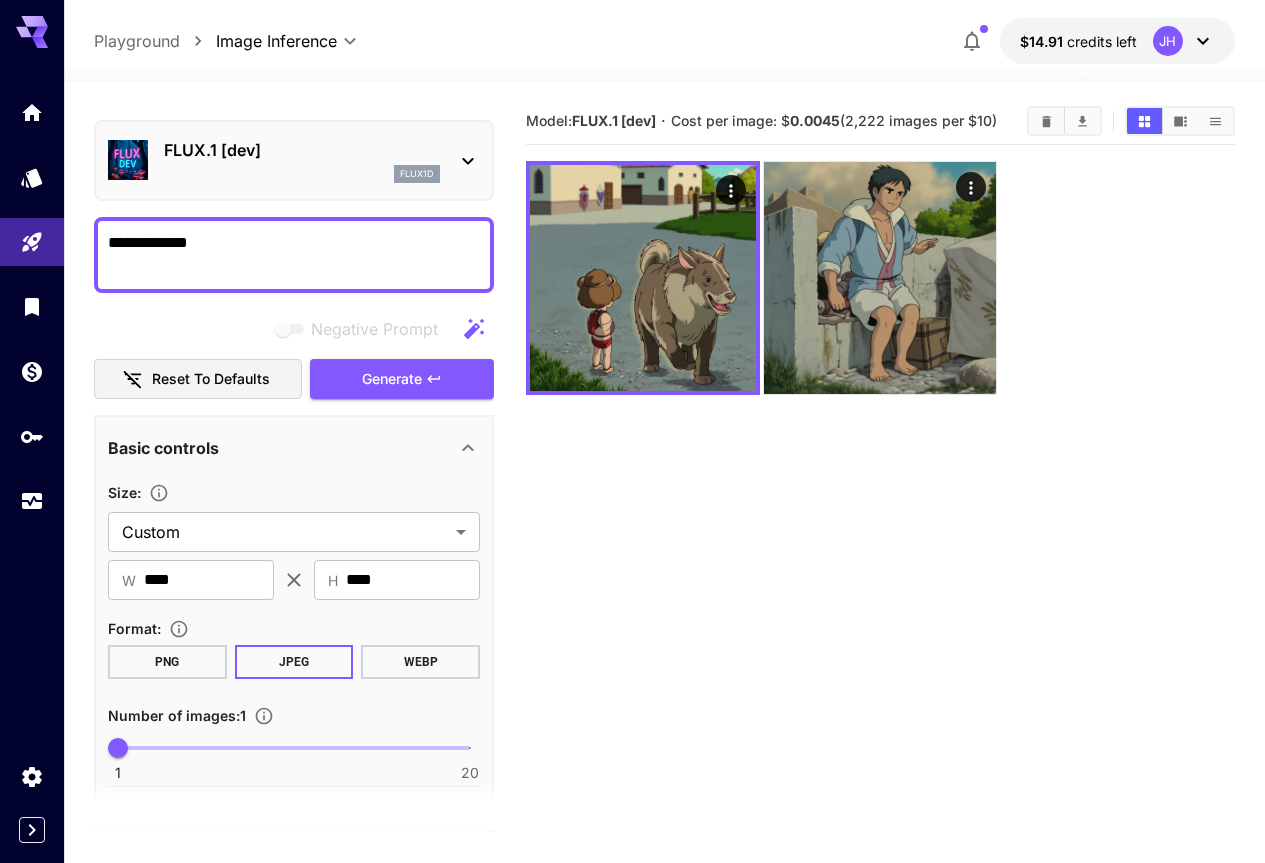scroll, scrollTop: 0, scrollLeft: 0, axis: both 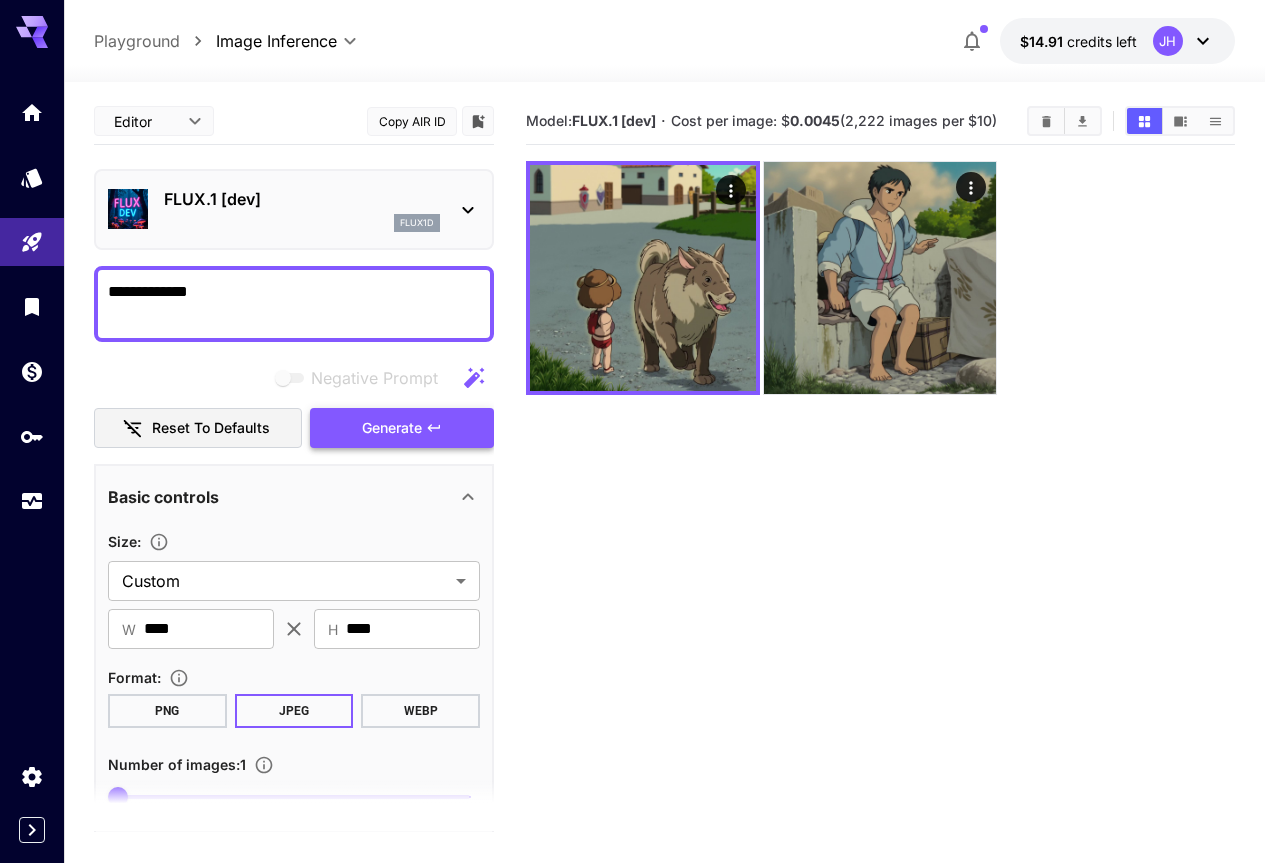 click on "Generate" at bounding box center (392, 428) 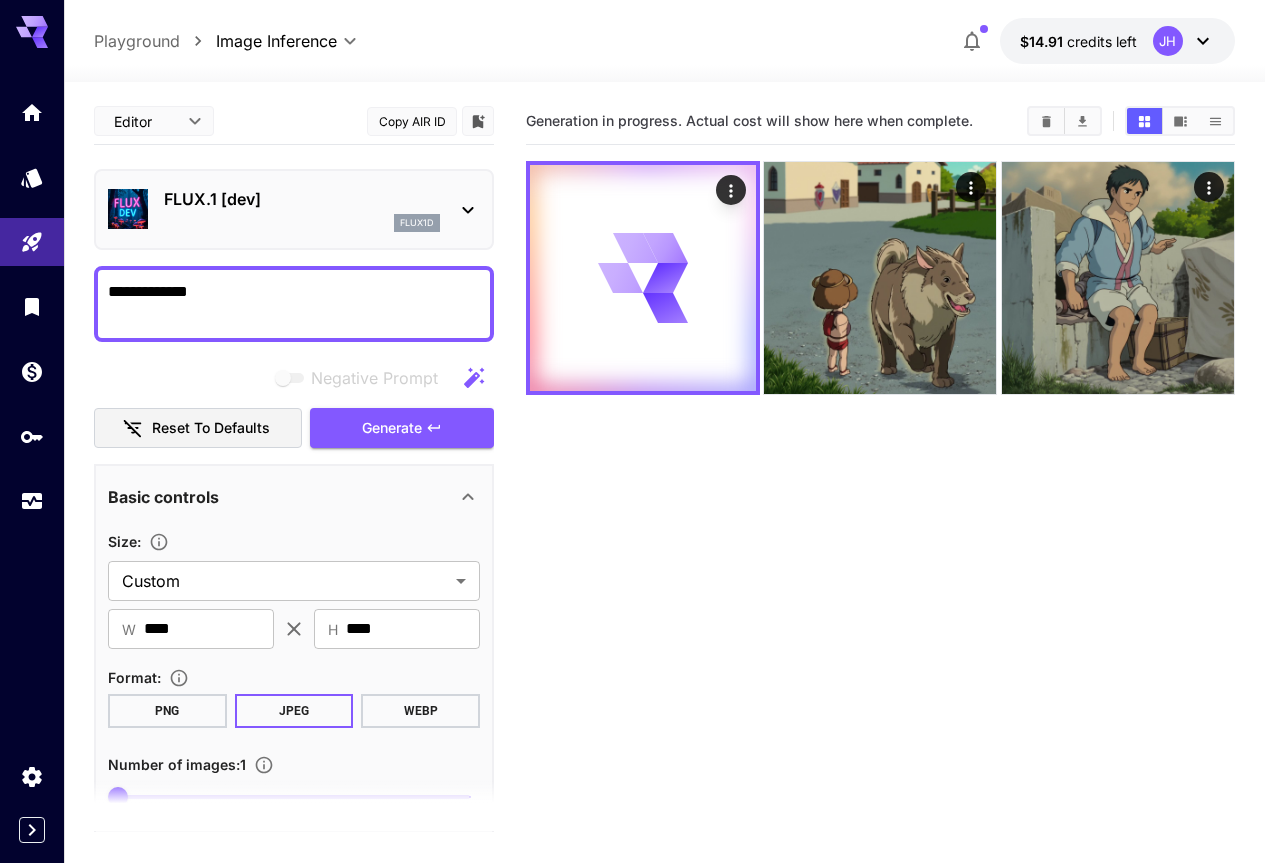 click on "Generation in progress. Actual cost will show here when complete." at bounding box center (880, 529) 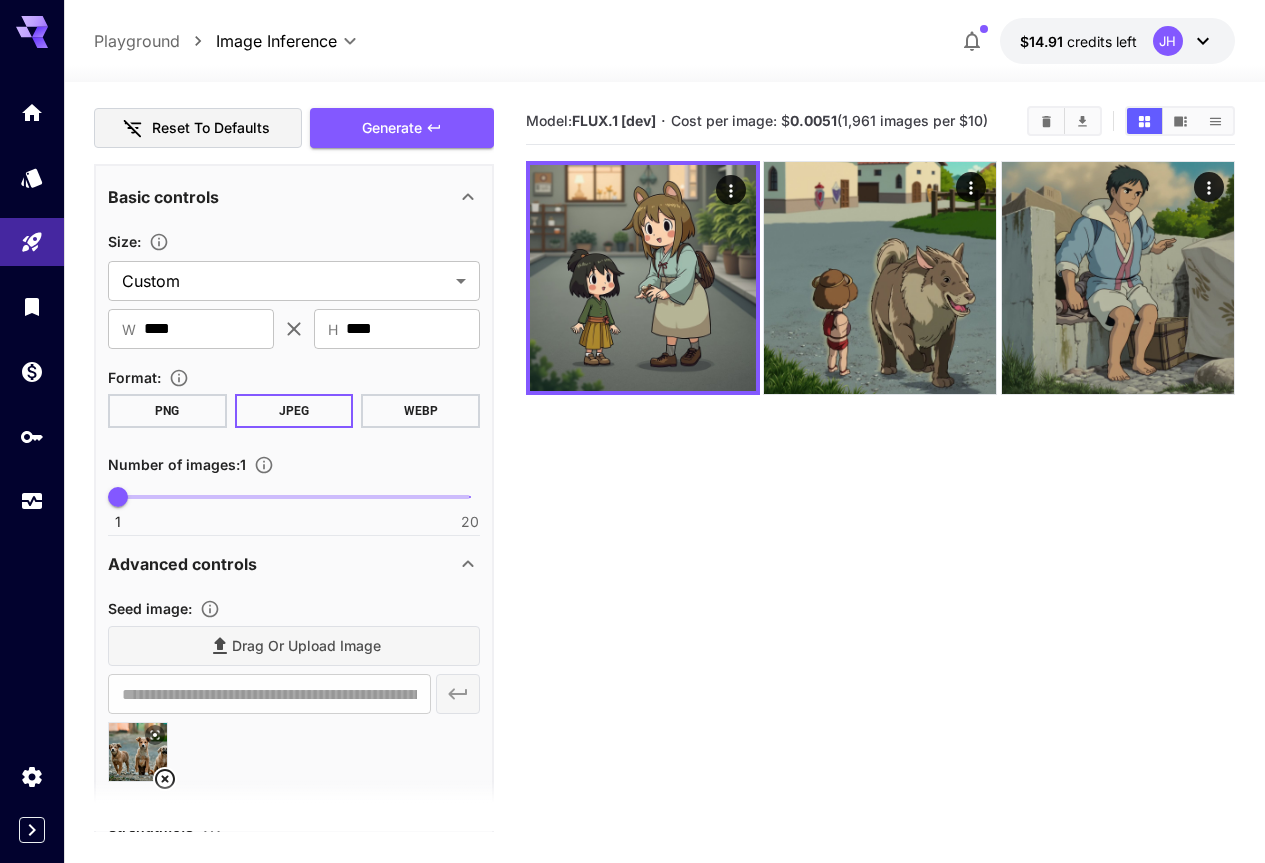 scroll, scrollTop: 400, scrollLeft: 0, axis: vertical 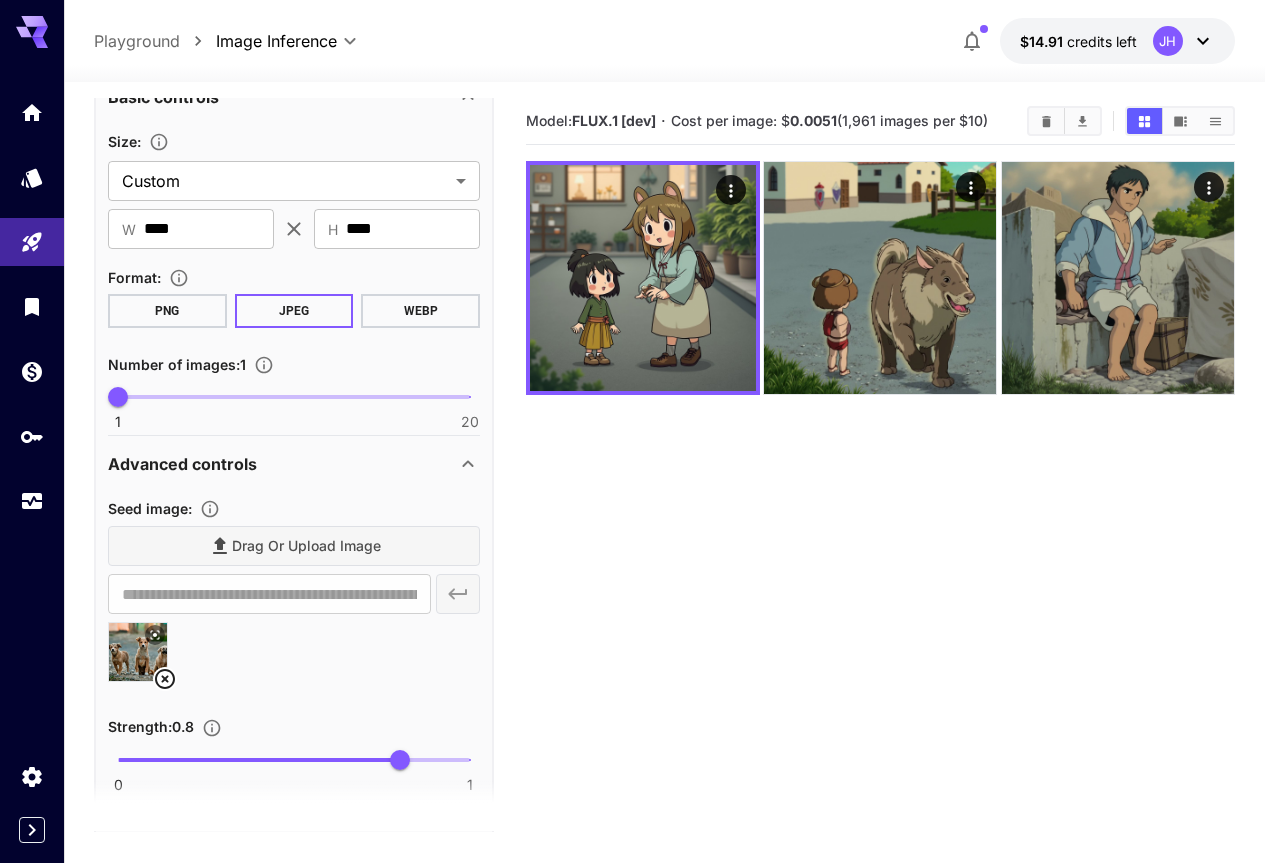 click on "Advanced controls" at bounding box center [282, 464] 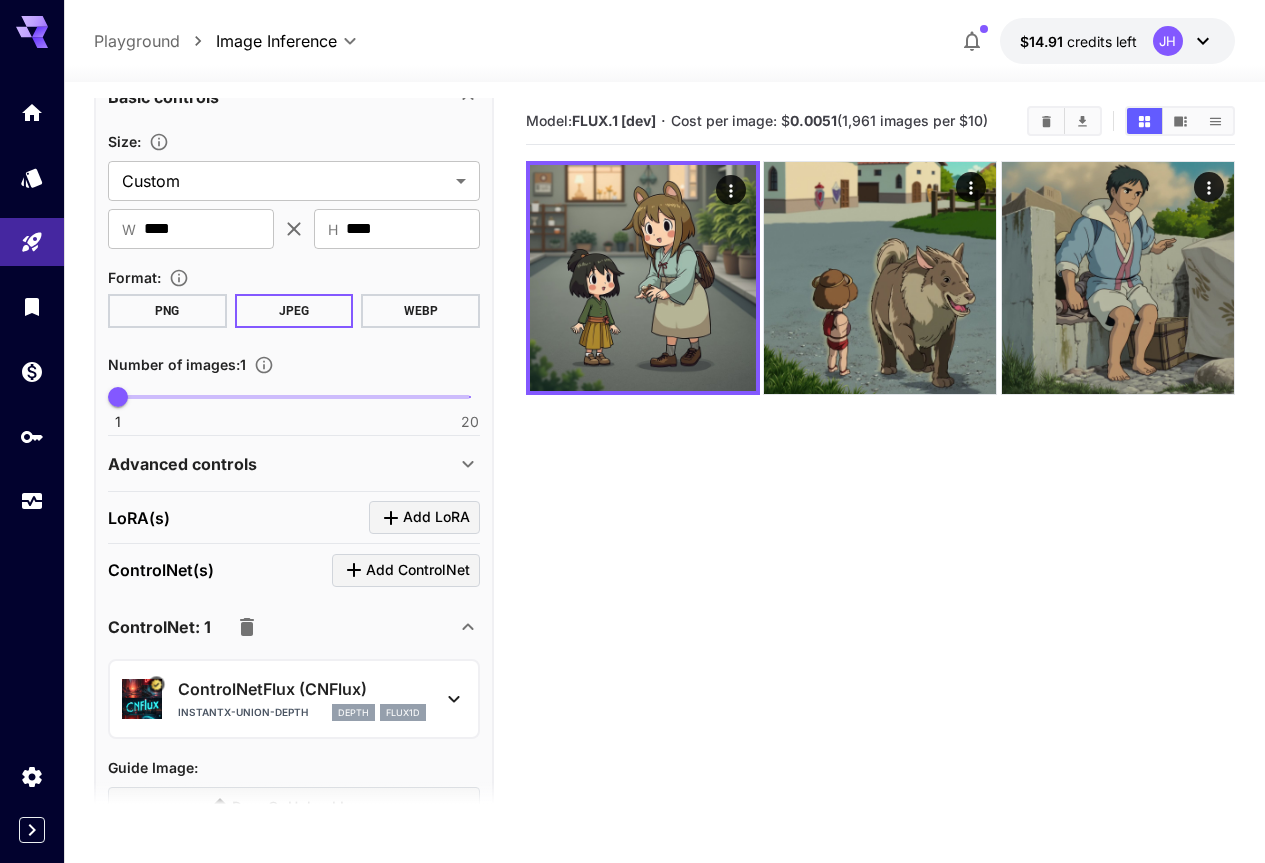 click on "Advanced controls" at bounding box center [282, 464] 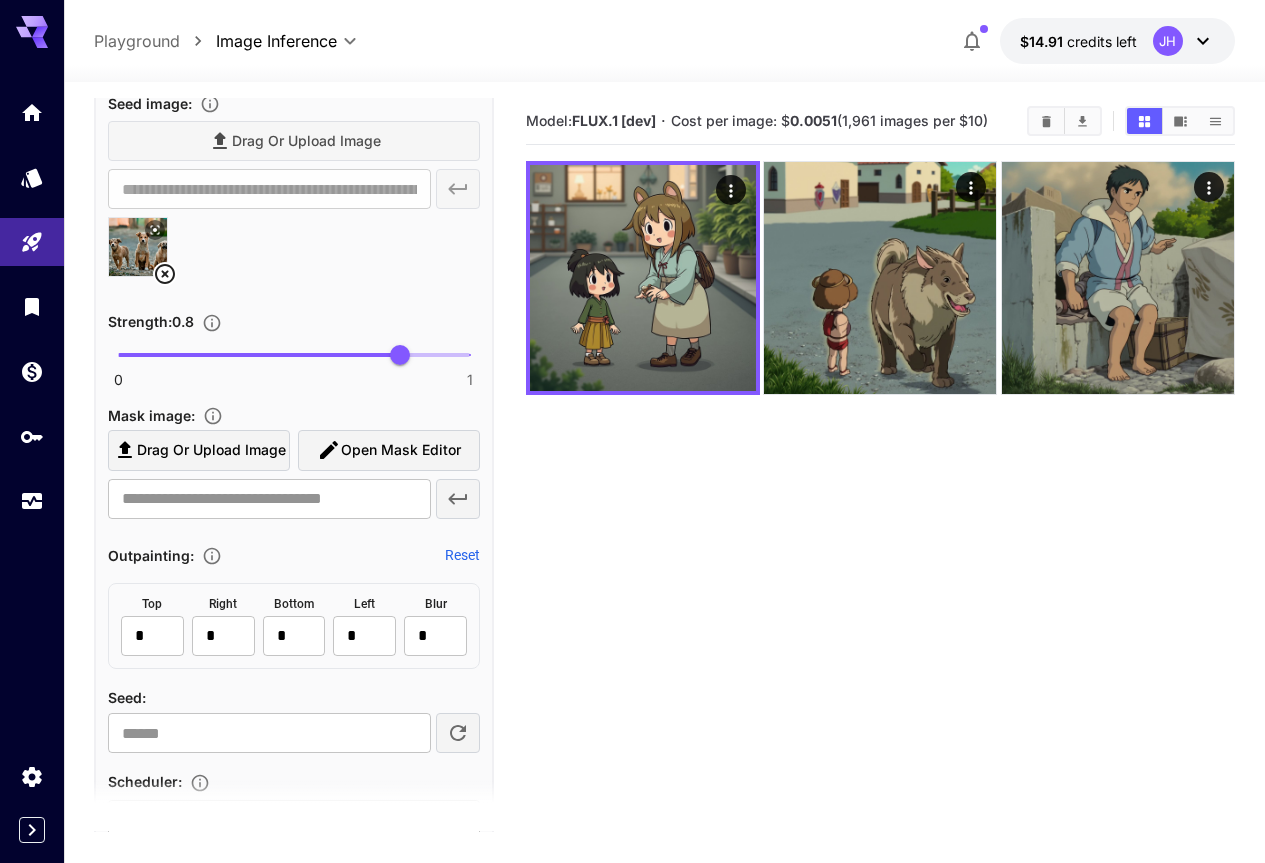 scroll, scrollTop: 600, scrollLeft: 0, axis: vertical 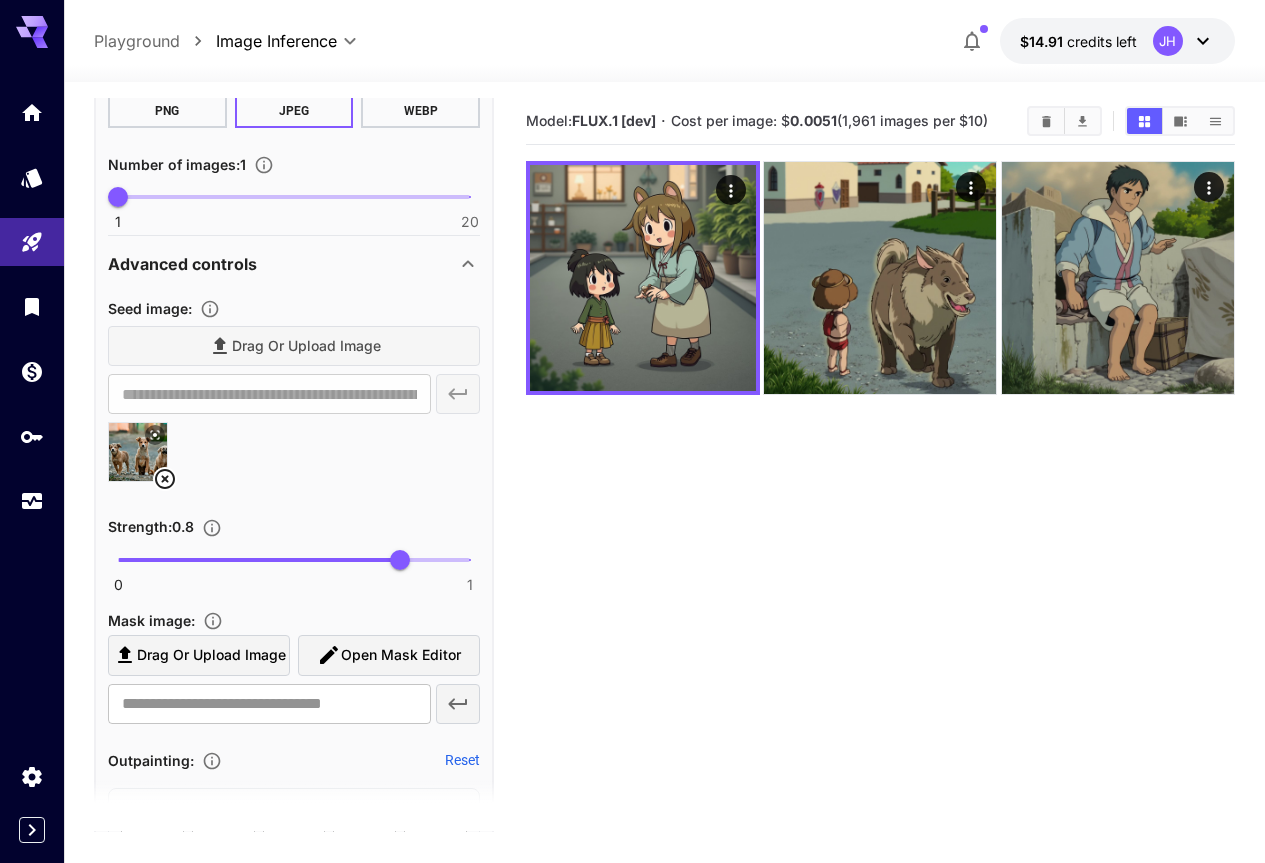 click at bounding box center [259, 560] 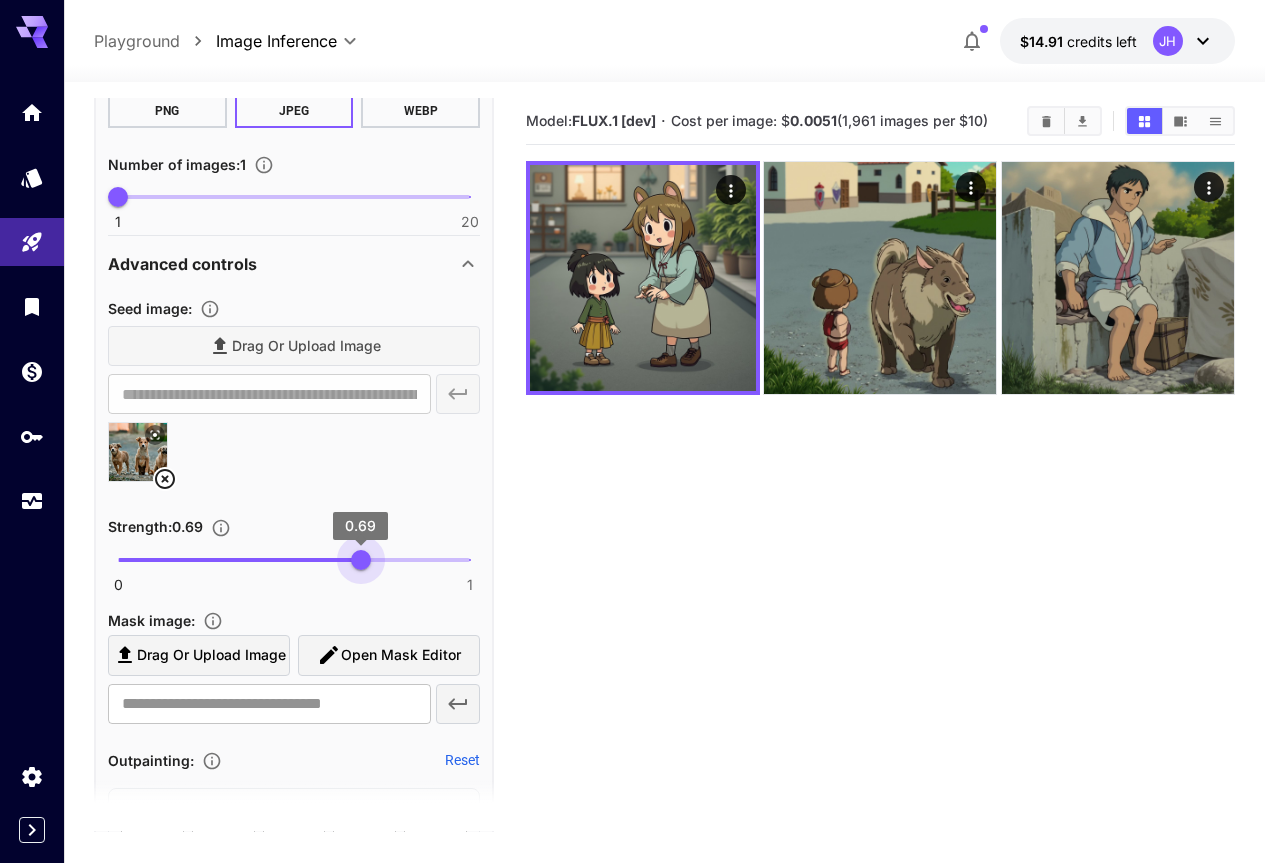 click on "0.69" at bounding box center (361, 560) 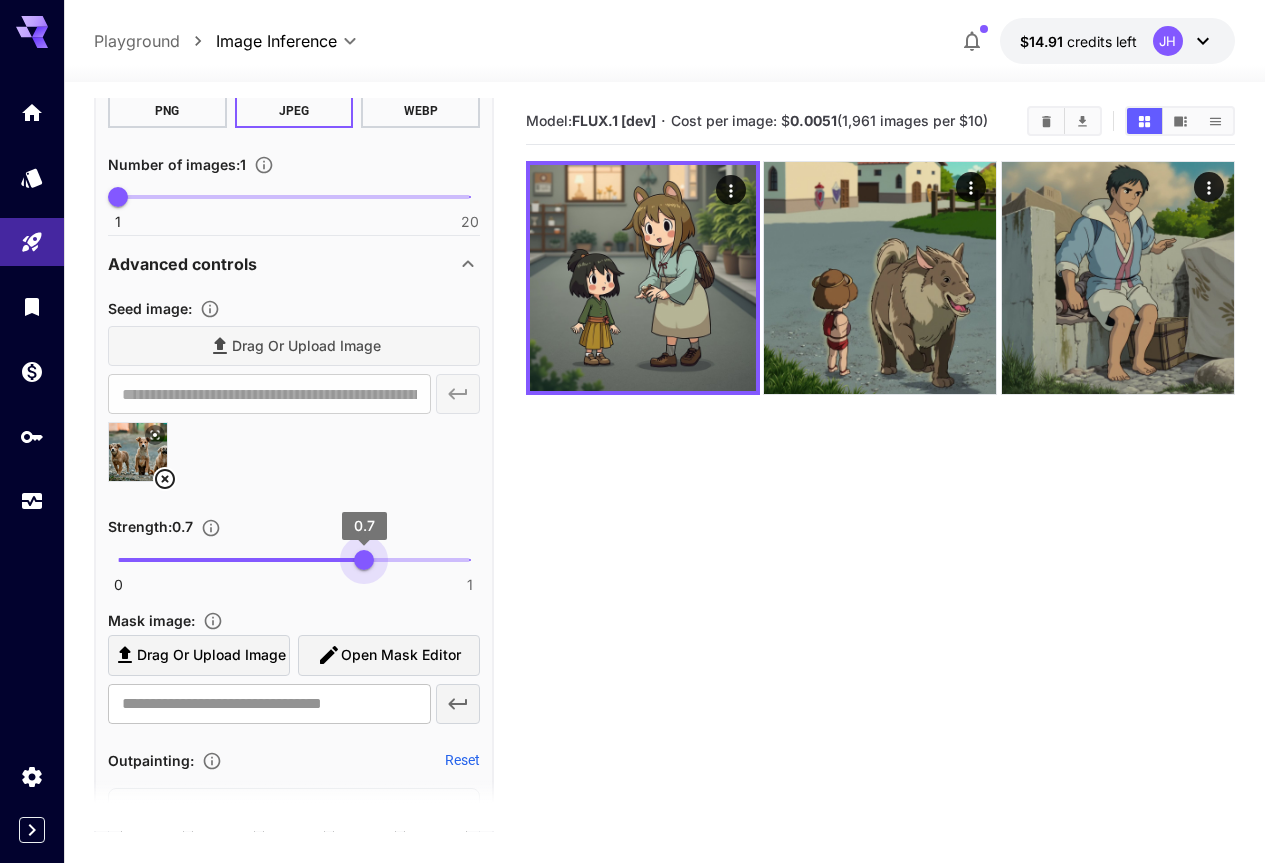 click on "0.7" at bounding box center [364, 560] 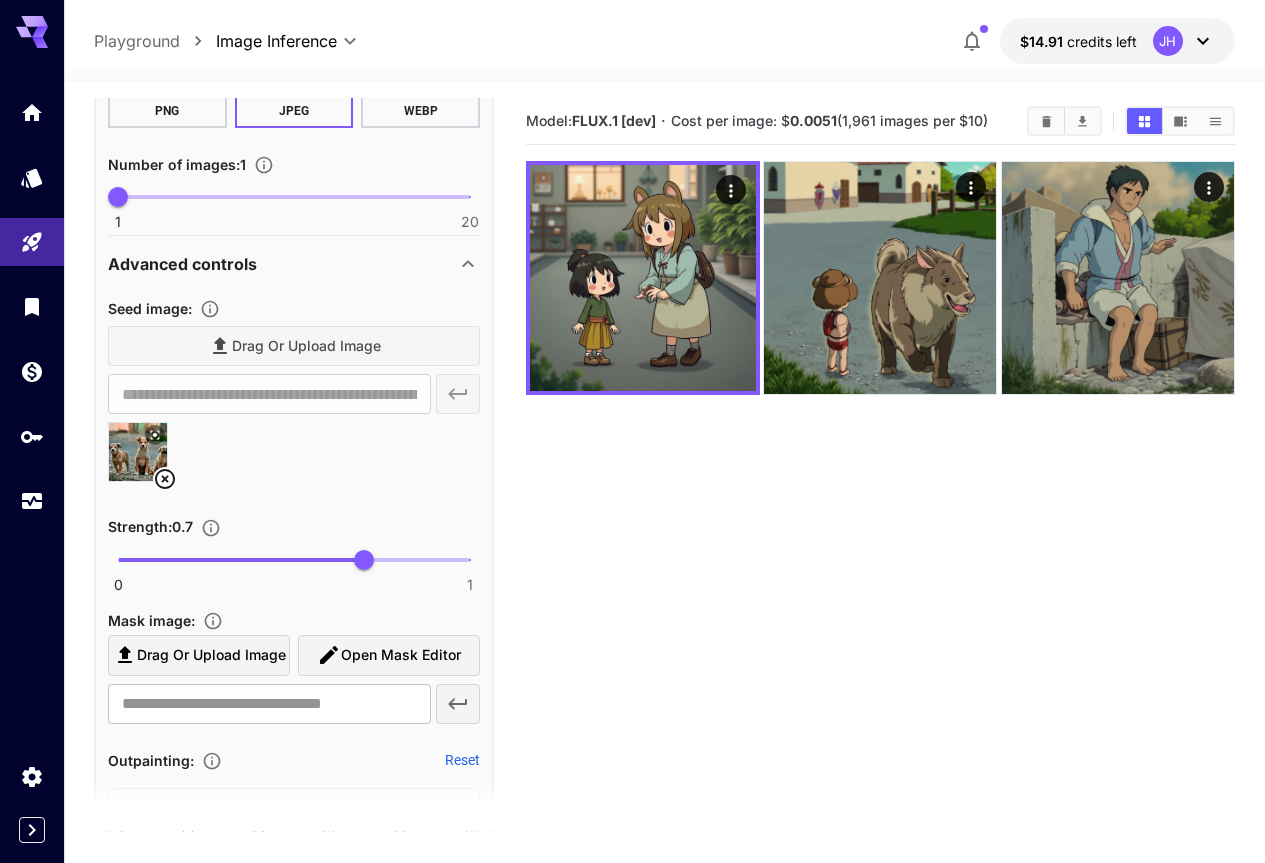 scroll, scrollTop: 0, scrollLeft: 0, axis: both 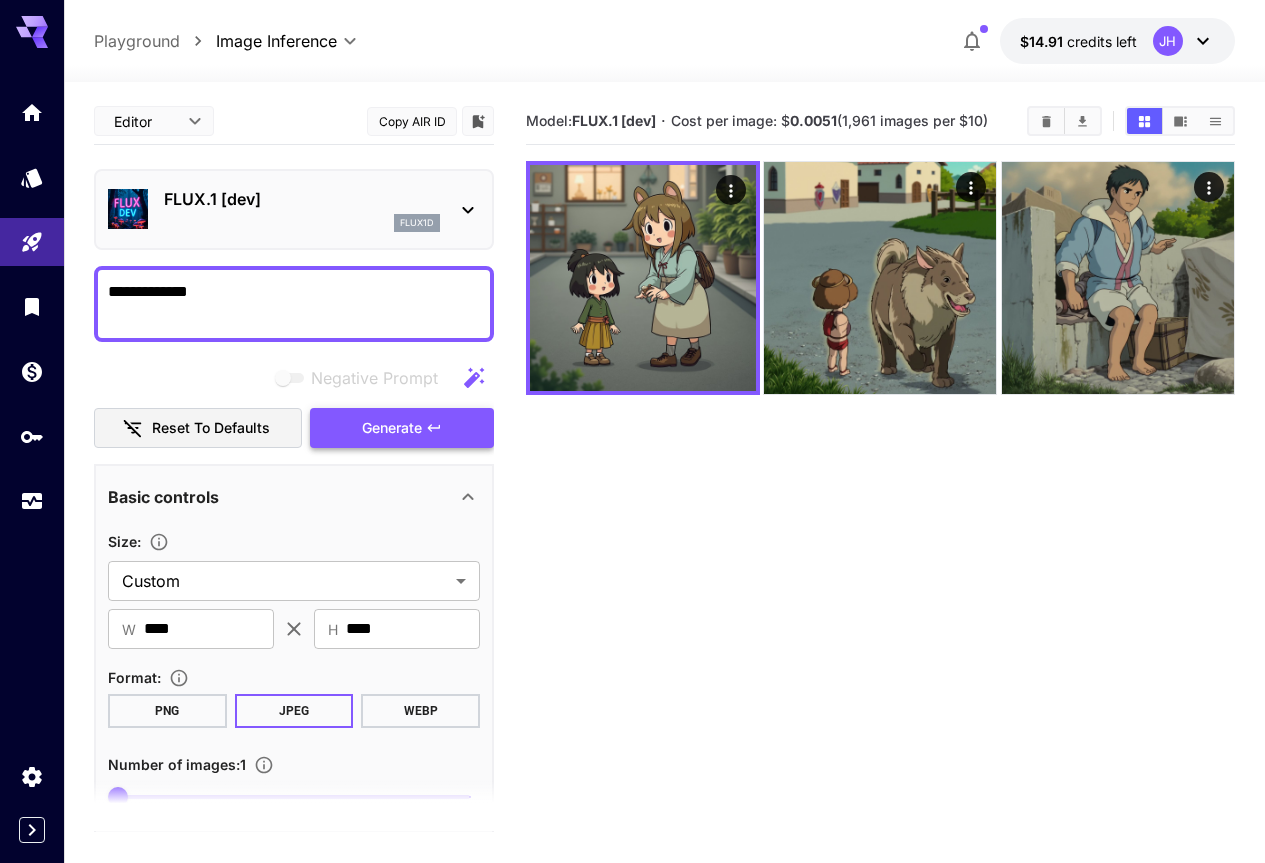 click on "Generate" at bounding box center (392, 428) 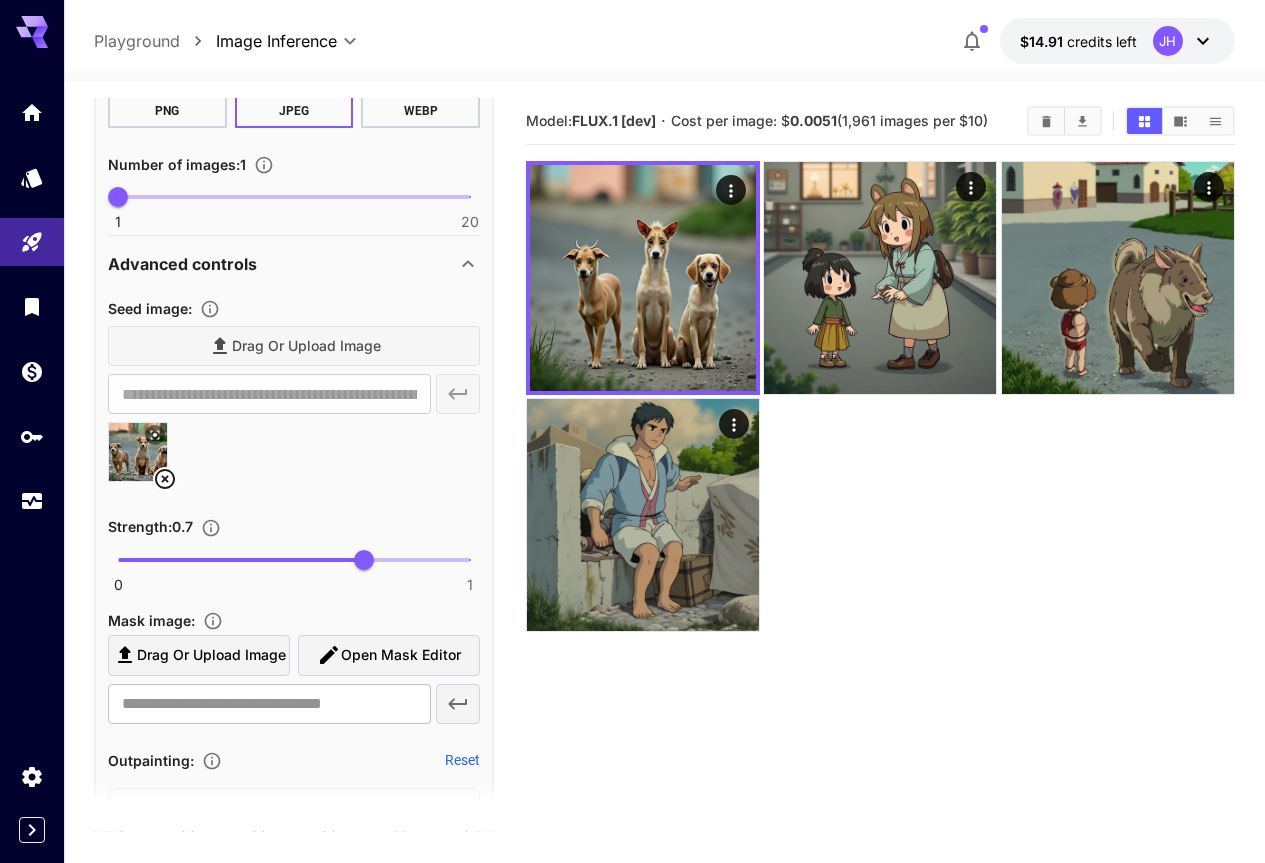 scroll, scrollTop: 700, scrollLeft: 0, axis: vertical 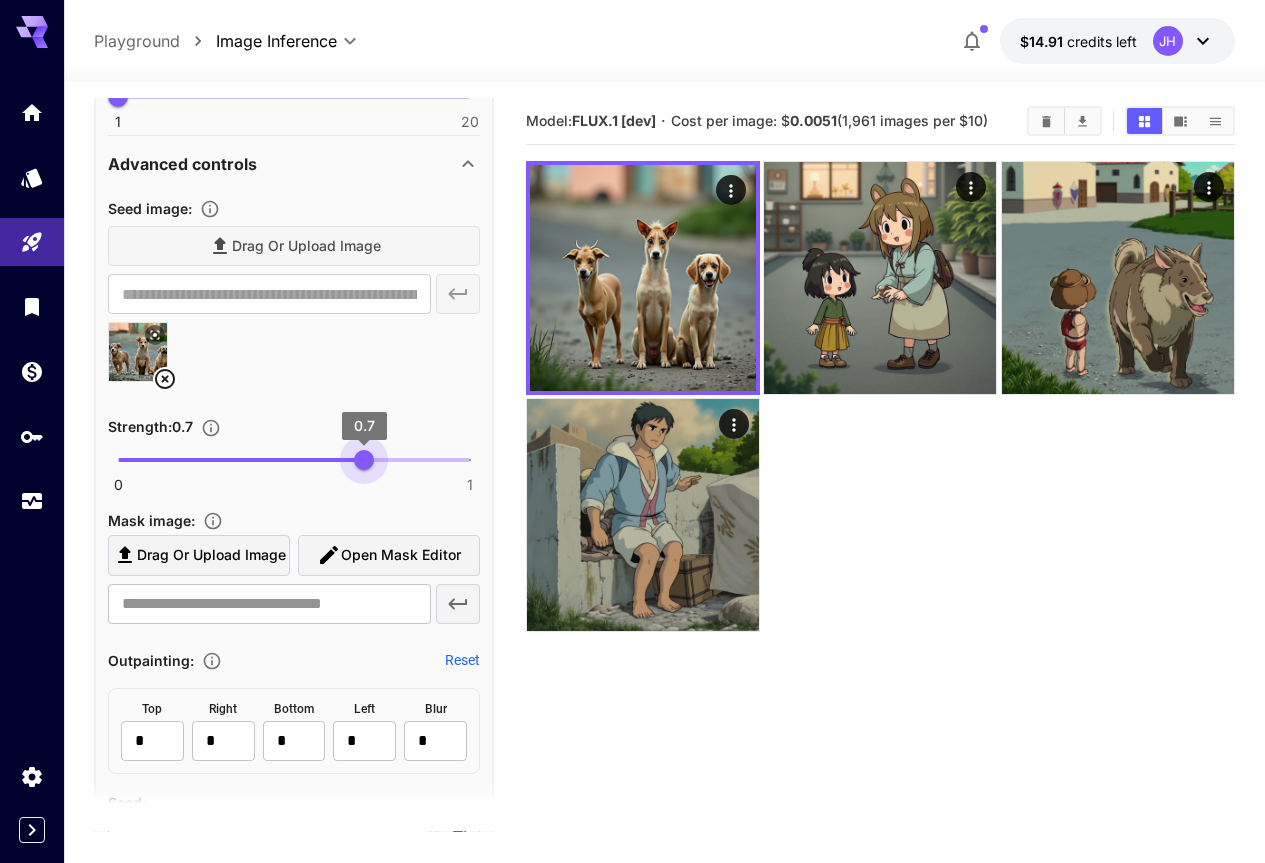 drag, startPoint x: 374, startPoint y: 461, endPoint x: 365, endPoint y: 466, distance: 10.29563 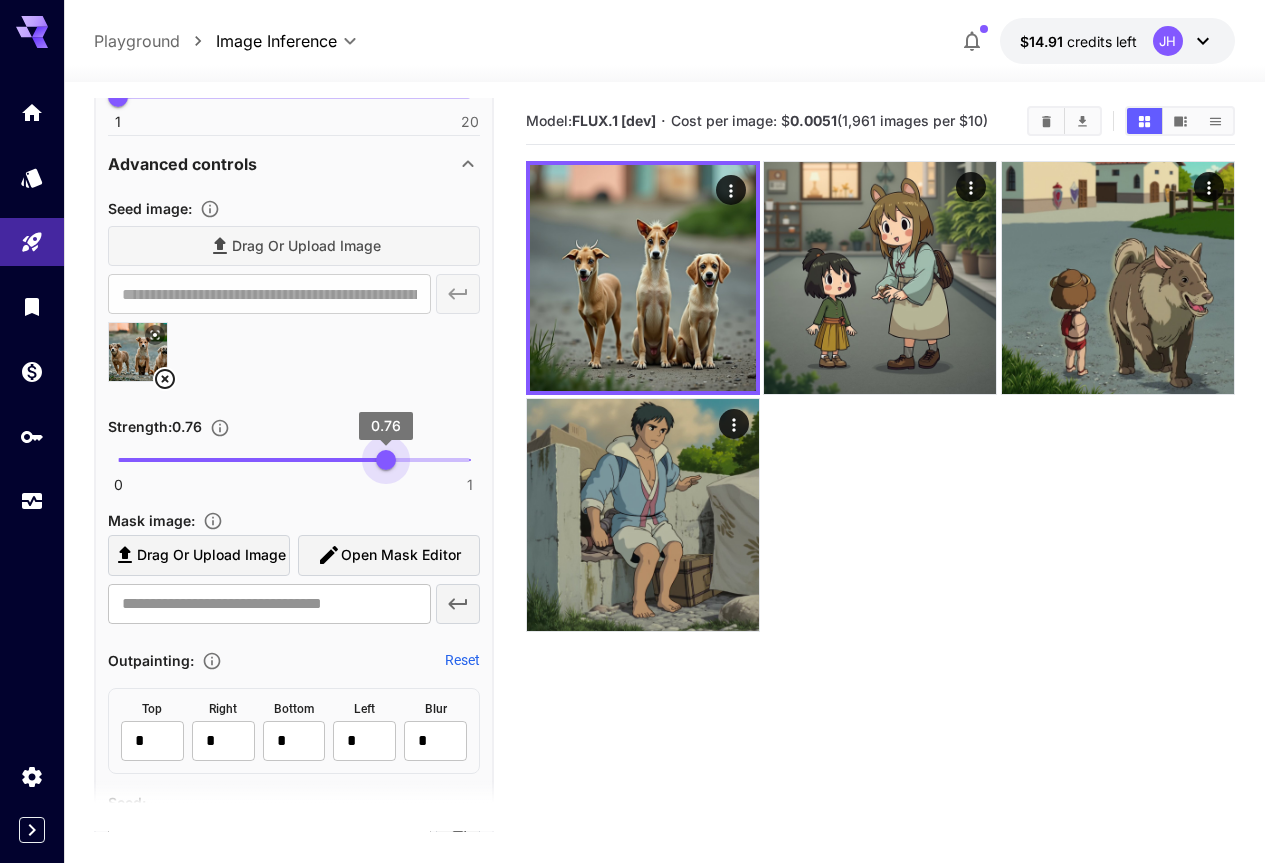 type on "****" 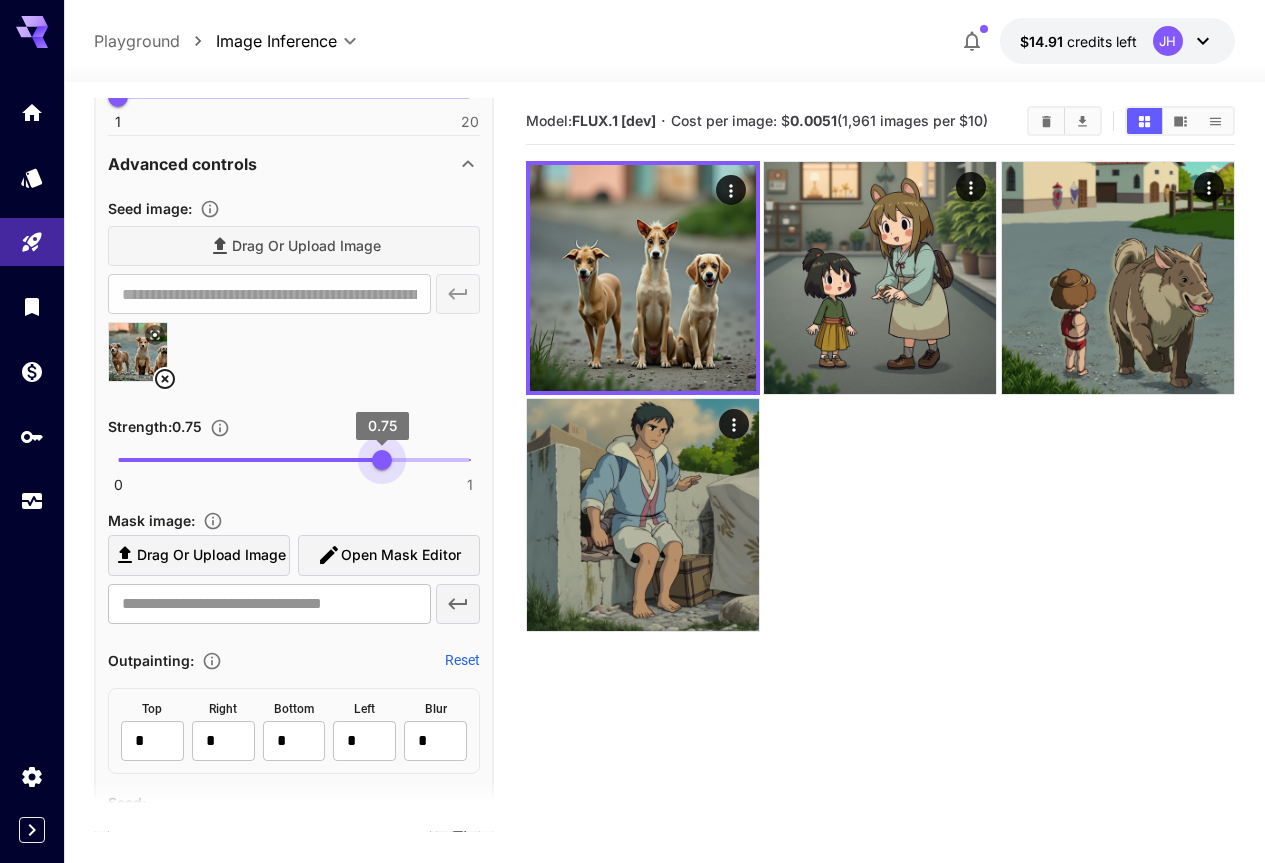 drag, startPoint x: 365, startPoint y: 466, endPoint x: 382, endPoint y: 466, distance: 17 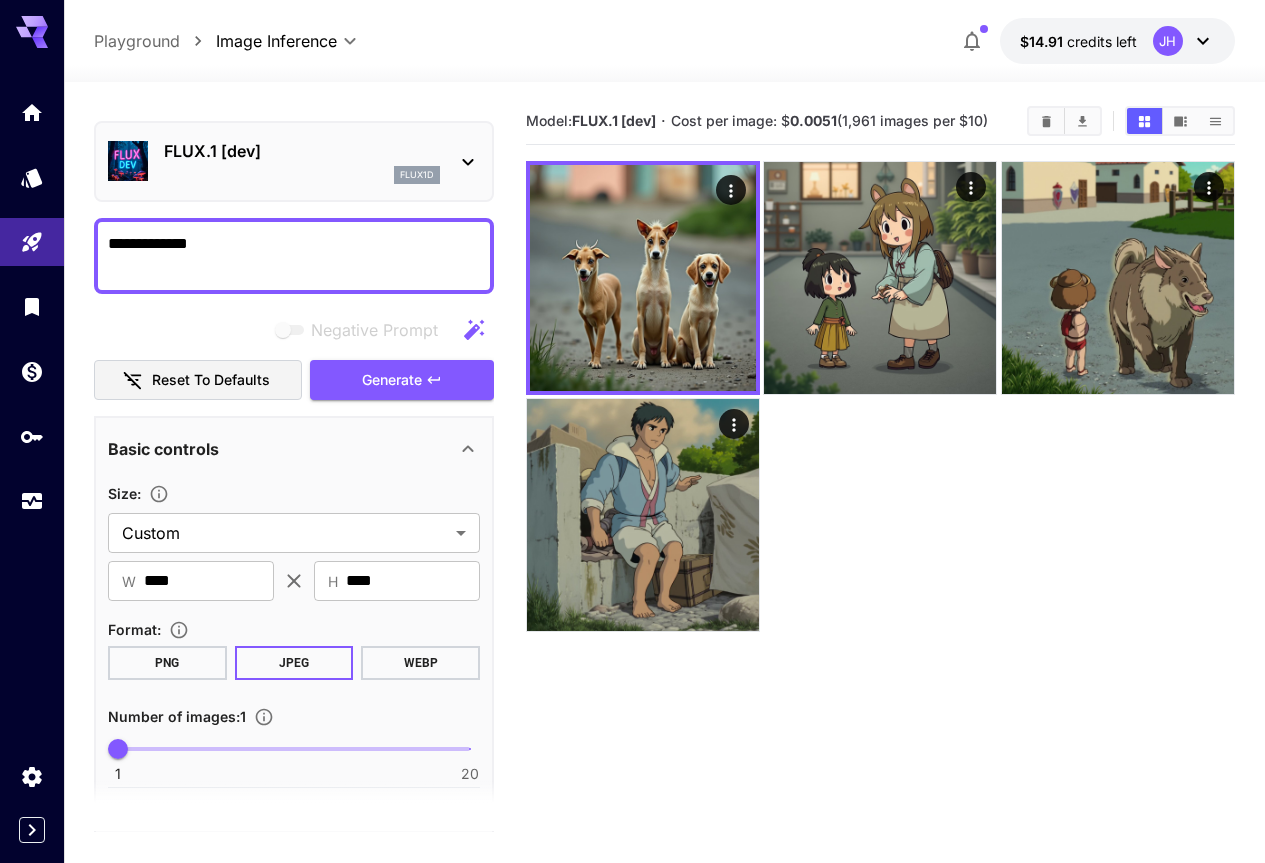 scroll, scrollTop: 0, scrollLeft: 0, axis: both 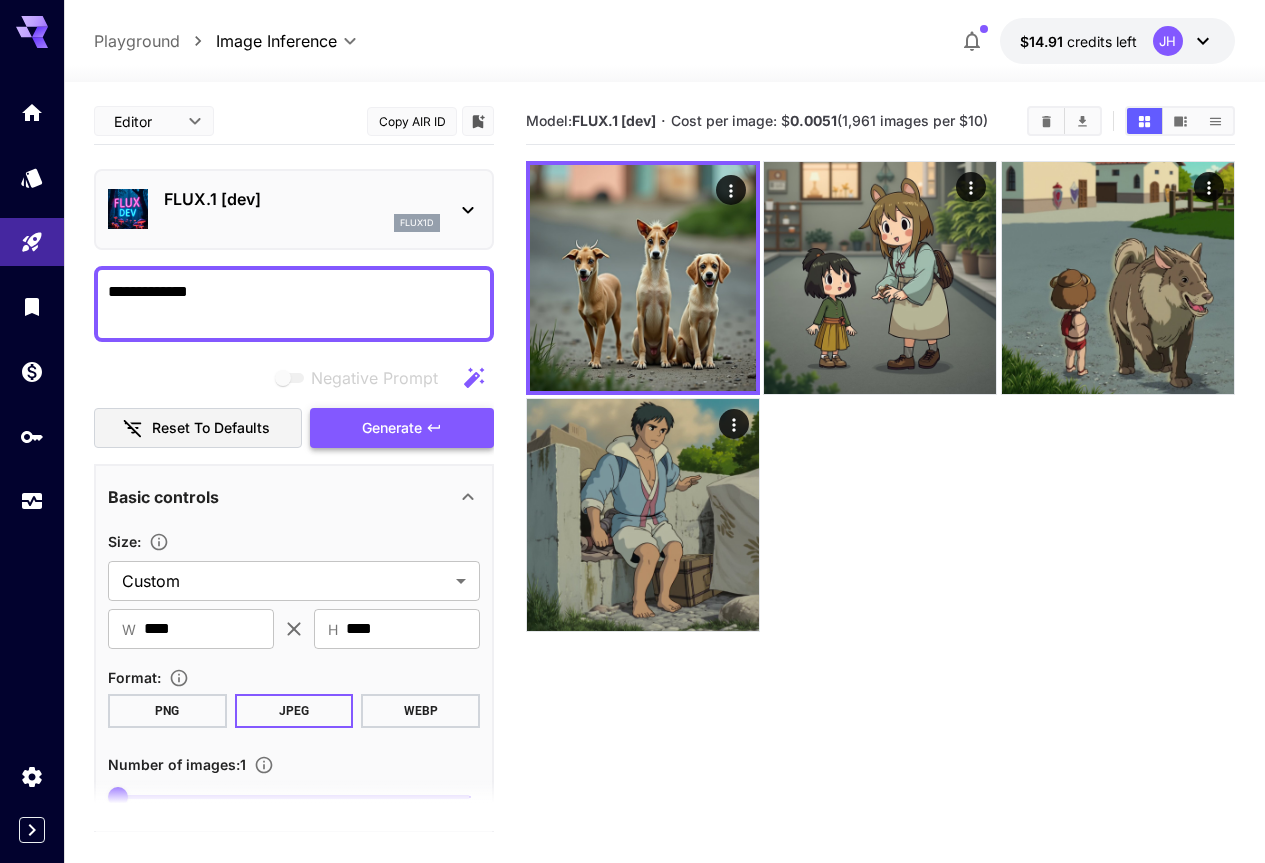 click on "Generate" at bounding box center [392, 428] 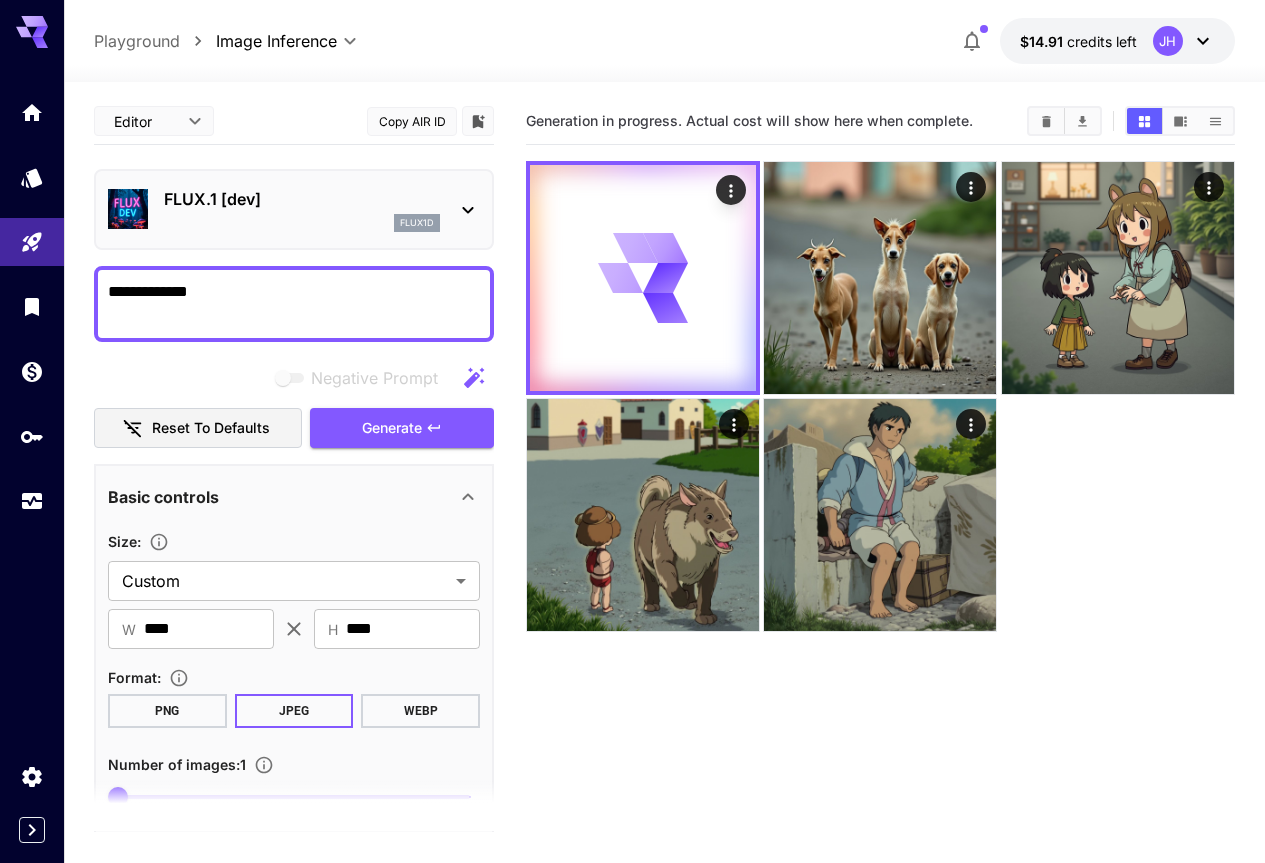 click on "Generation in progress. Actual cost will show here when complete." at bounding box center (880, 529) 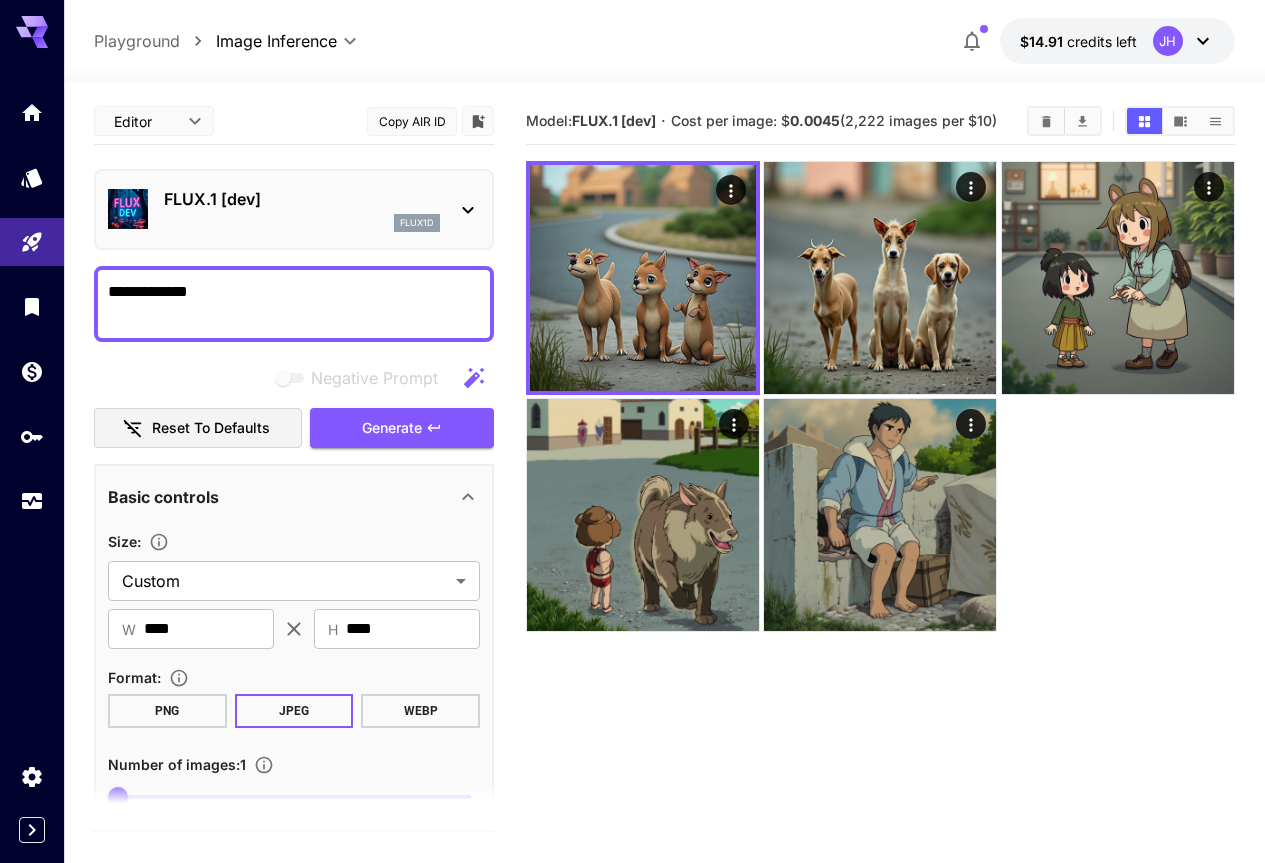 click on "Model:  FLUX.1 [dev] · Cost per image: $ [PRICE]  ([COUNT] images per $10)" at bounding box center [880, 529] 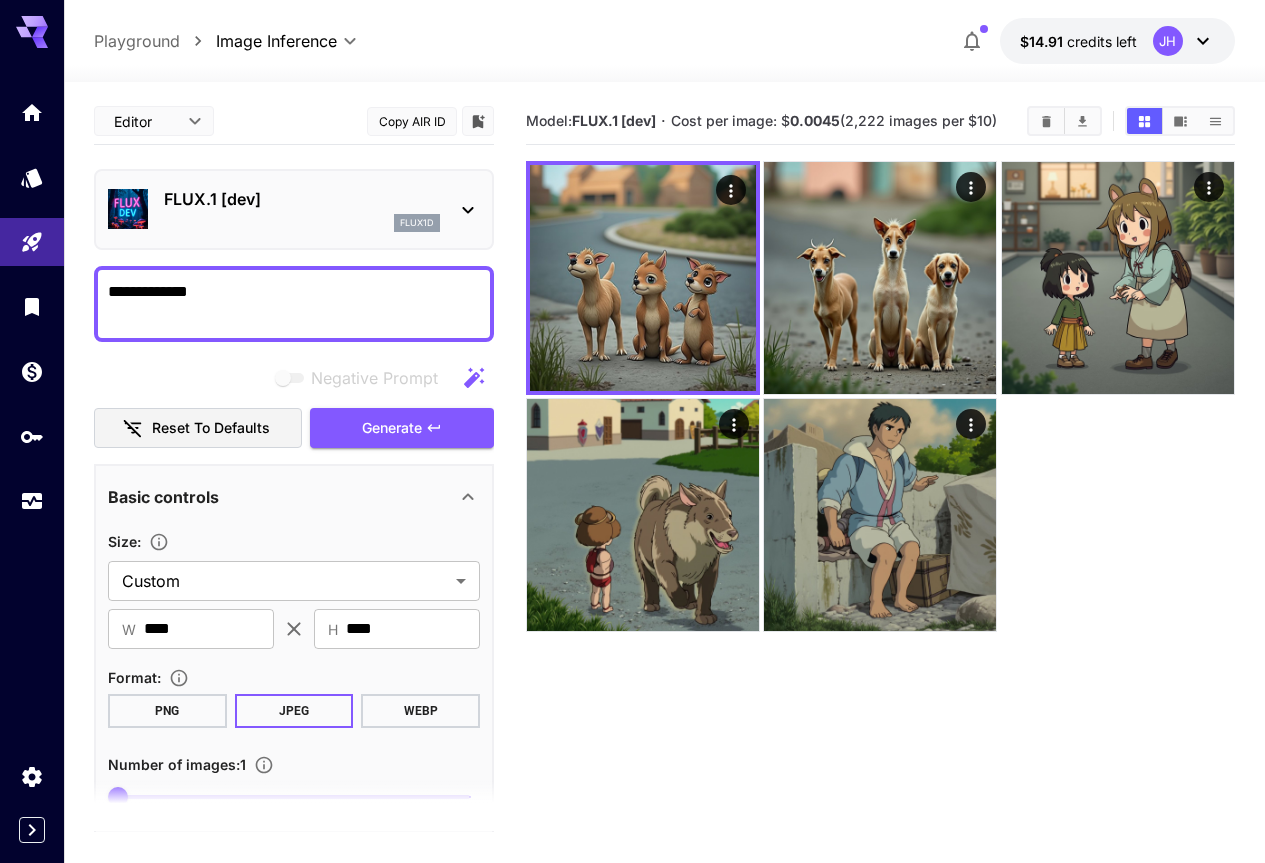click on "Model:  FLUX.1 [dev] · Cost per image: $ [PRICE]  ([COUNT] images per $10)" at bounding box center [880, 529] 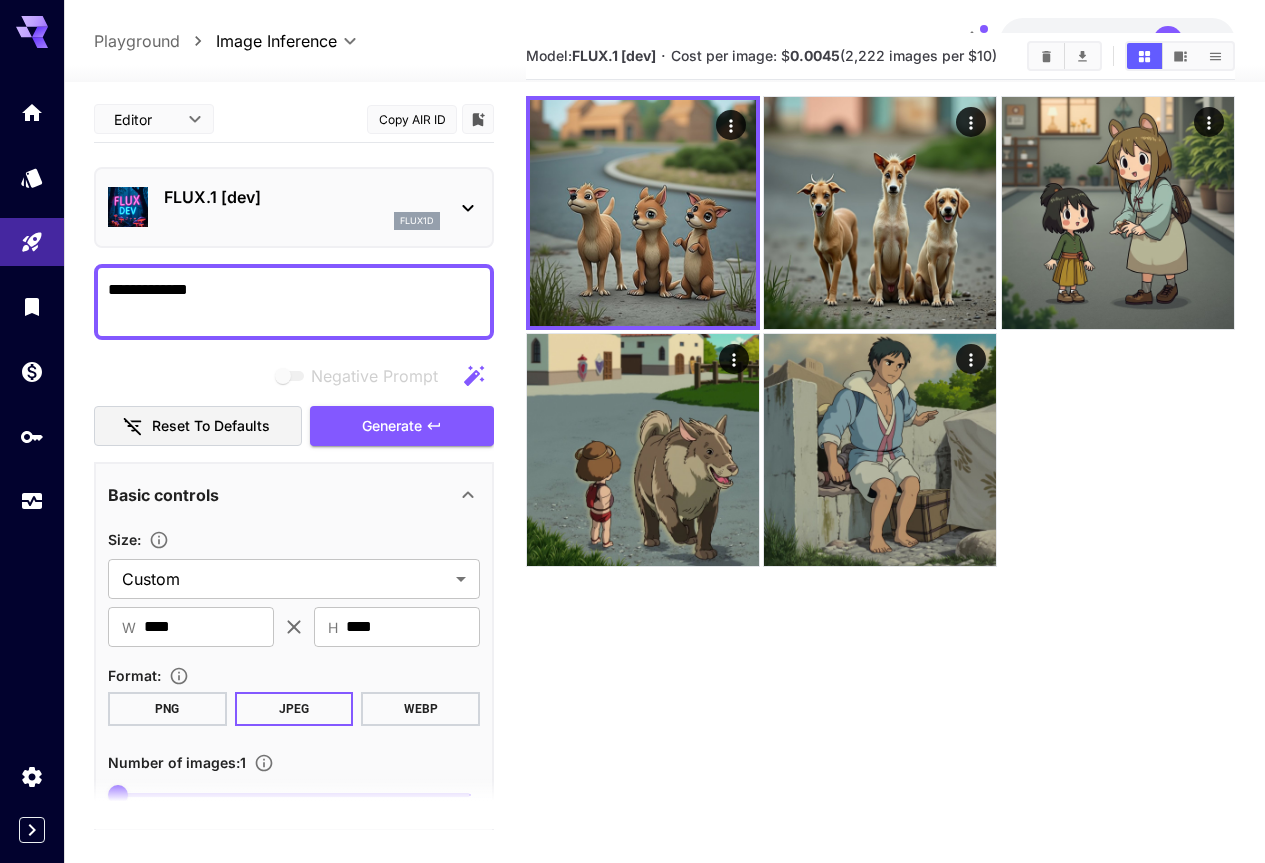 scroll, scrollTop: 100, scrollLeft: 0, axis: vertical 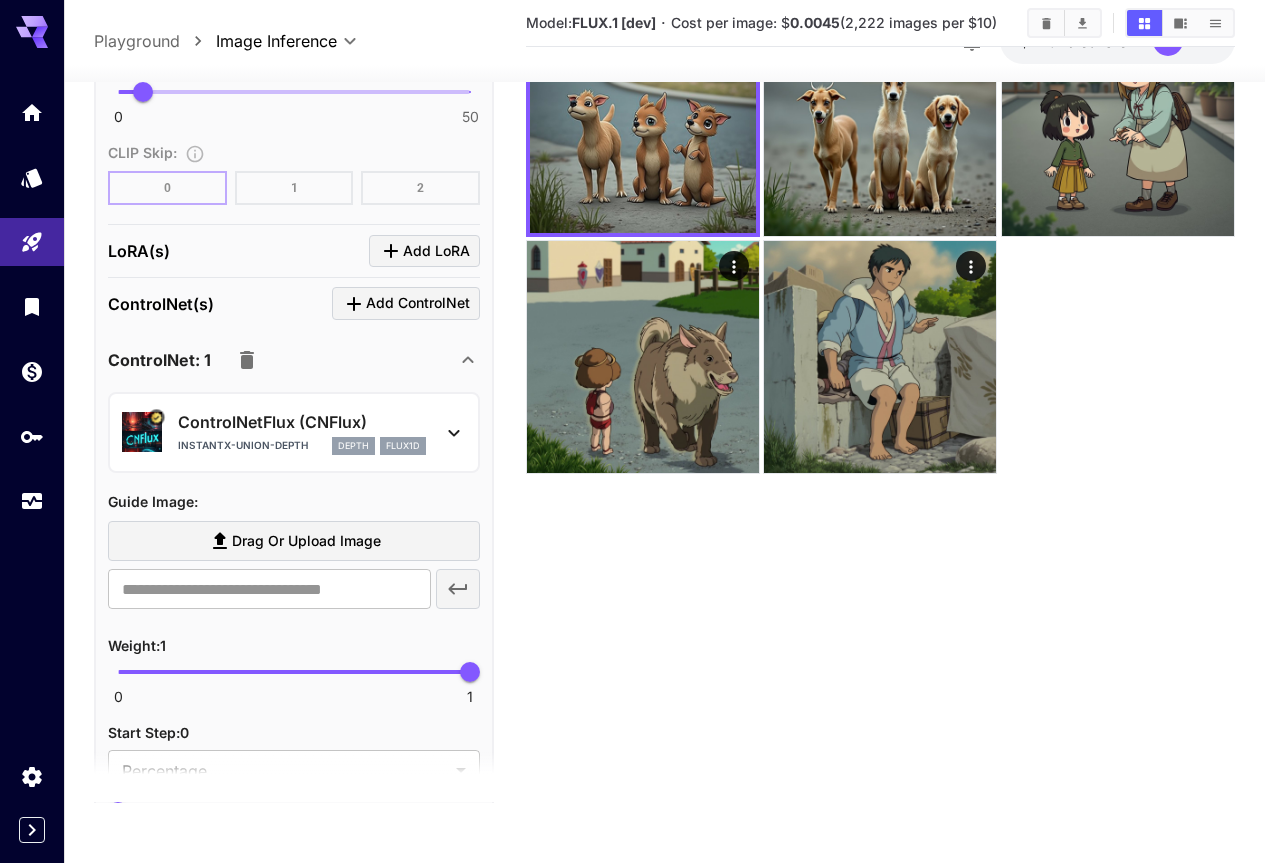 click on "ControlNetFlux (CNFlux)" at bounding box center (302, 422) 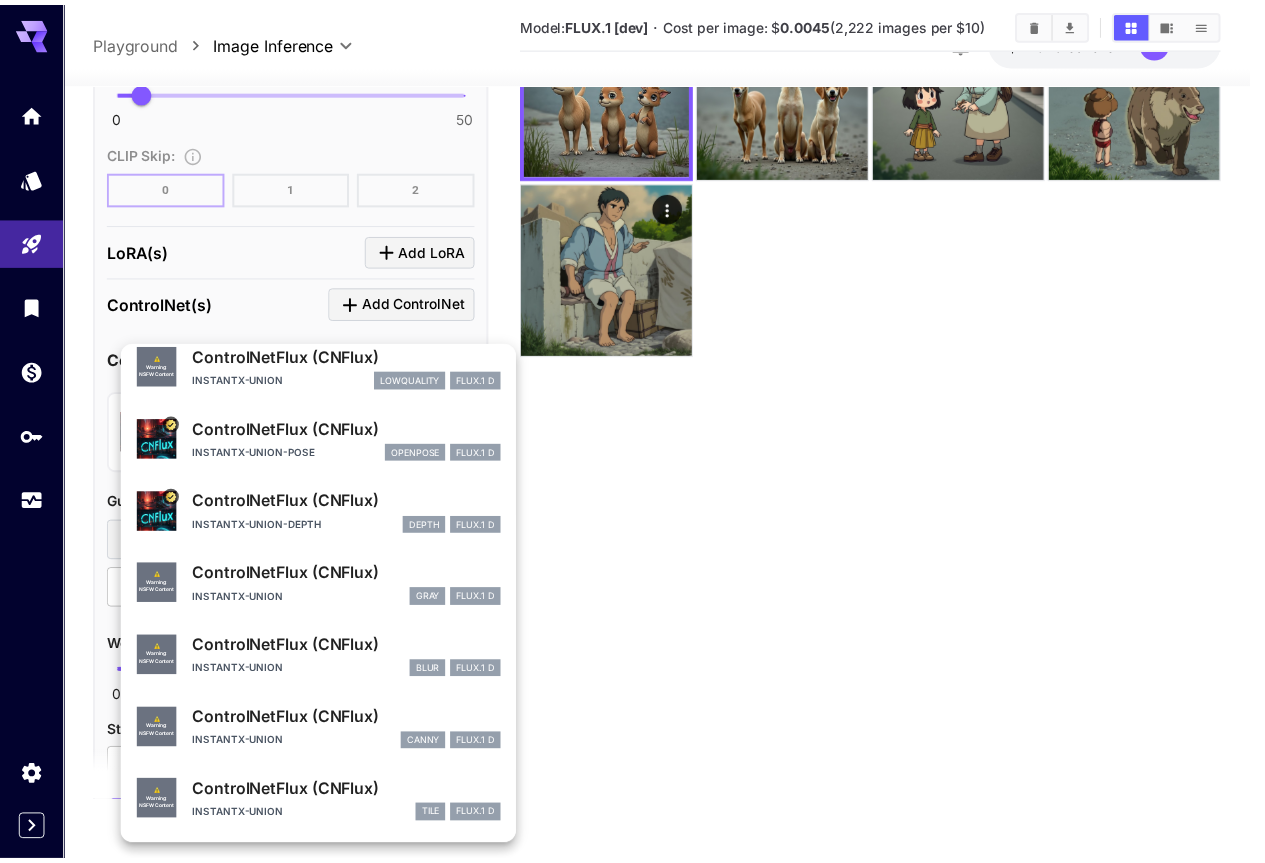 scroll, scrollTop: 0, scrollLeft: 0, axis: both 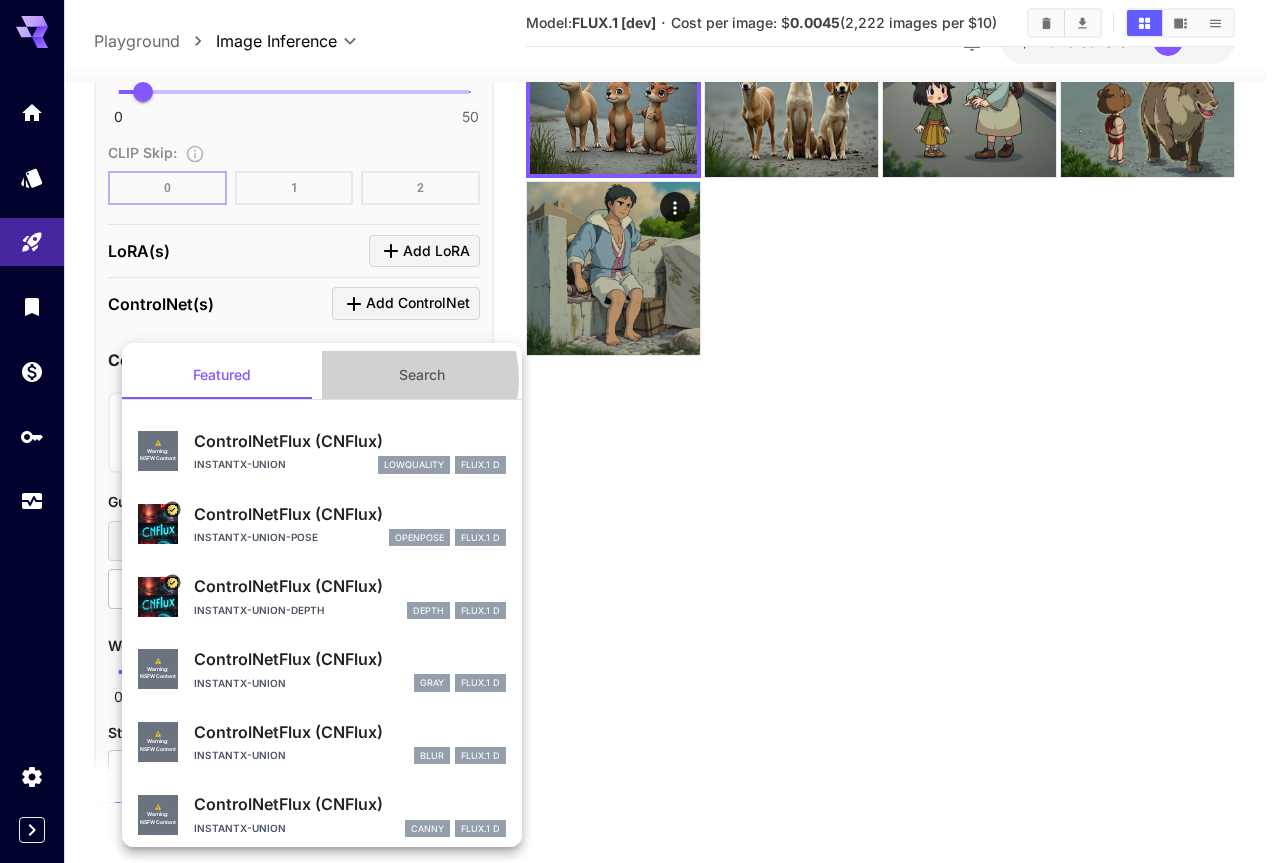 click on "Search" at bounding box center (422, 375) 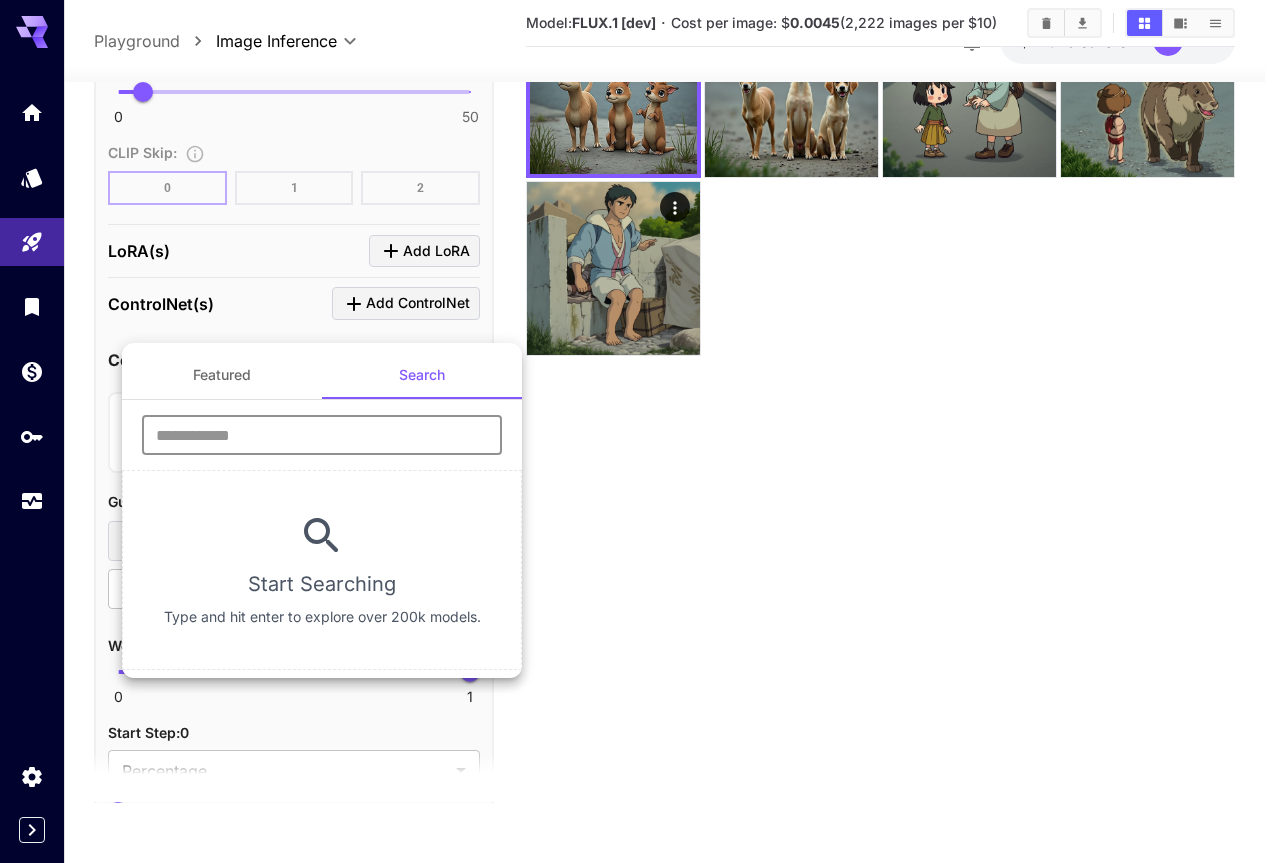click at bounding box center [322, 435] 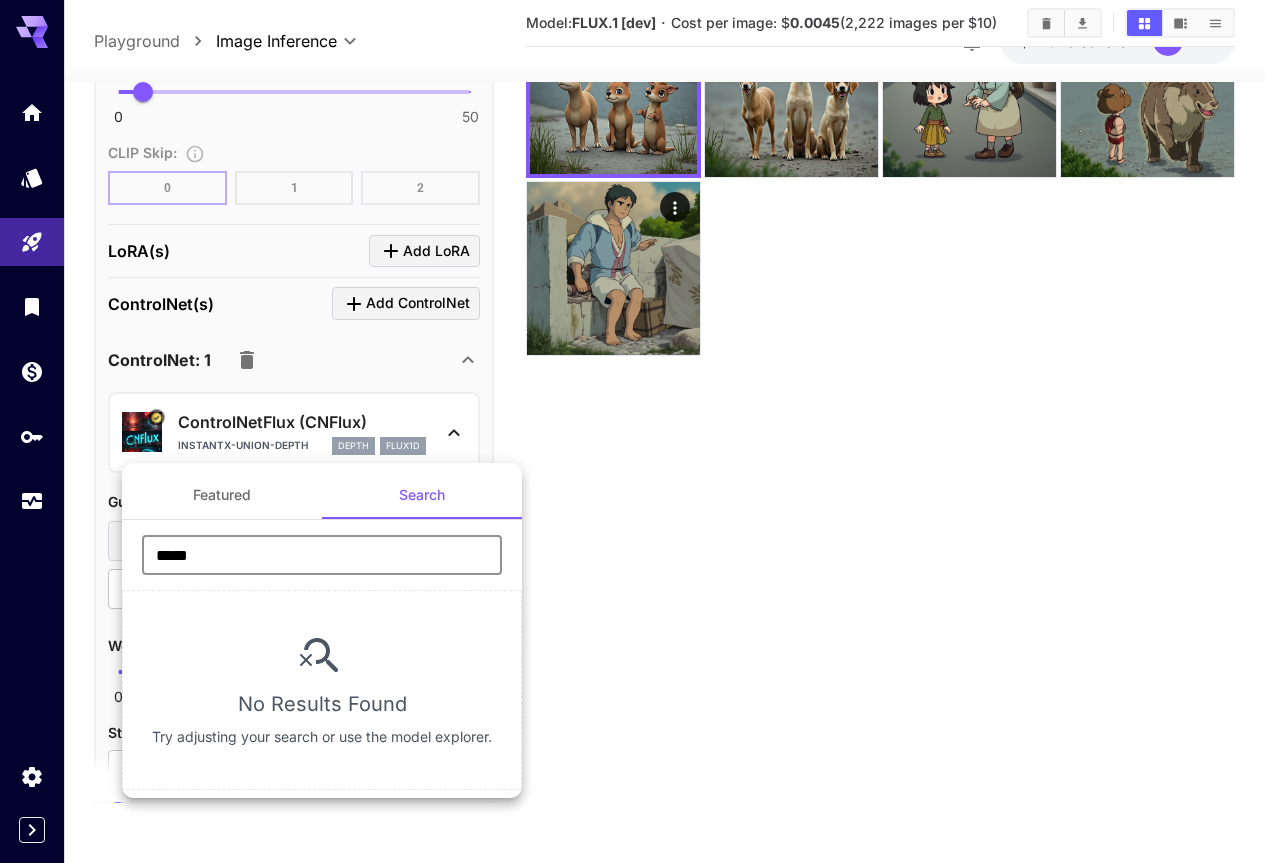 type on "*****" 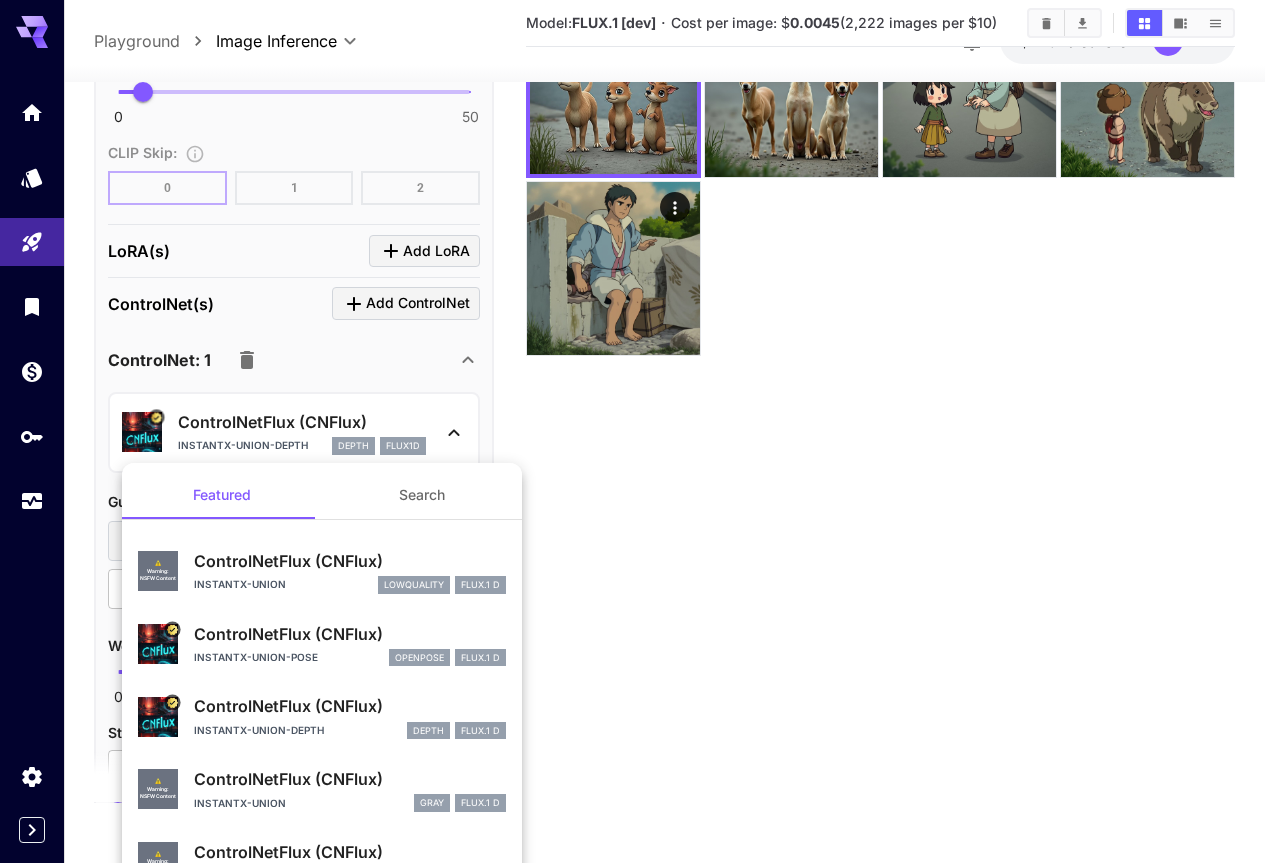 click on "Search" at bounding box center [422, 495] 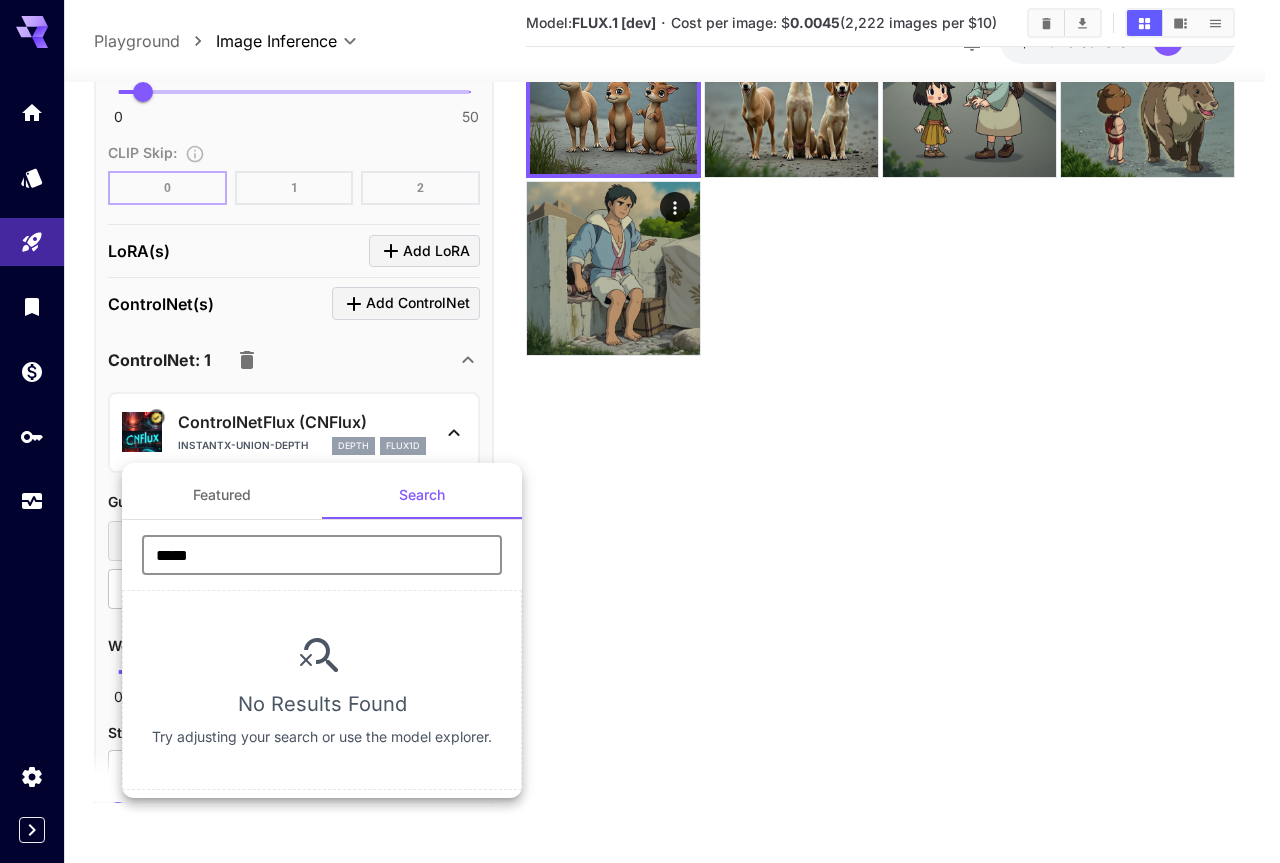 drag, startPoint x: 253, startPoint y: 555, endPoint x: 67, endPoint y: 534, distance: 187.18173 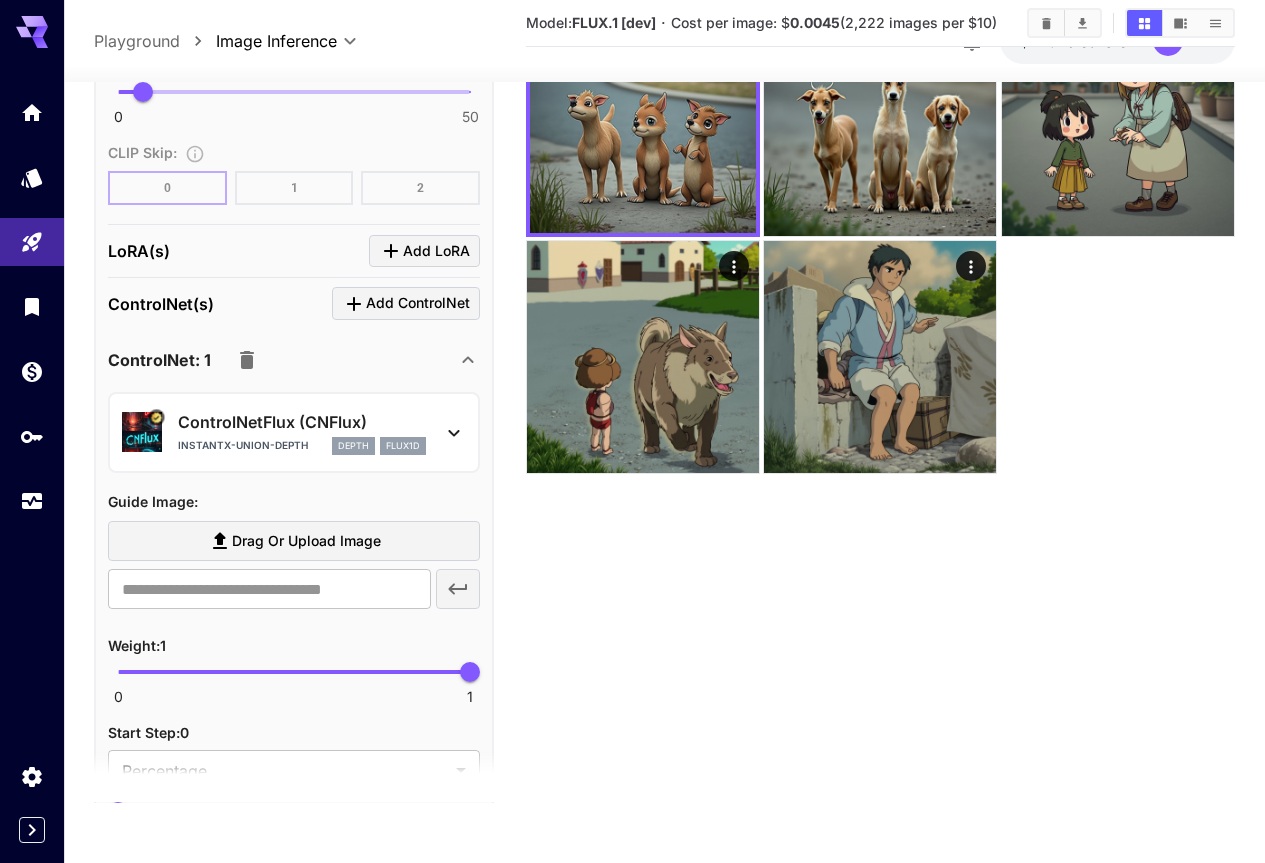 click 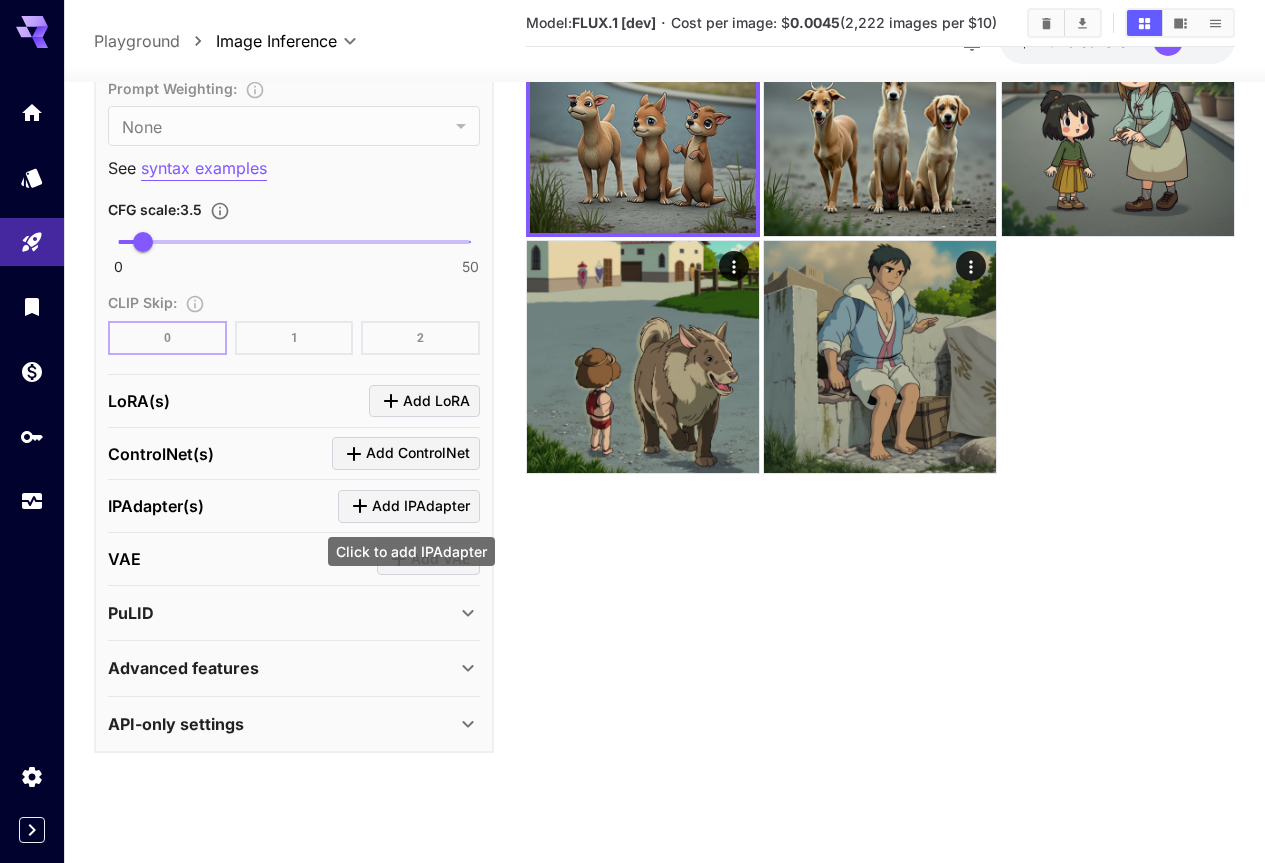 click 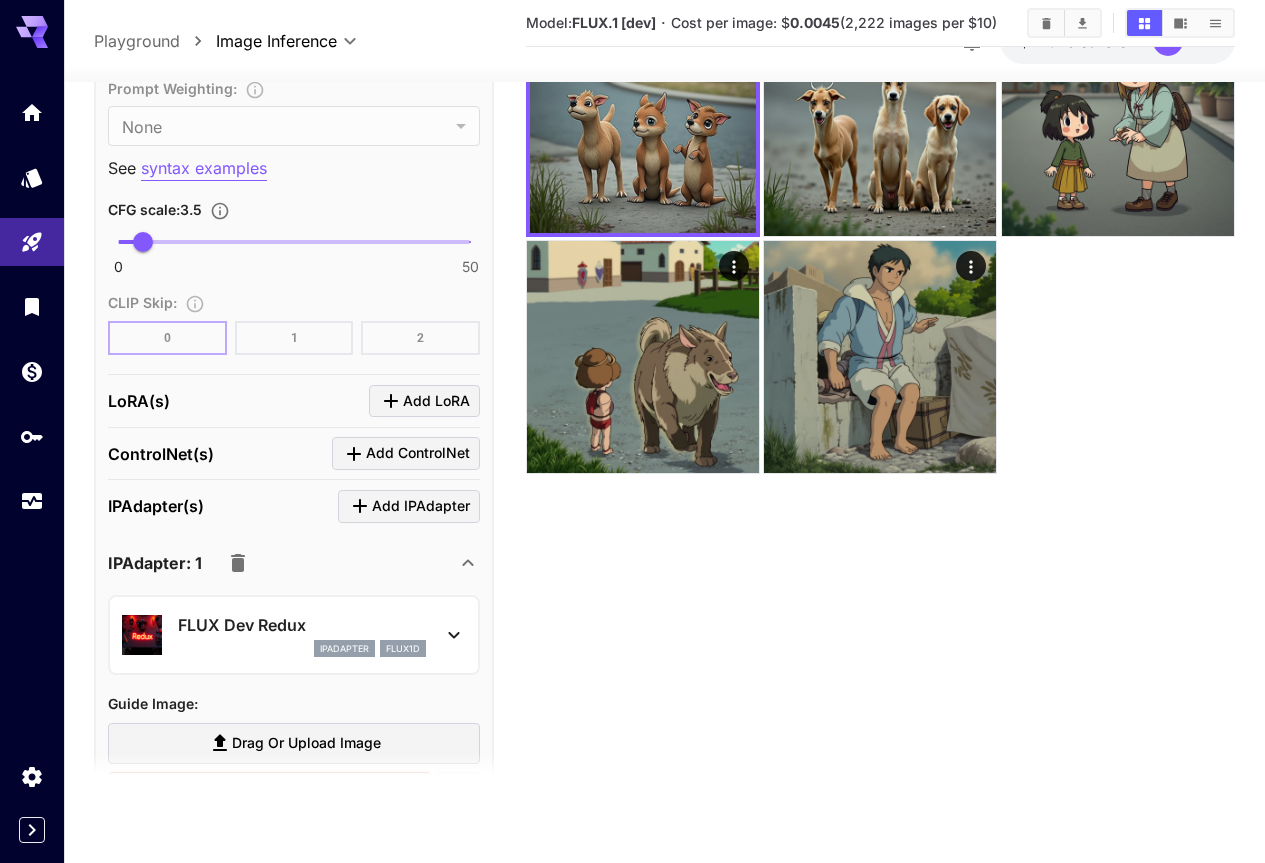 click on "FLUX Dev Redux" at bounding box center (302, 625) 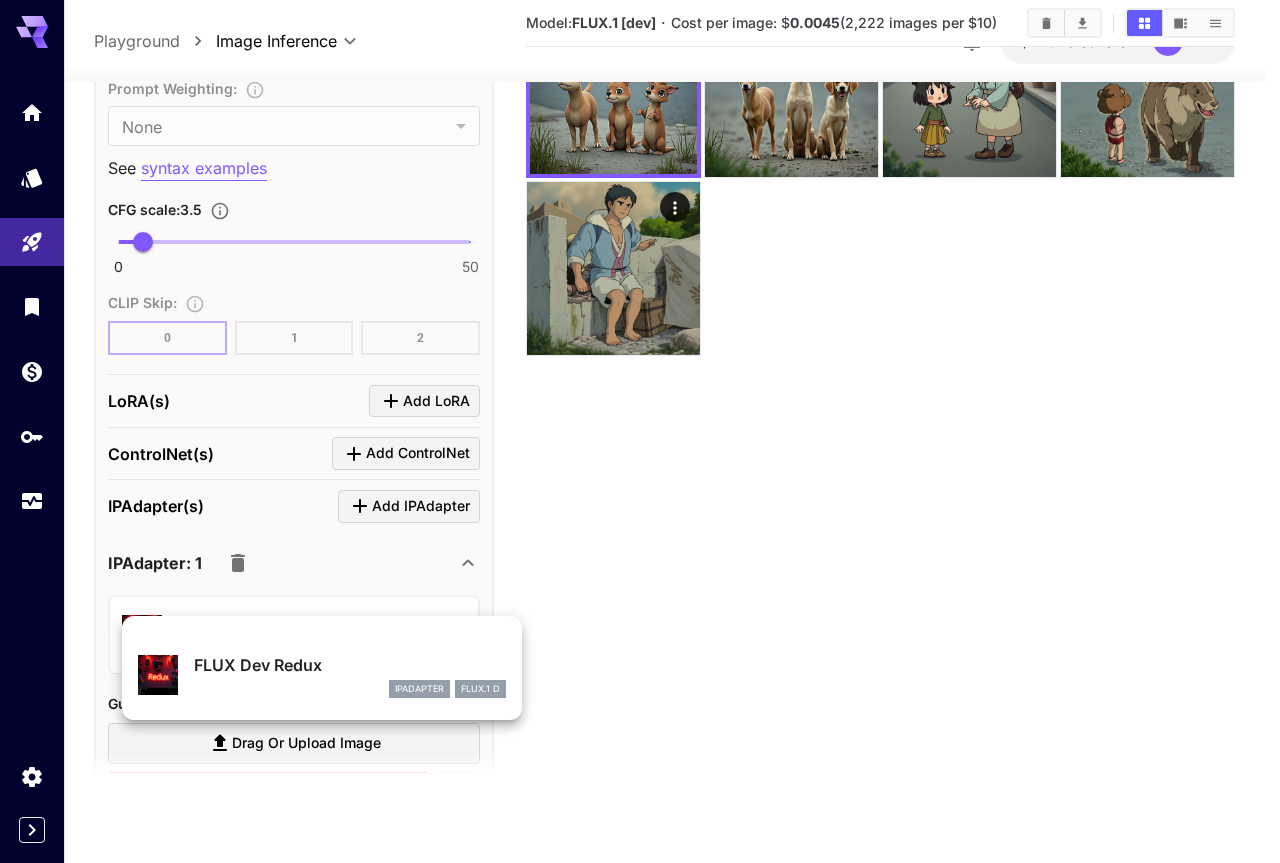 click at bounding box center [640, 431] 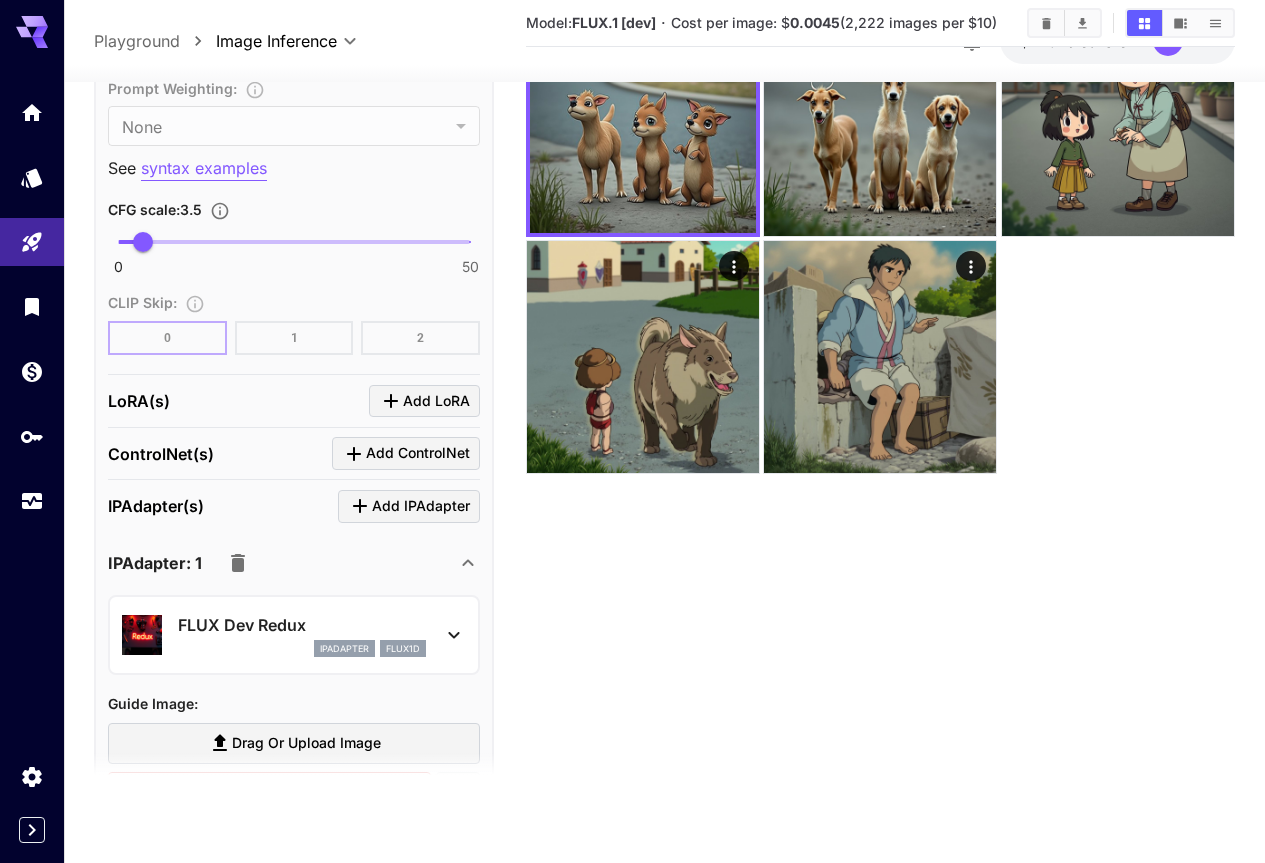 click 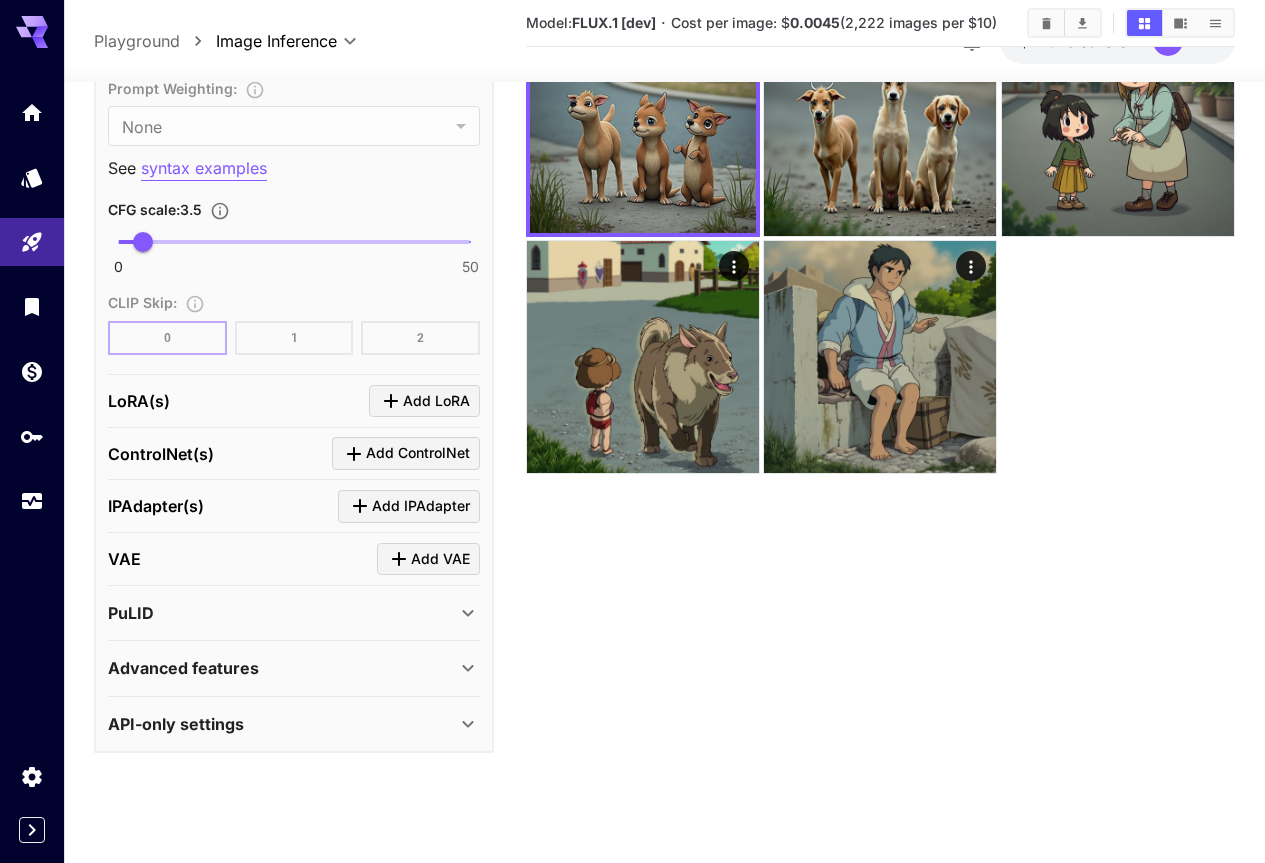 click on "PuLID" at bounding box center (282, 613) 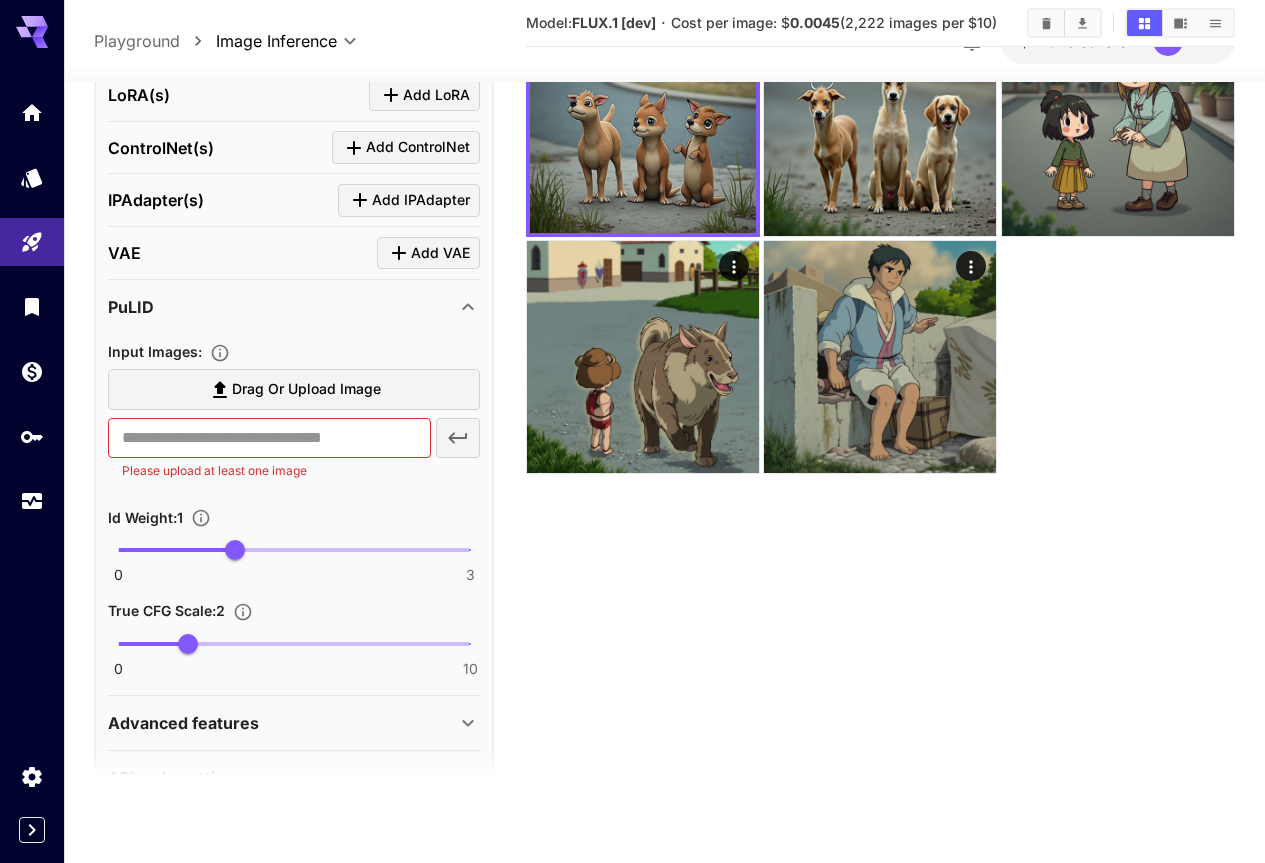 scroll, scrollTop: 2010, scrollLeft: 0, axis: vertical 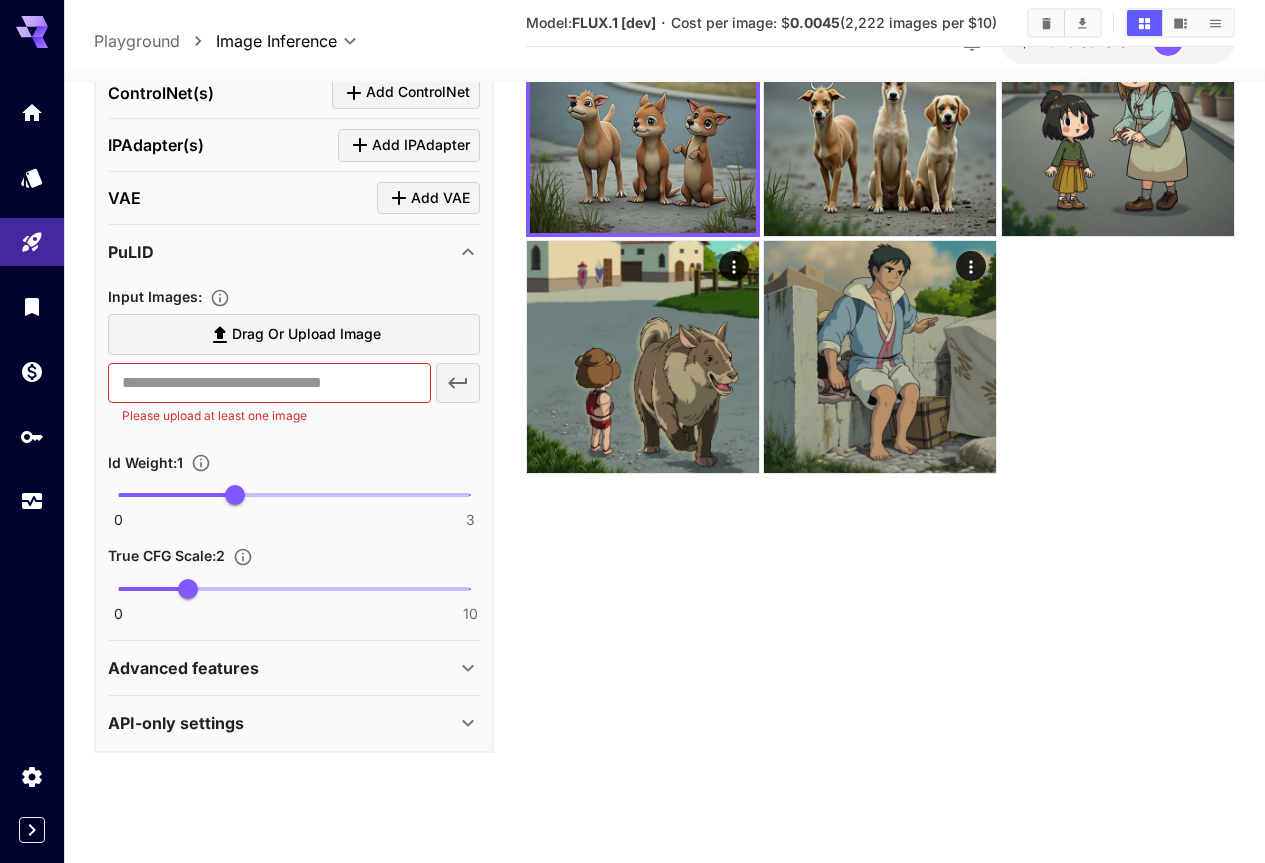 click on "PuLID" at bounding box center (282, 252) 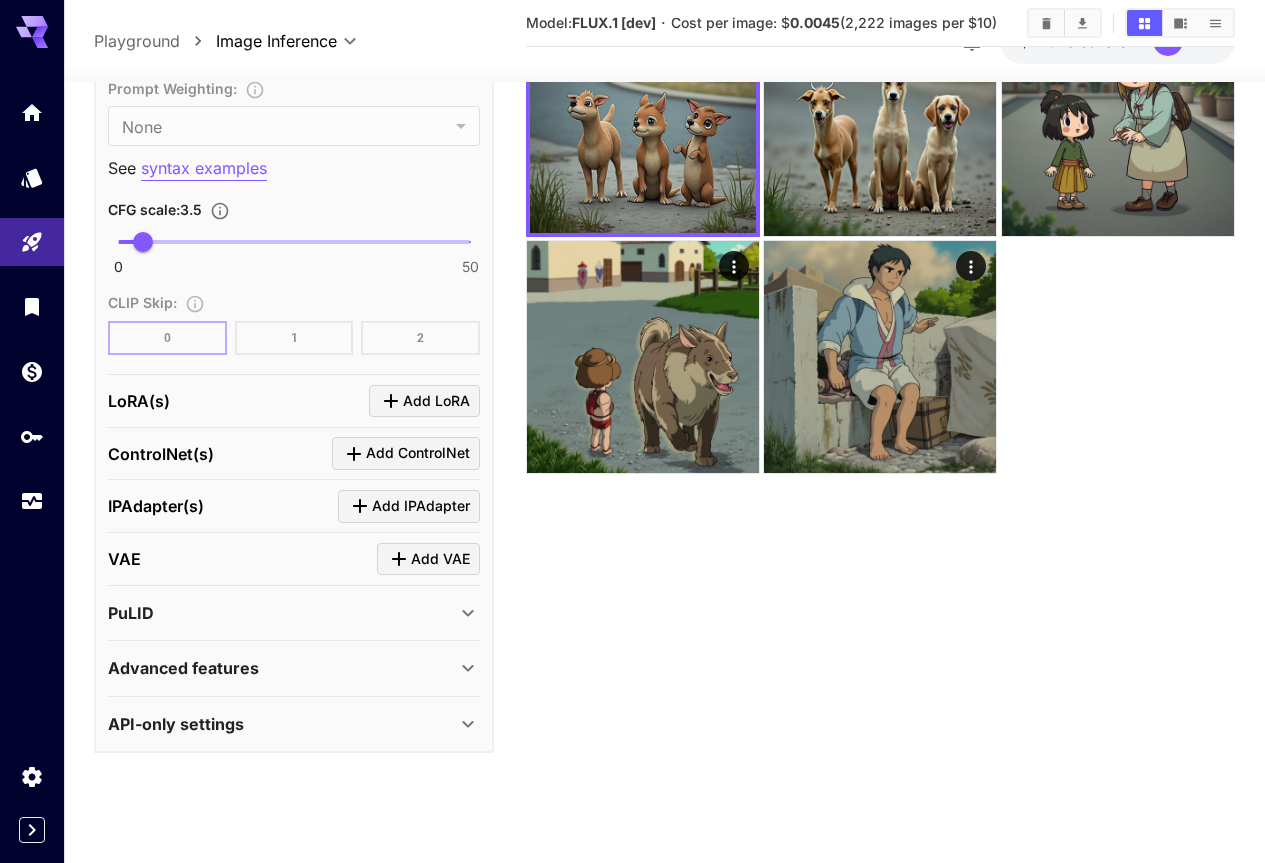 scroll, scrollTop: 1649, scrollLeft: 0, axis: vertical 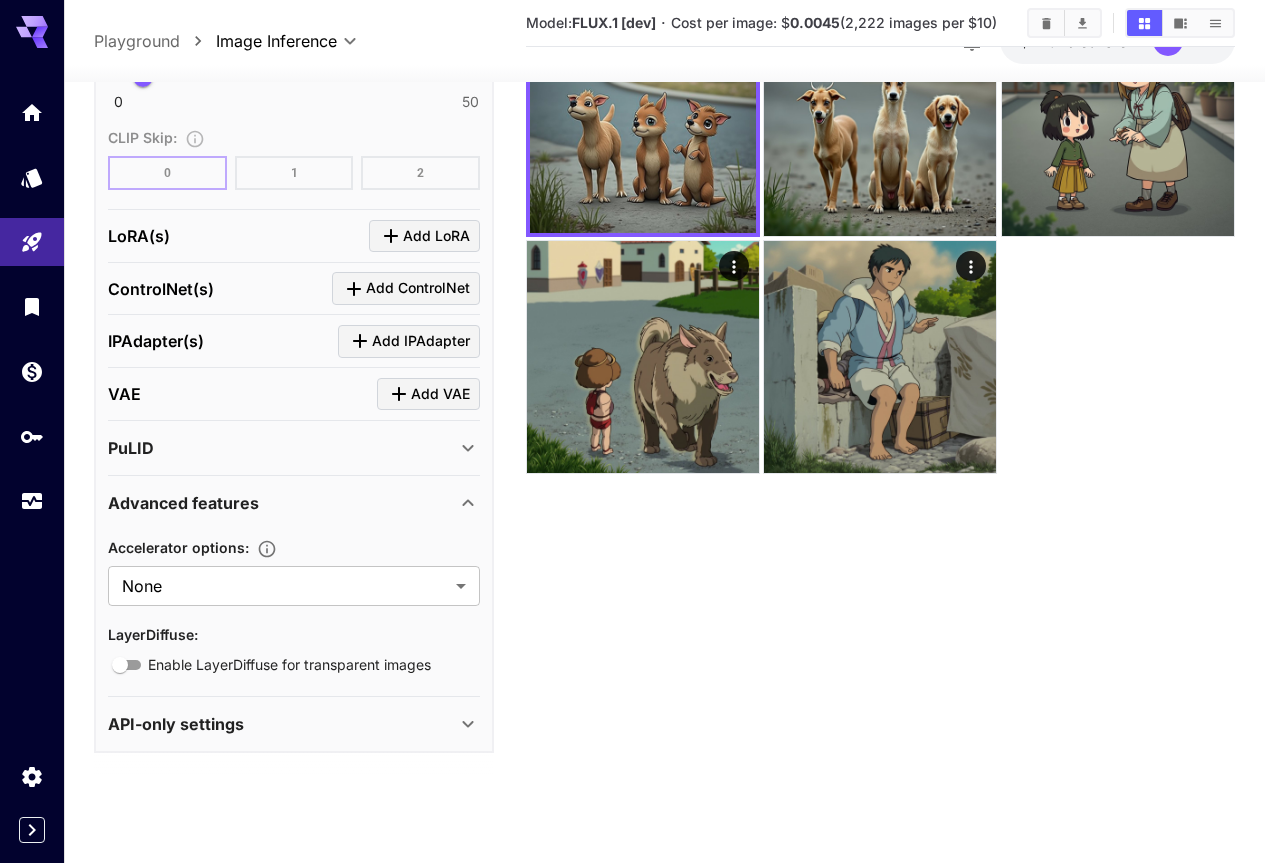 click on "Advanced features" at bounding box center (183, 504) 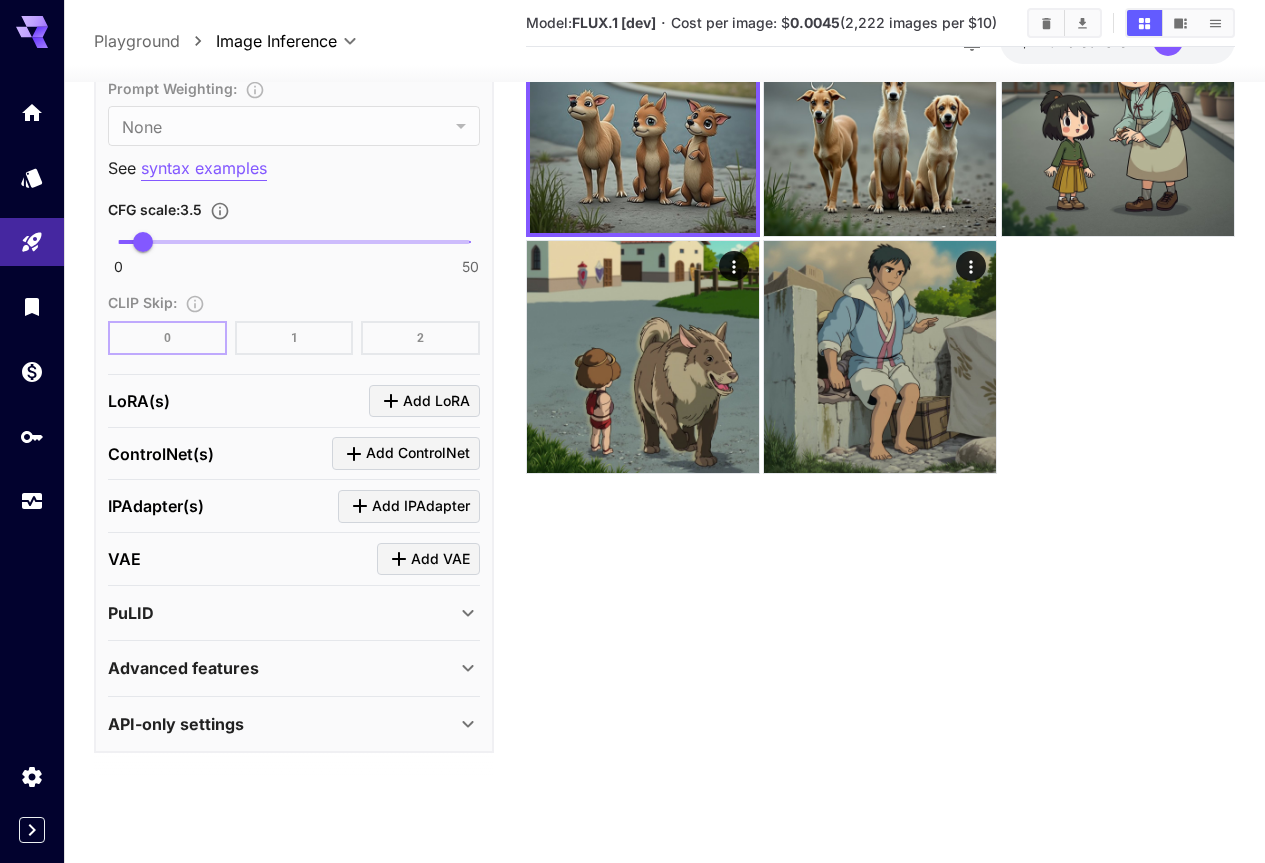 scroll, scrollTop: 1649, scrollLeft: 0, axis: vertical 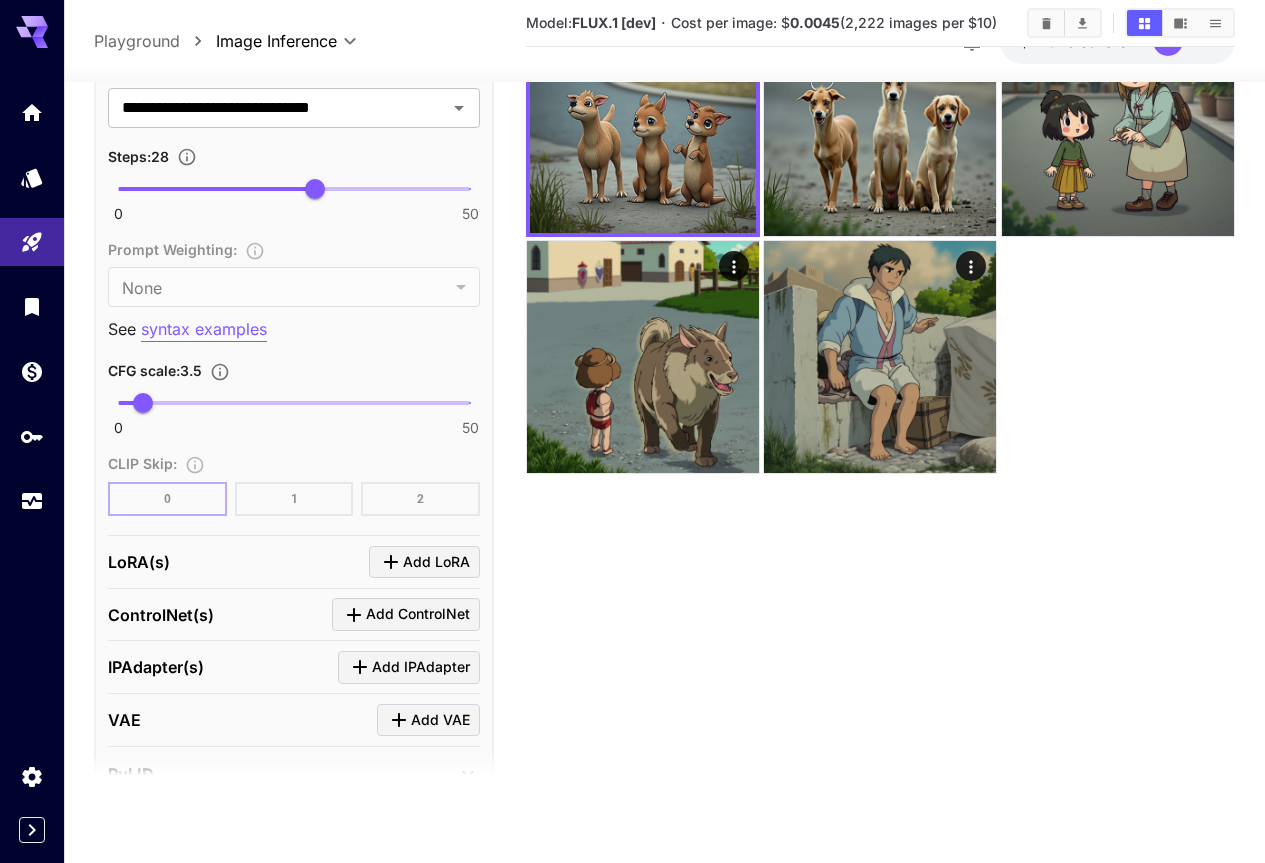 click on "ControlNet(s) Add ControlNet" at bounding box center (294, 615) 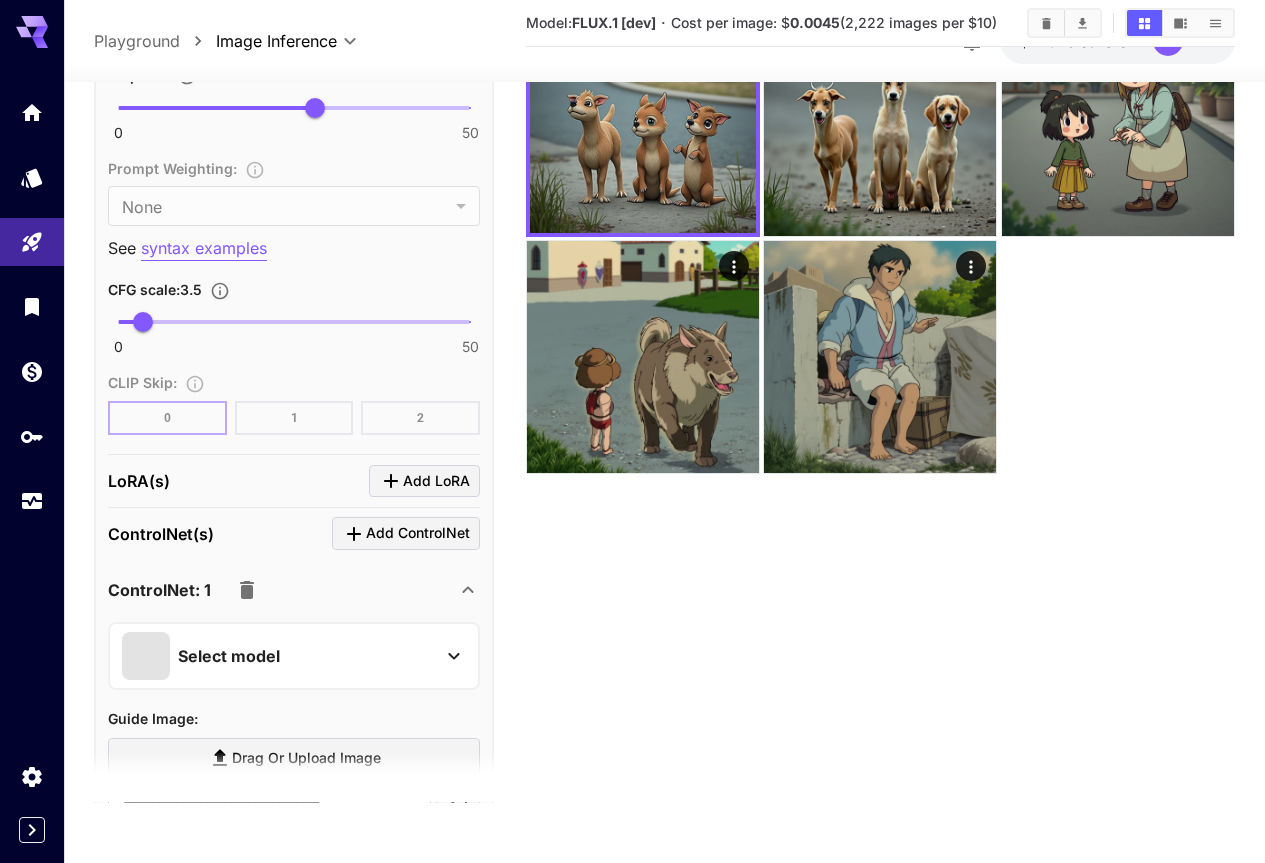 scroll, scrollTop: 1688, scrollLeft: 0, axis: vertical 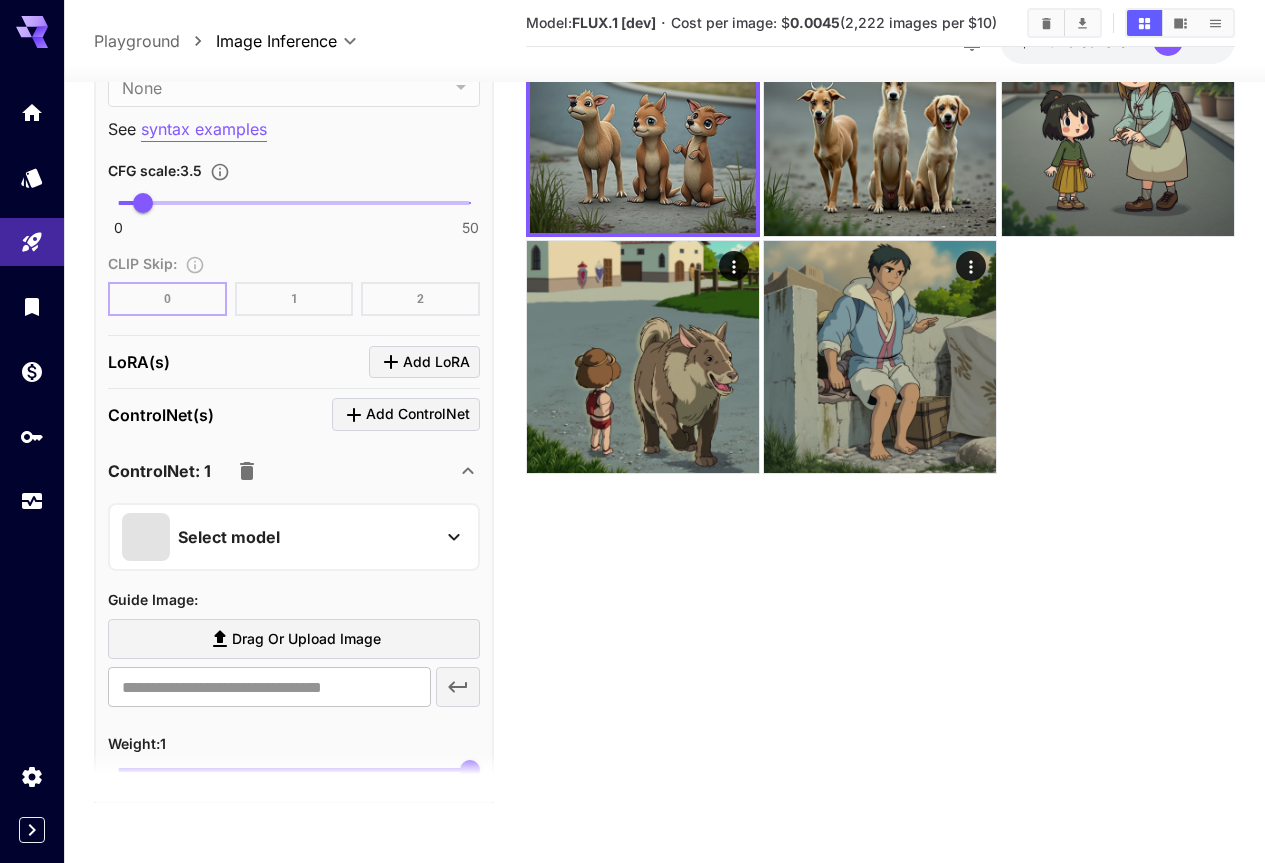 click on "Select model" at bounding box center (278, 537) 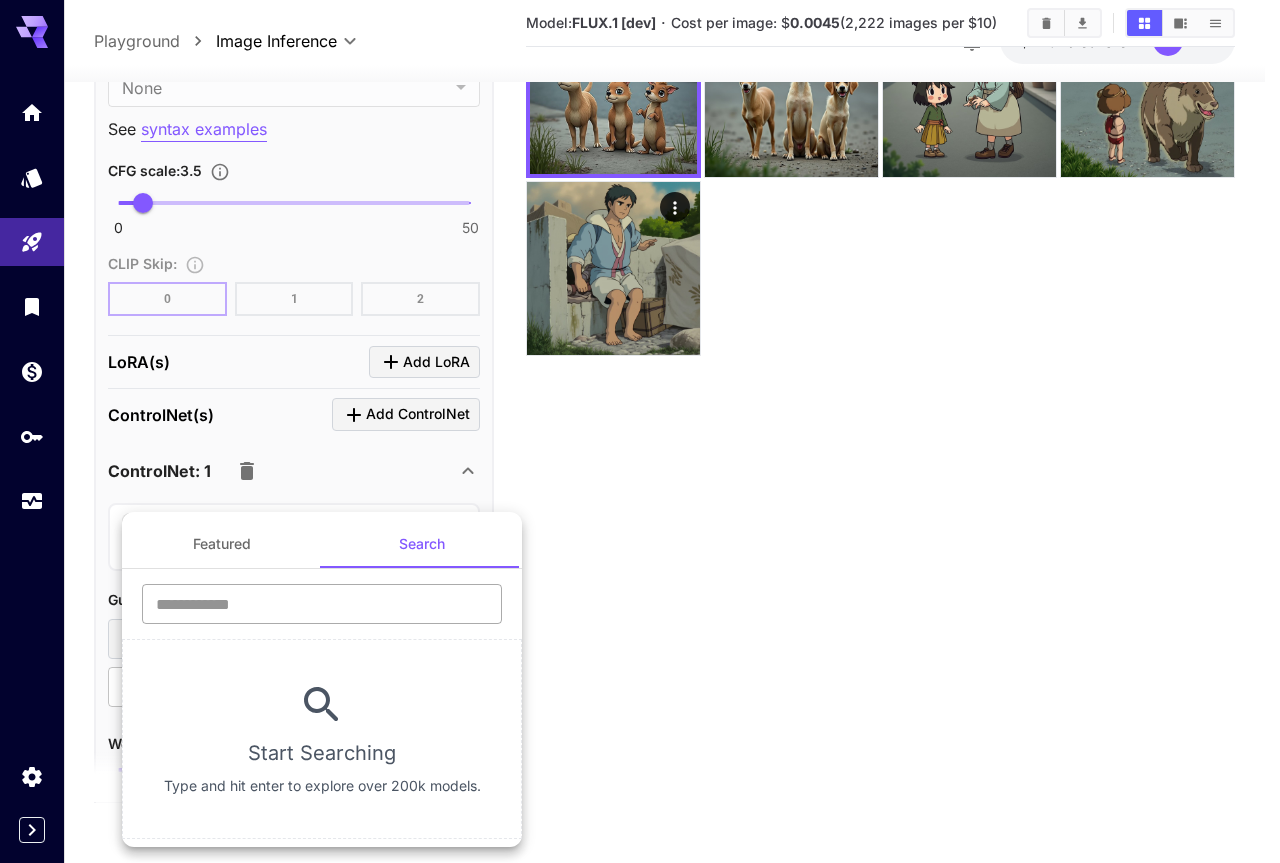 click at bounding box center (322, 604) 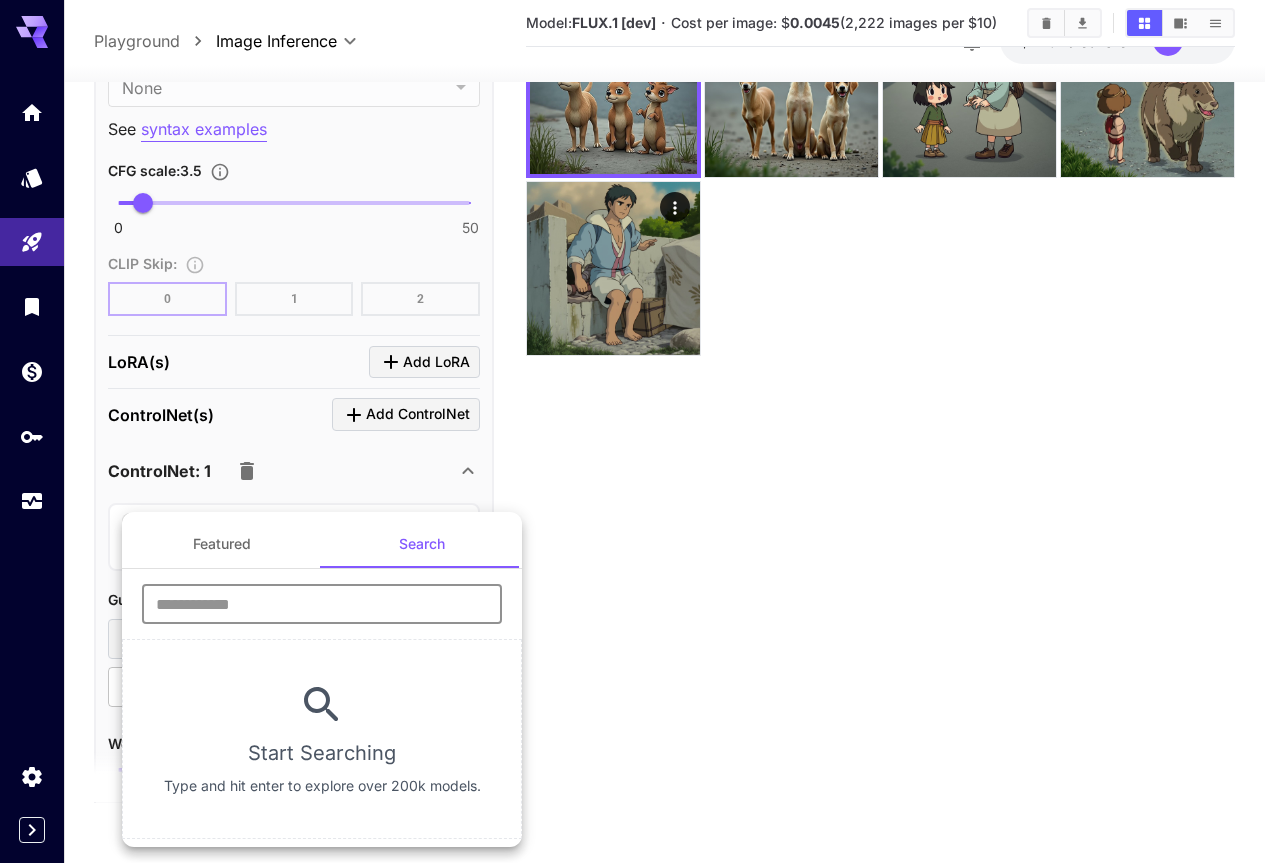 paste on "*****" 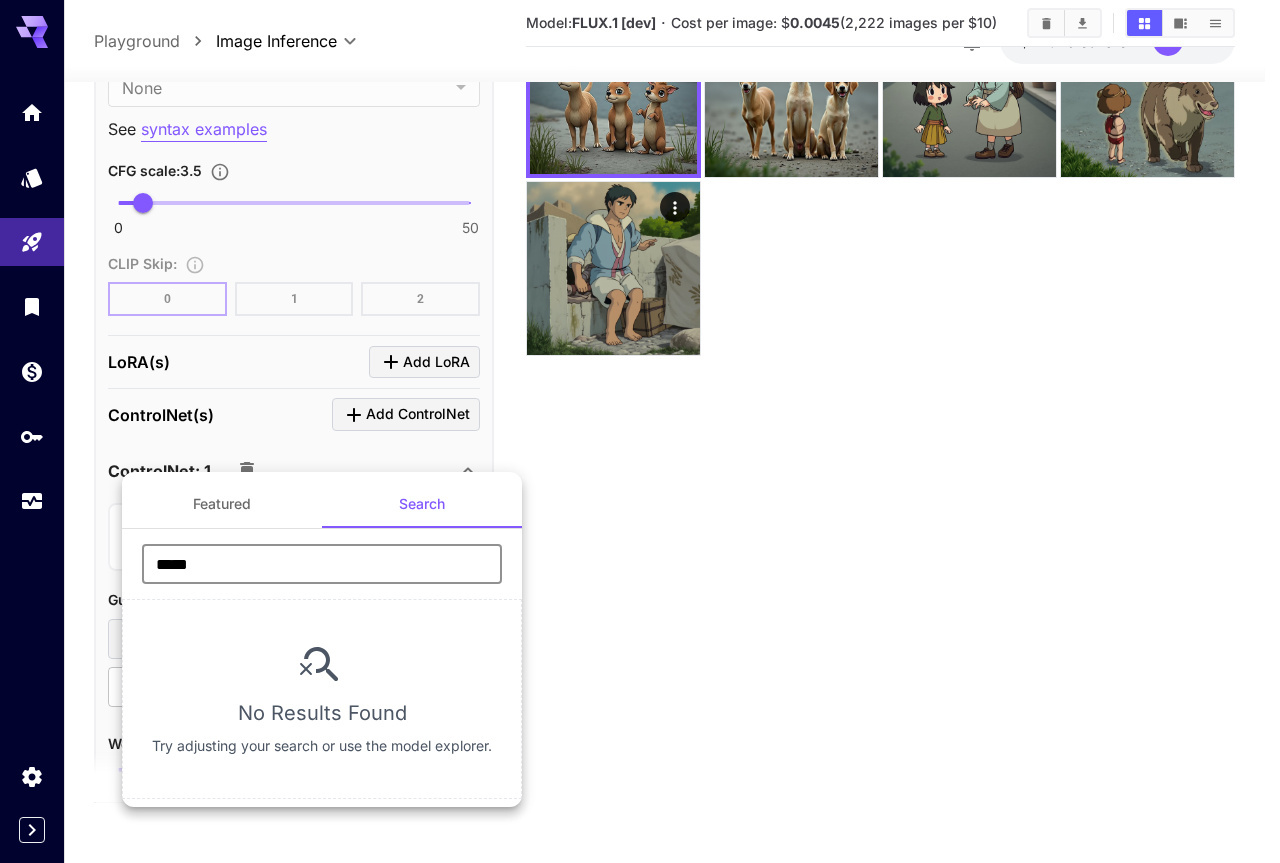 type on "*****" 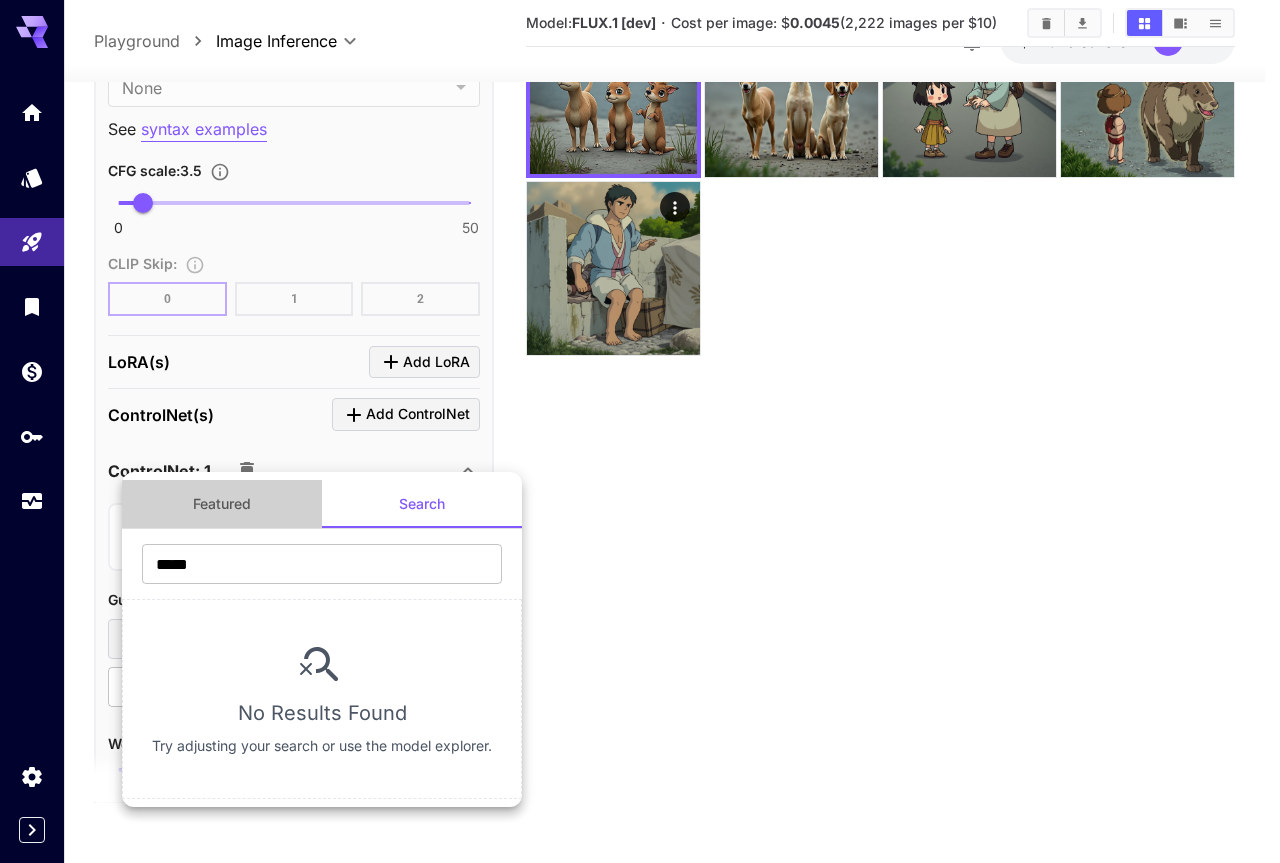 click on "Featured" at bounding box center [222, 504] 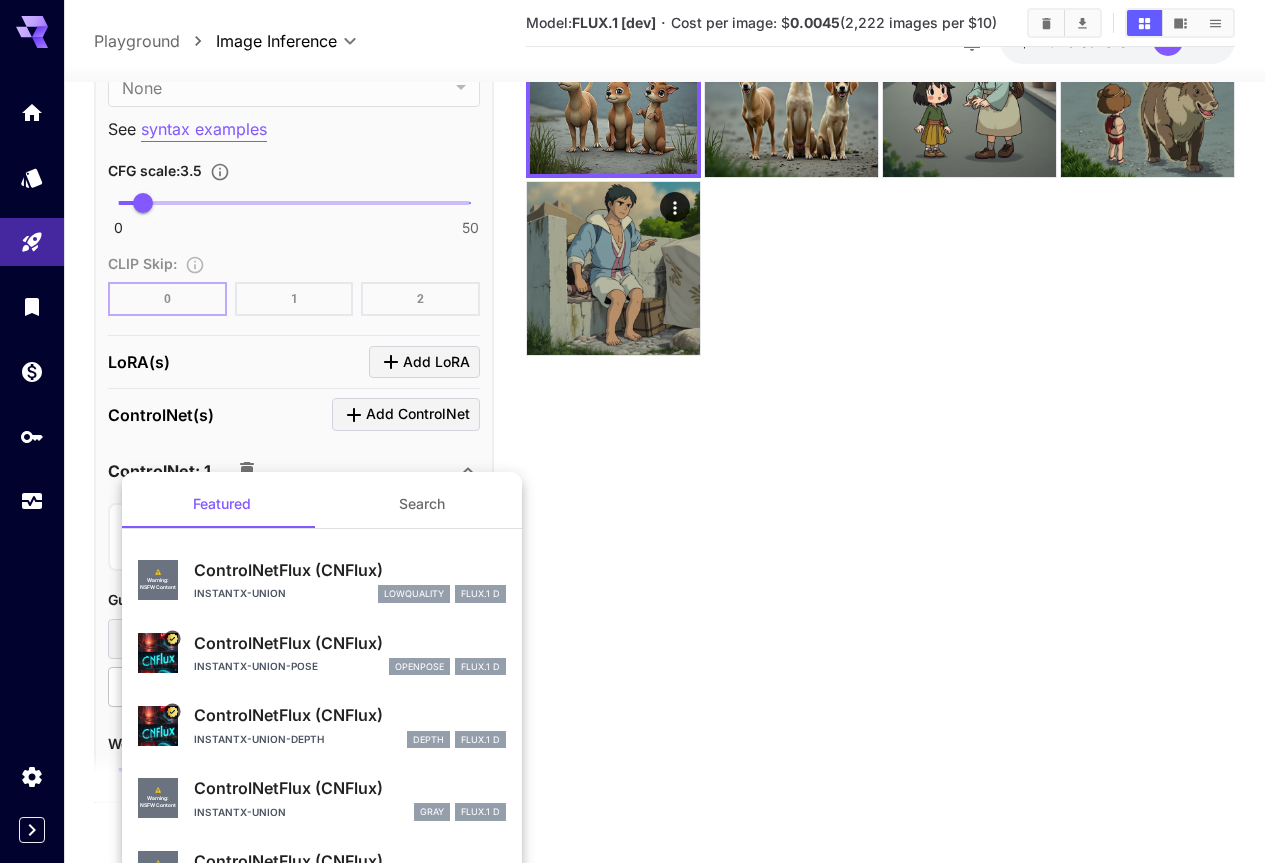 click at bounding box center (640, 431) 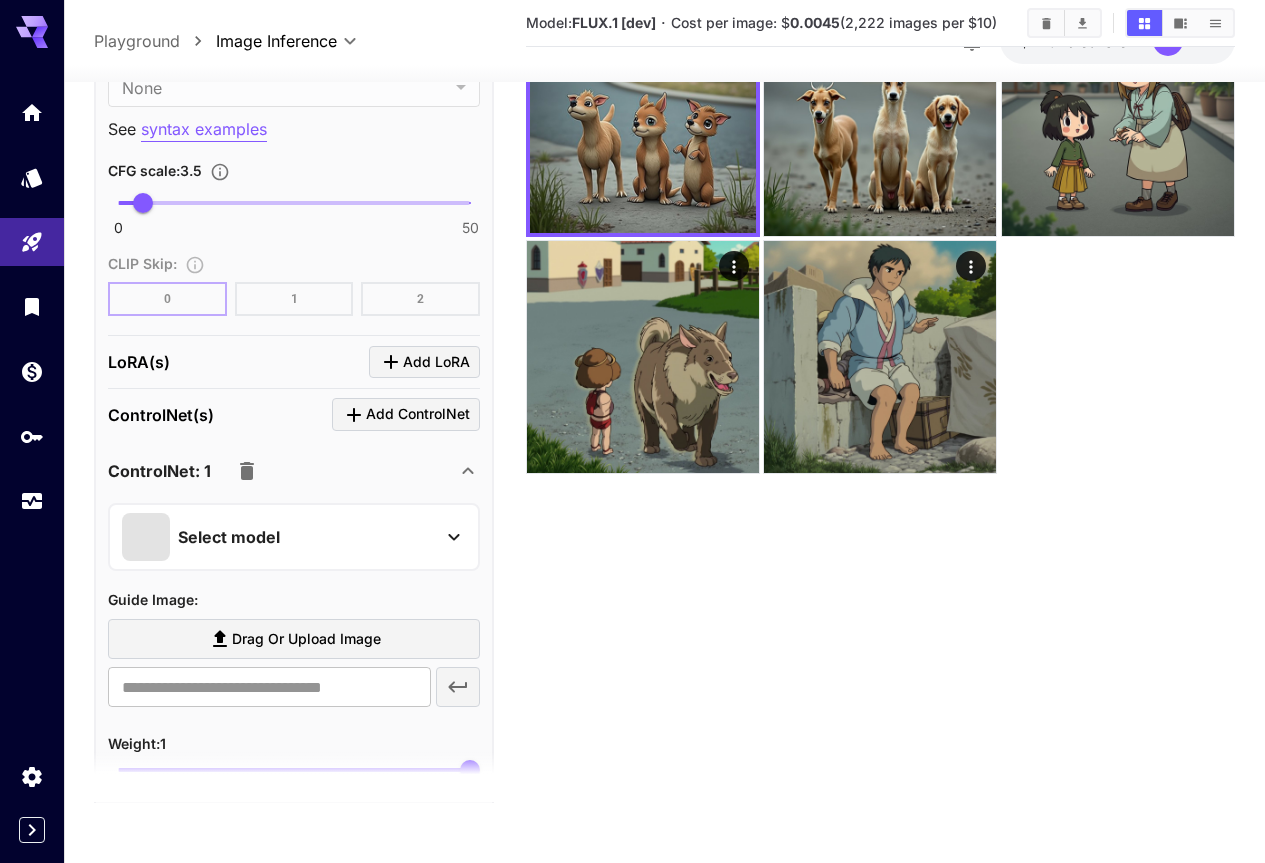 click 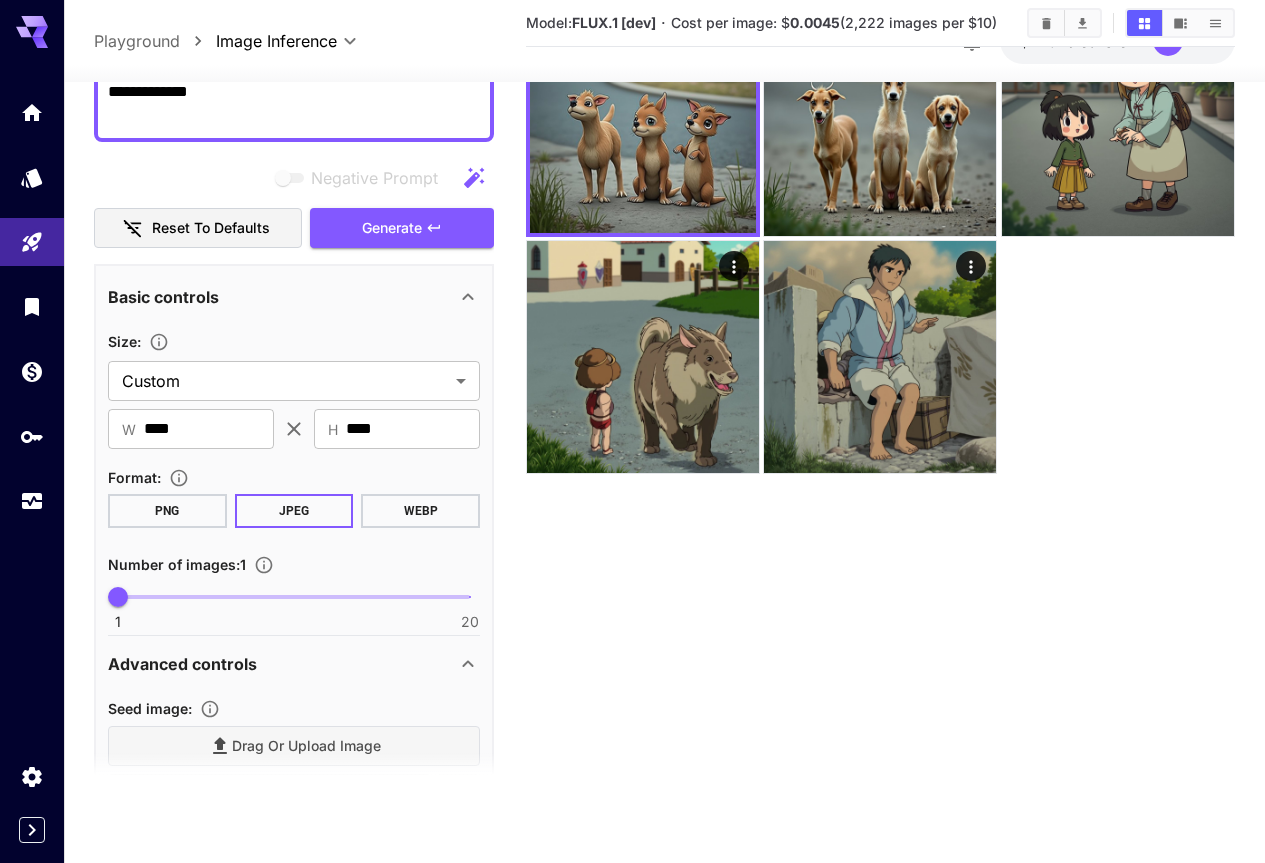 scroll, scrollTop: 0, scrollLeft: 0, axis: both 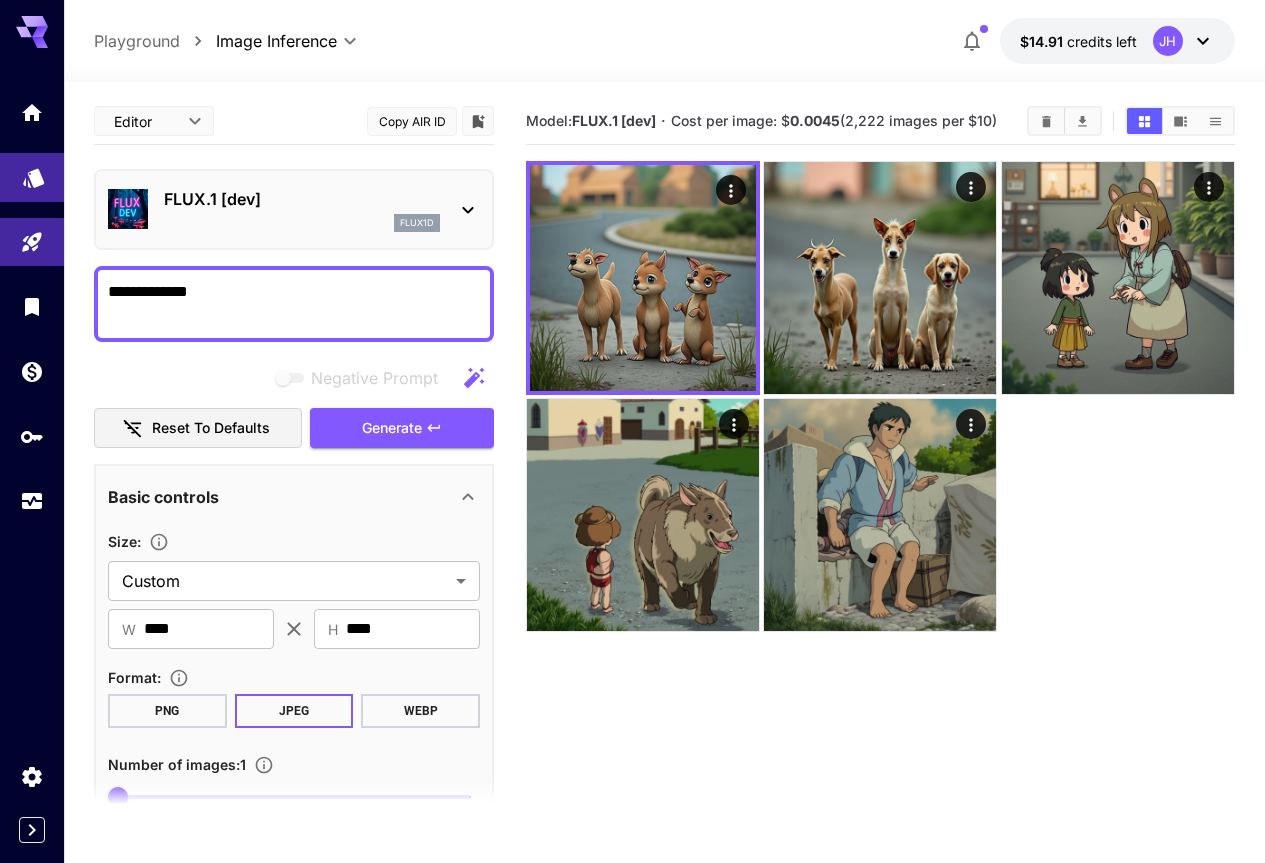 click at bounding box center (32, 177) 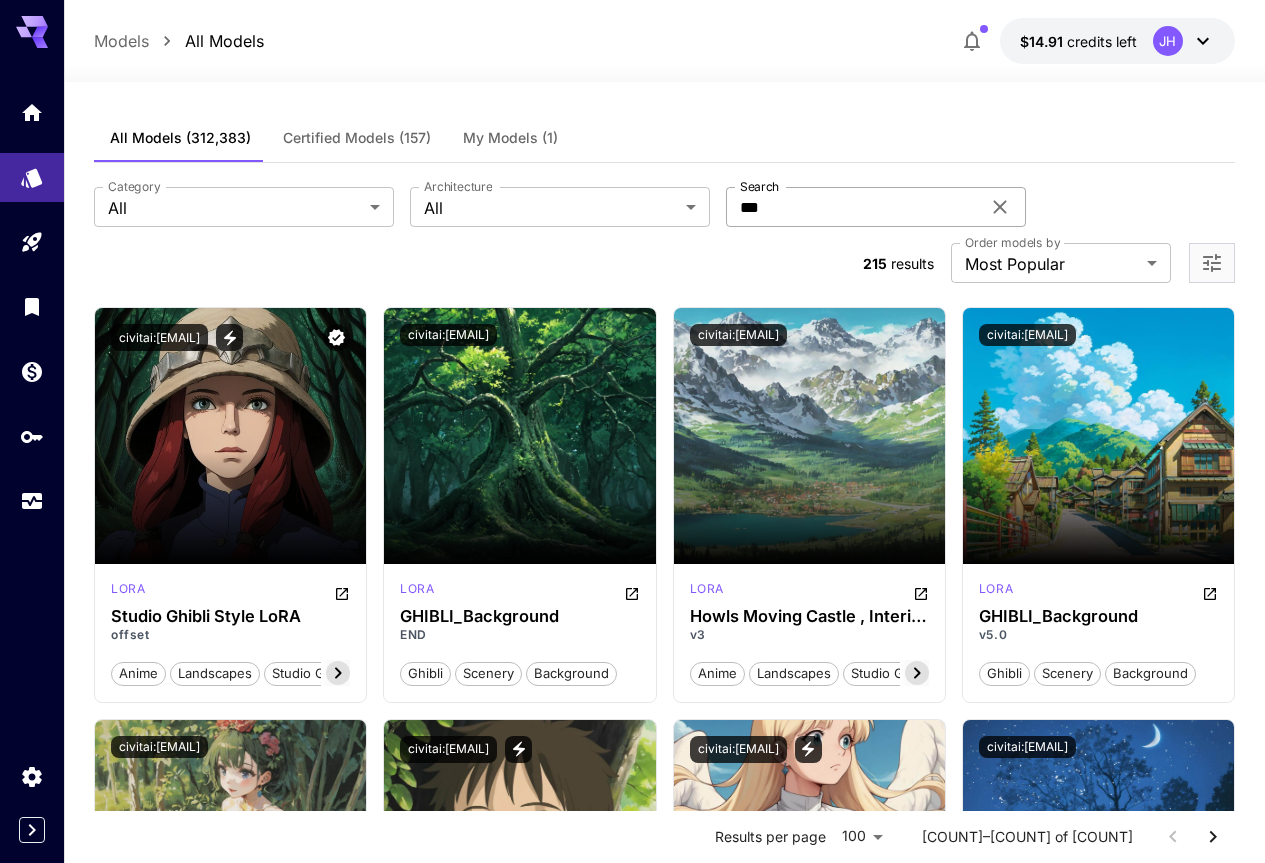 click on "***" at bounding box center (853, 207) 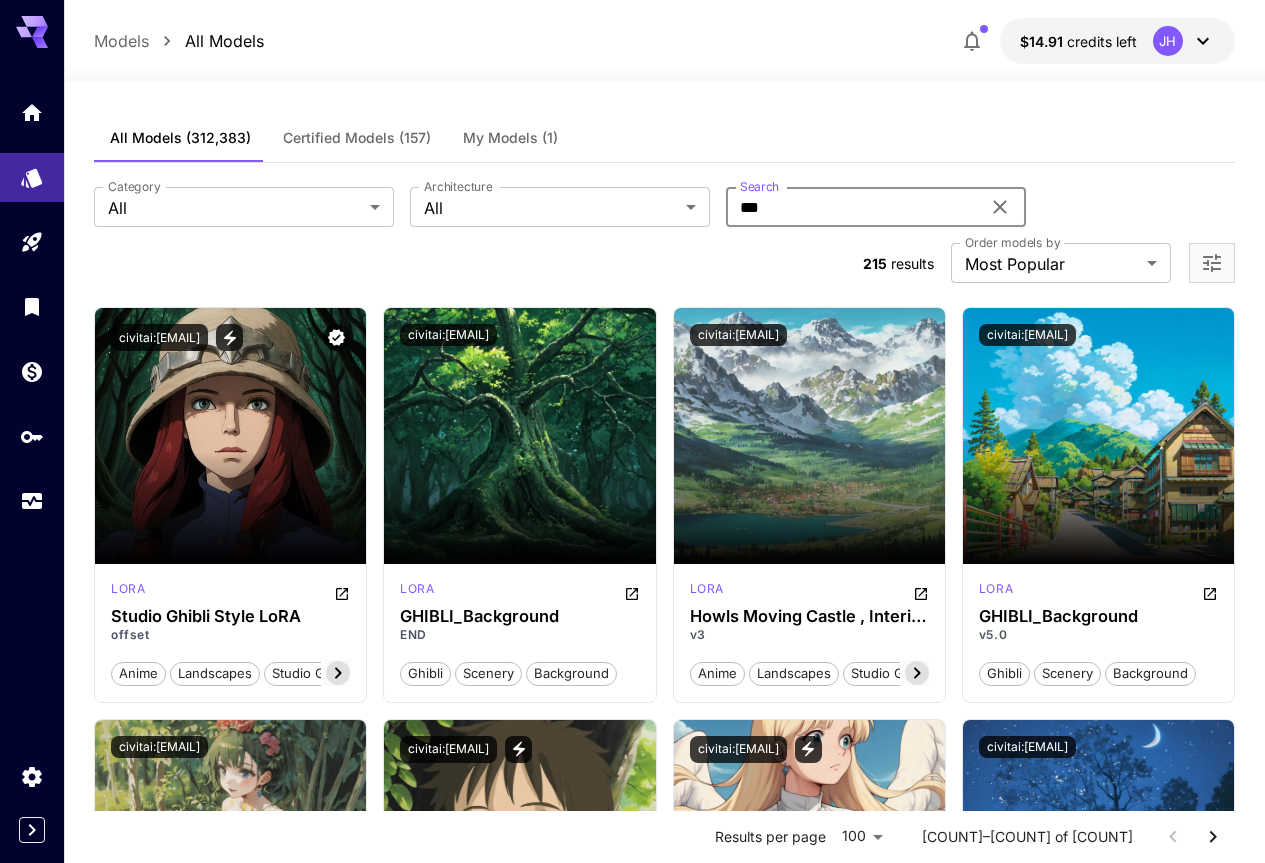click on "***" at bounding box center [853, 207] 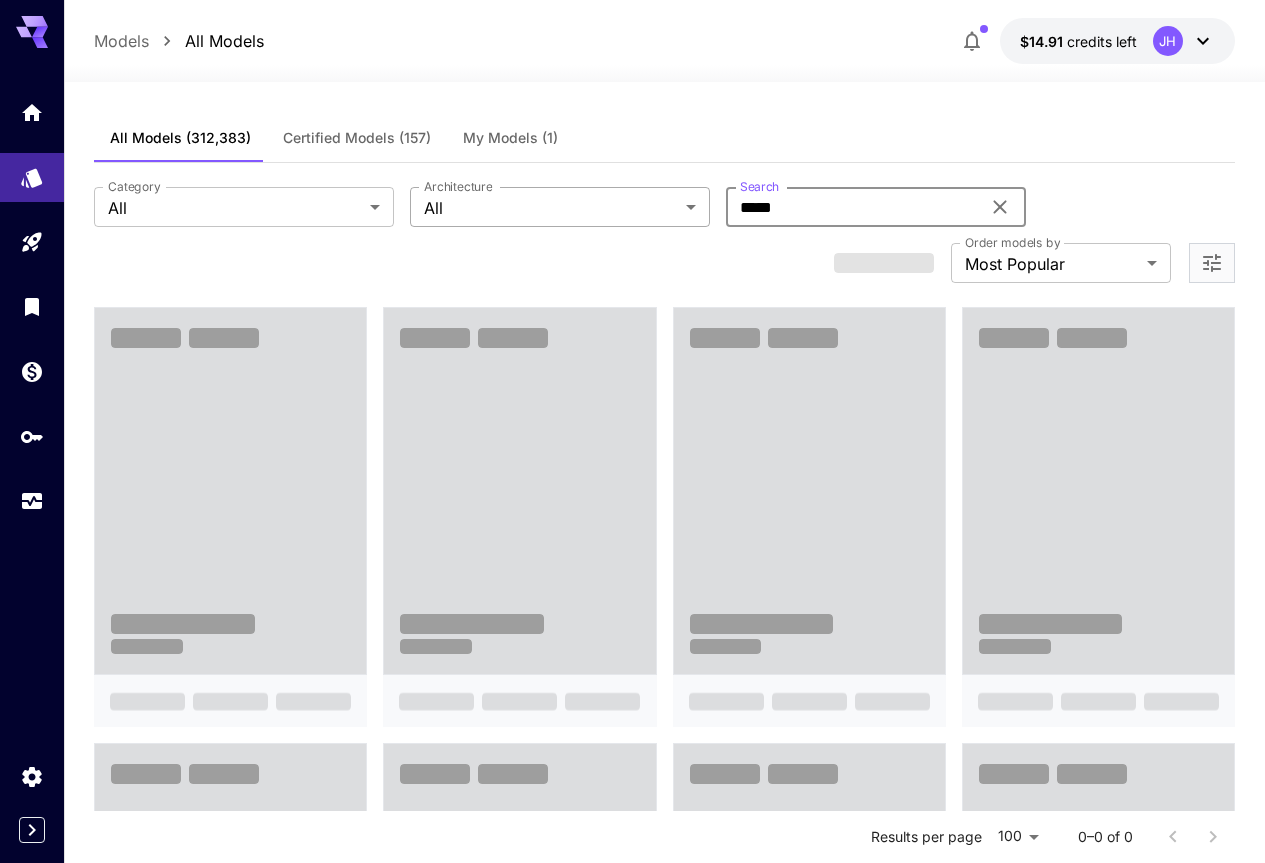 type on "*****" 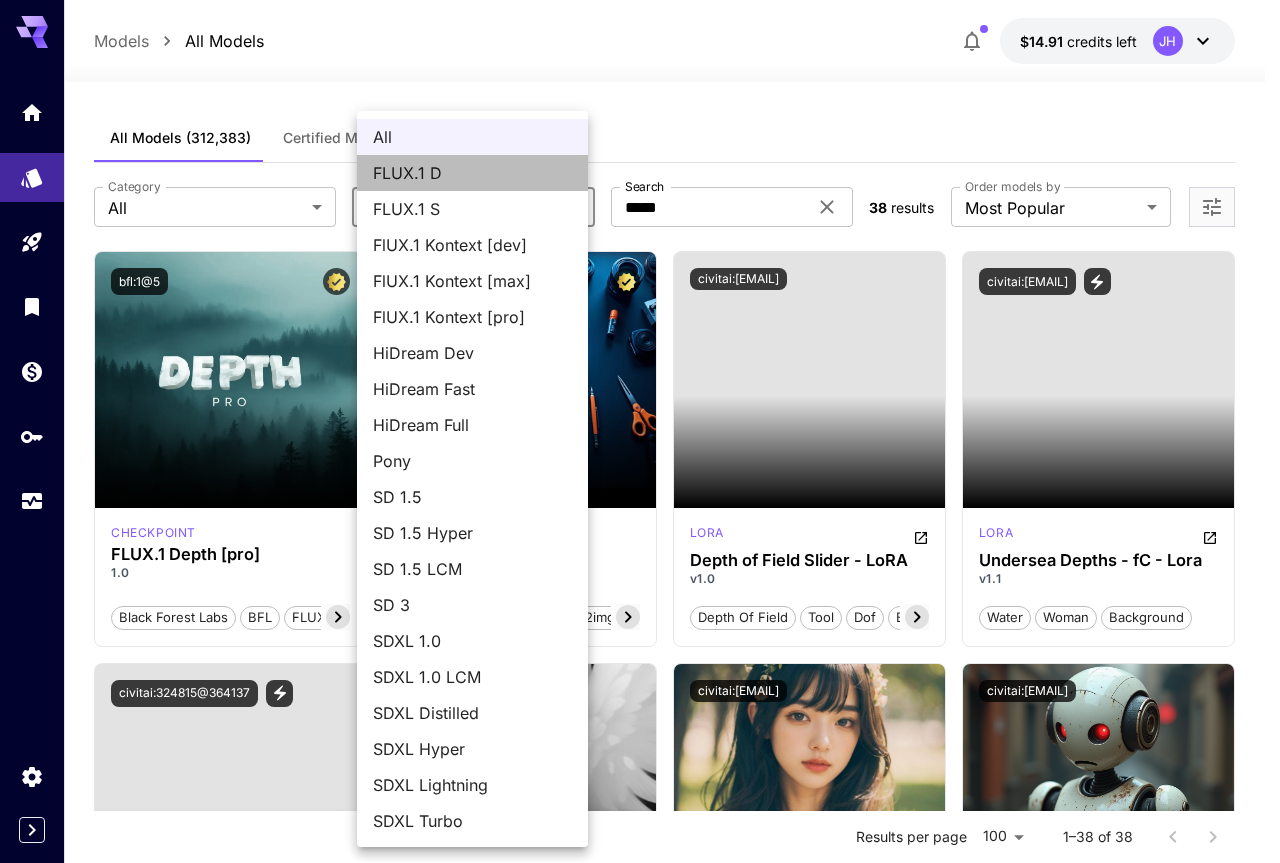 click on "FLUX.1 D" at bounding box center (472, 173) 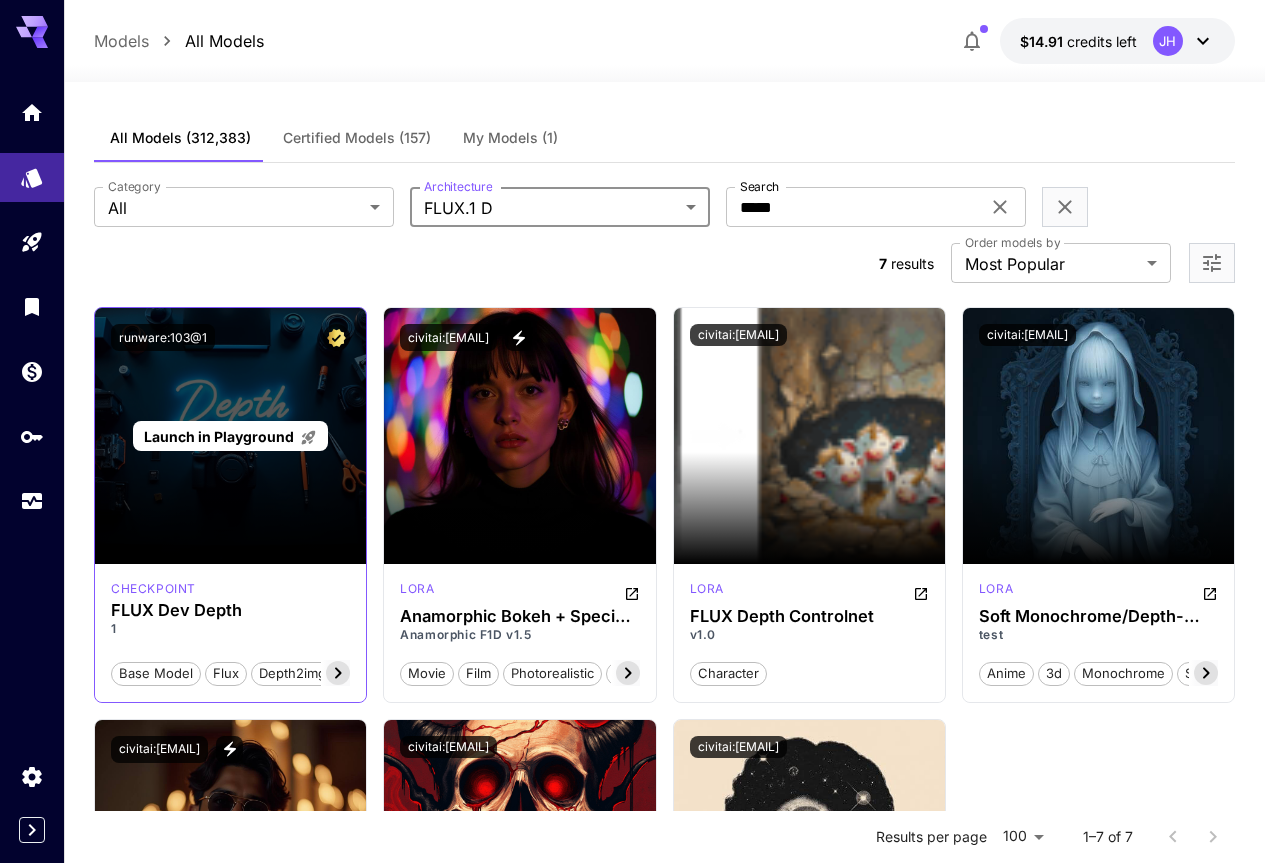 click on "Launch in Playground" at bounding box center (219, 436) 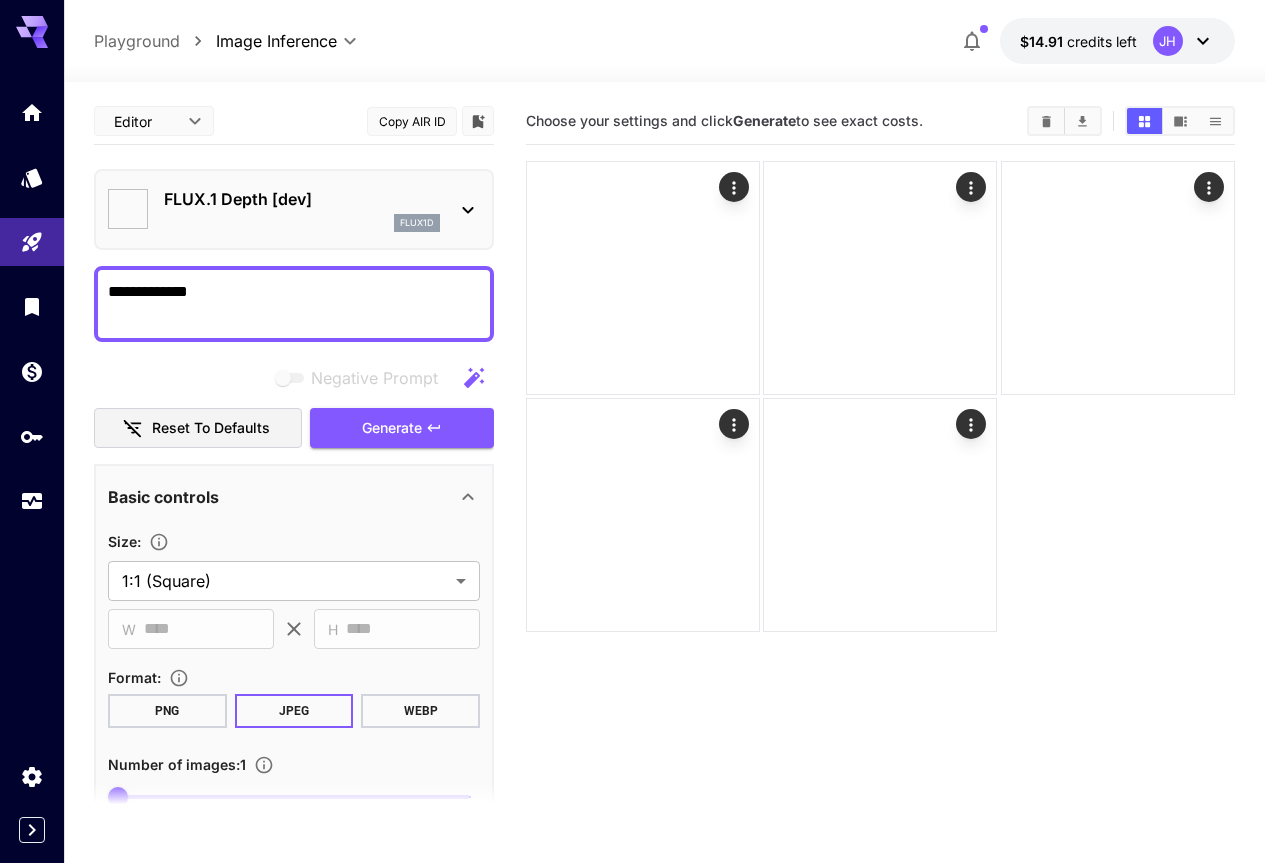type on "*******" 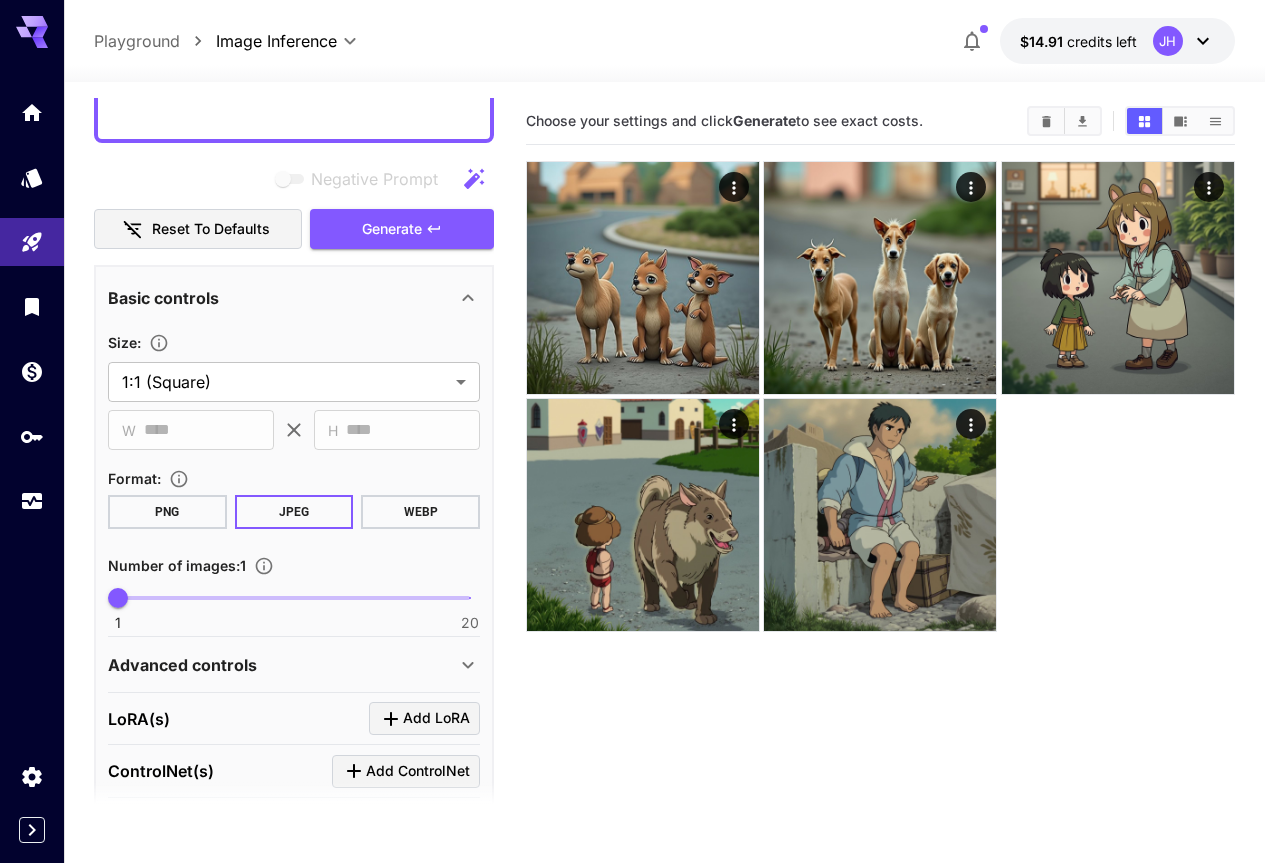 scroll, scrollTop: 200, scrollLeft: 0, axis: vertical 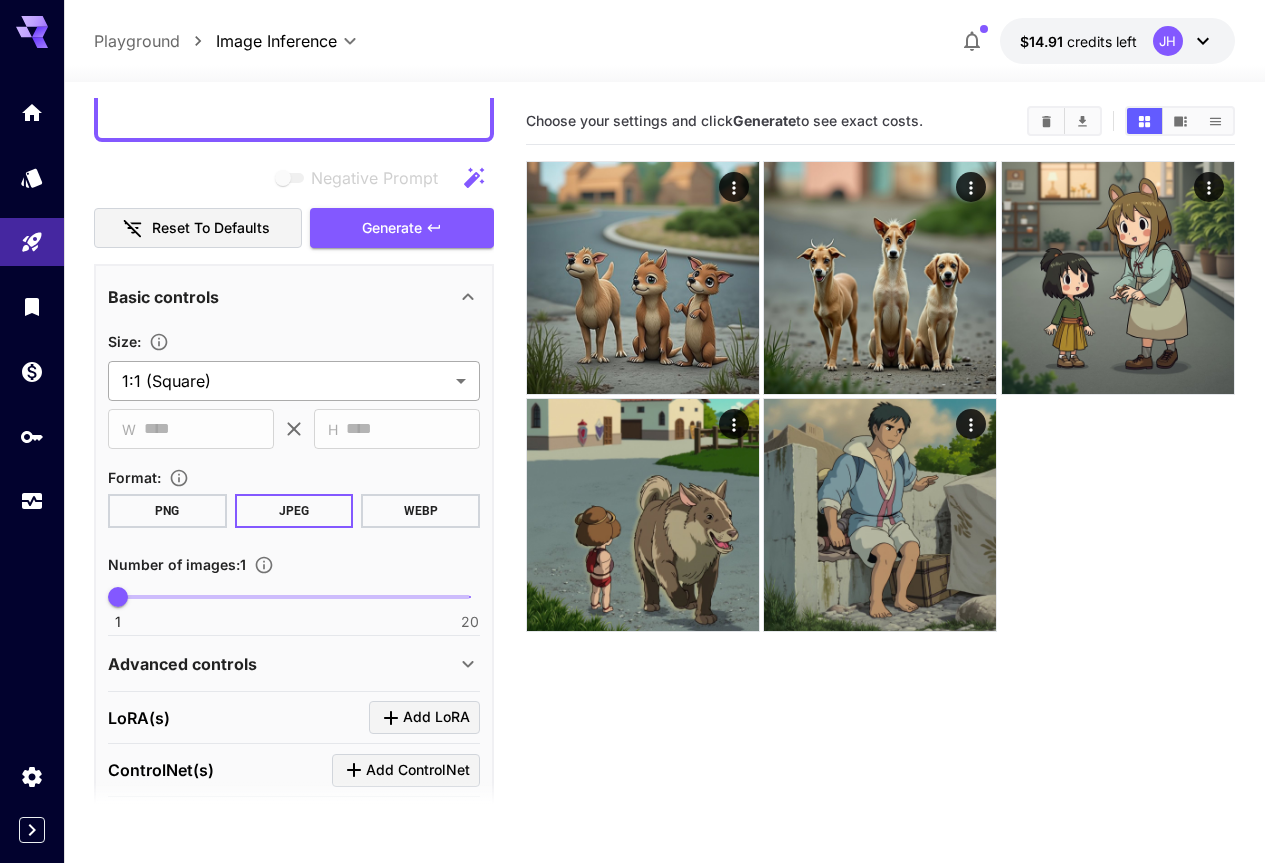 click on "**********" at bounding box center (632, 510) 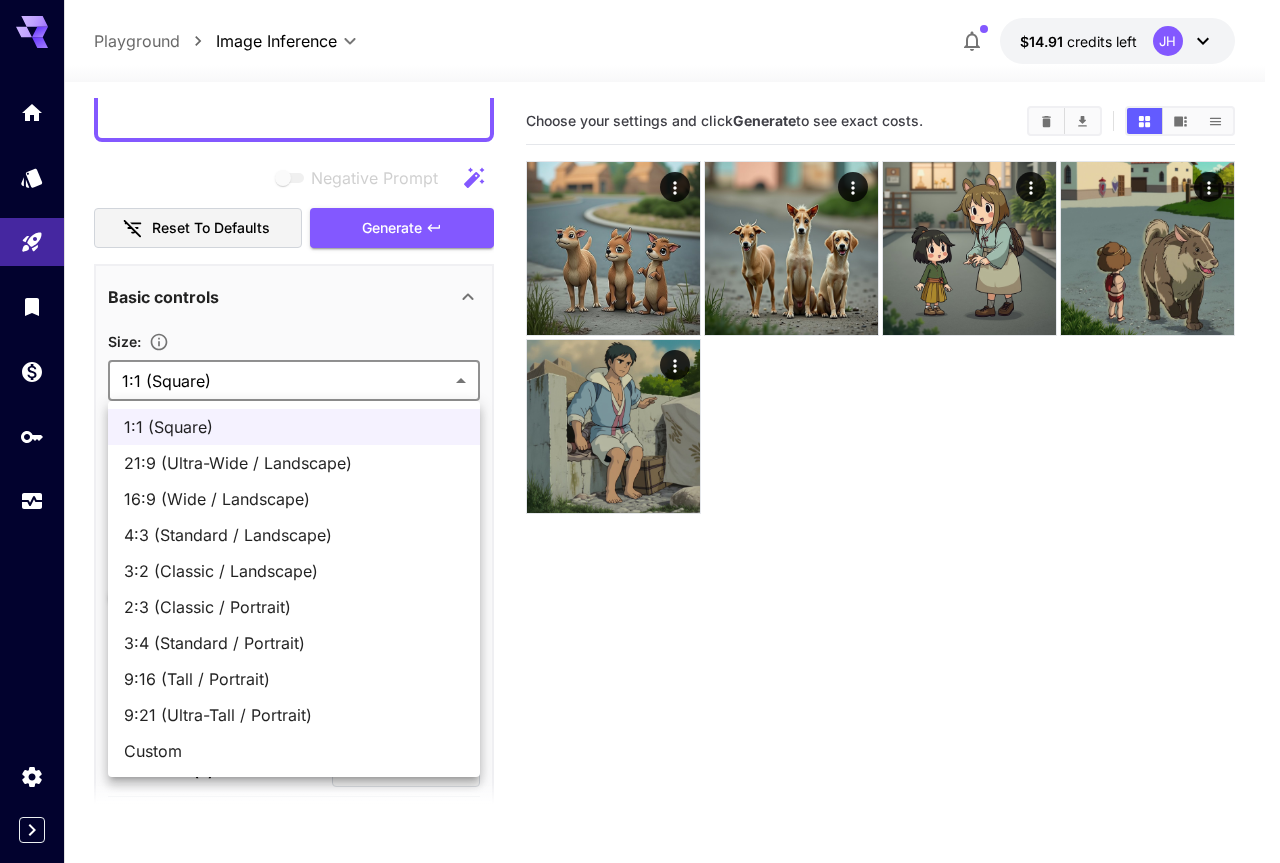 click on "Custom" at bounding box center (294, 751) 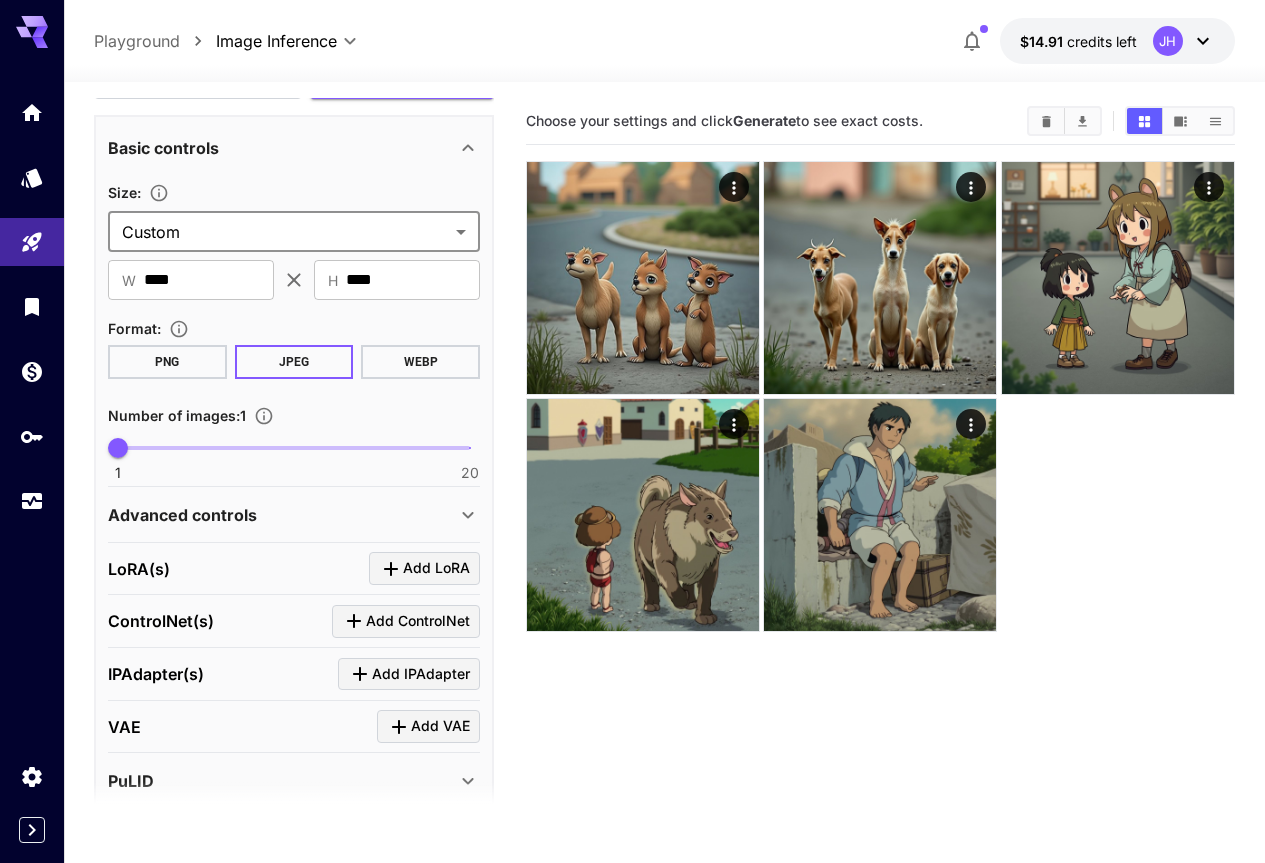 scroll, scrollTop: 400, scrollLeft: 0, axis: vertical 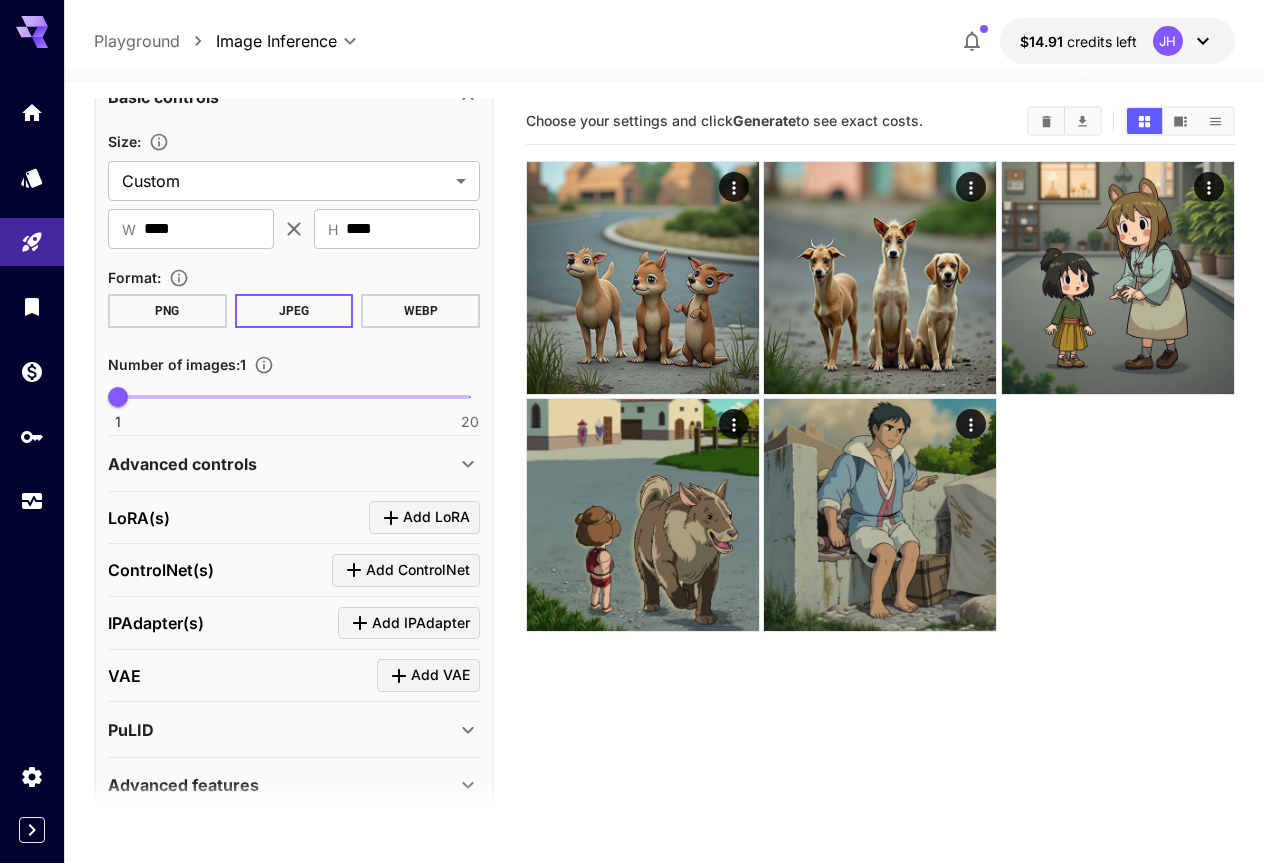 click on "Advanced controls" at bounding box center [182, 464] 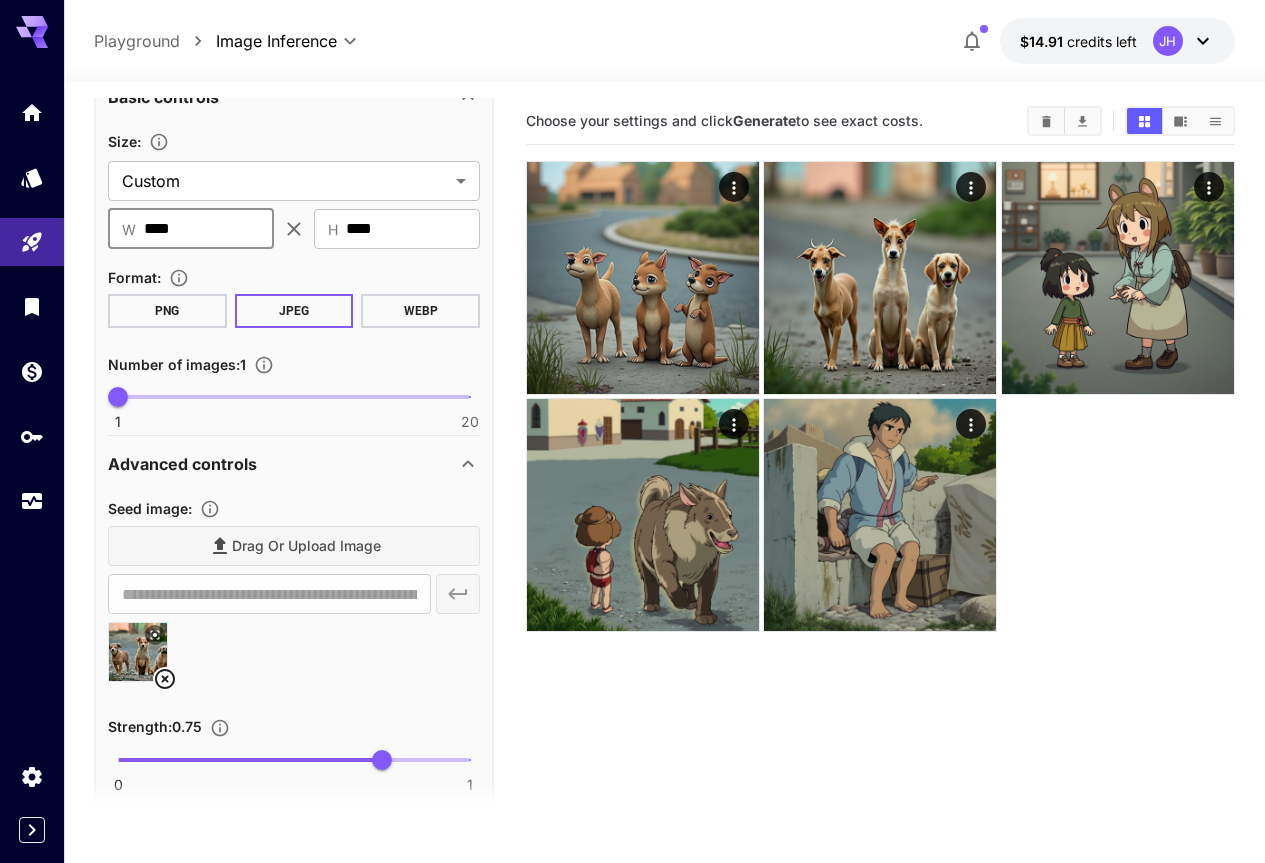 drag, startPoint x: 209, startPoint y: 219, endPoint x: 0, endPoint y: 210, distance: 209.1937 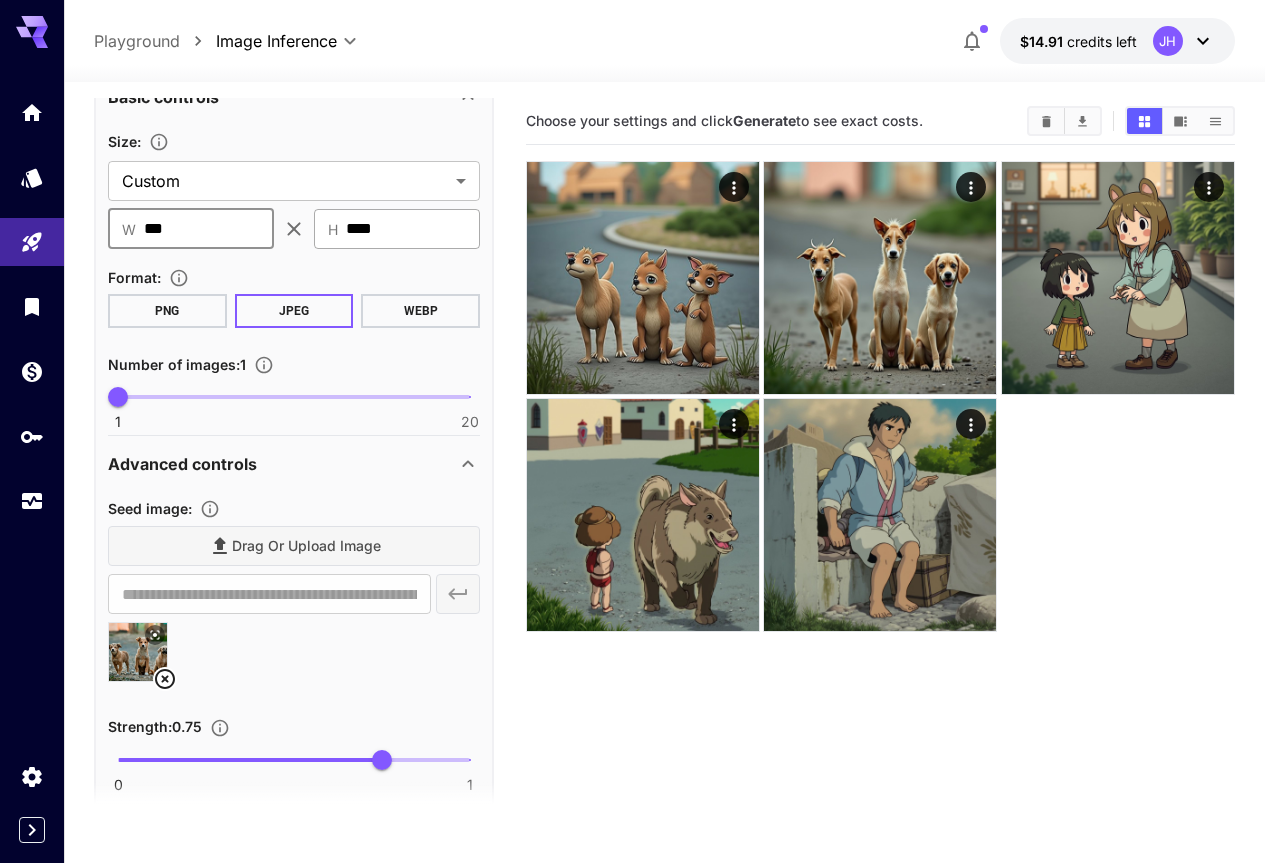 type on "***" 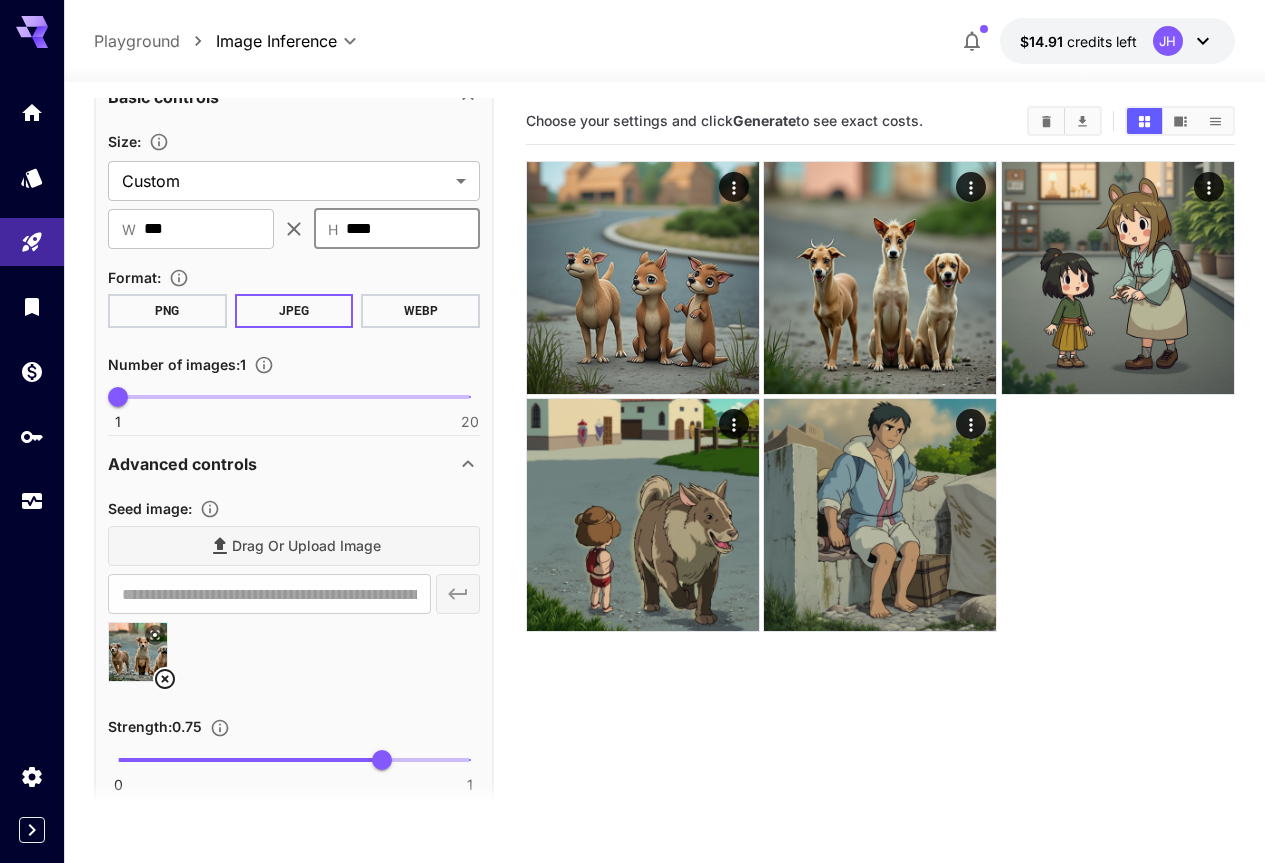 click on "****" at bounding box center (413, 229) 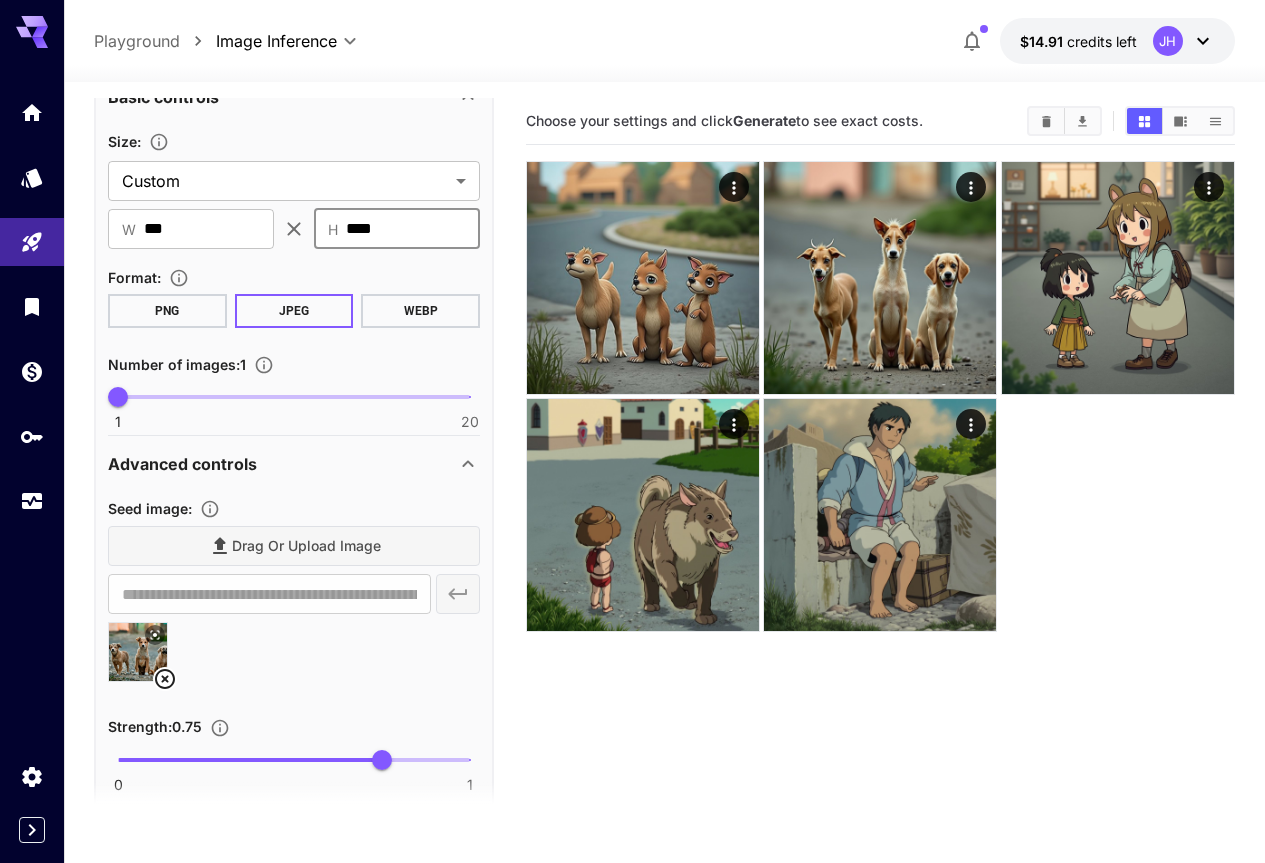 drag, startPoint x: 390, startPoint y: 220, endPoint x: 294, endPoint y: 222, distance: 96.02083 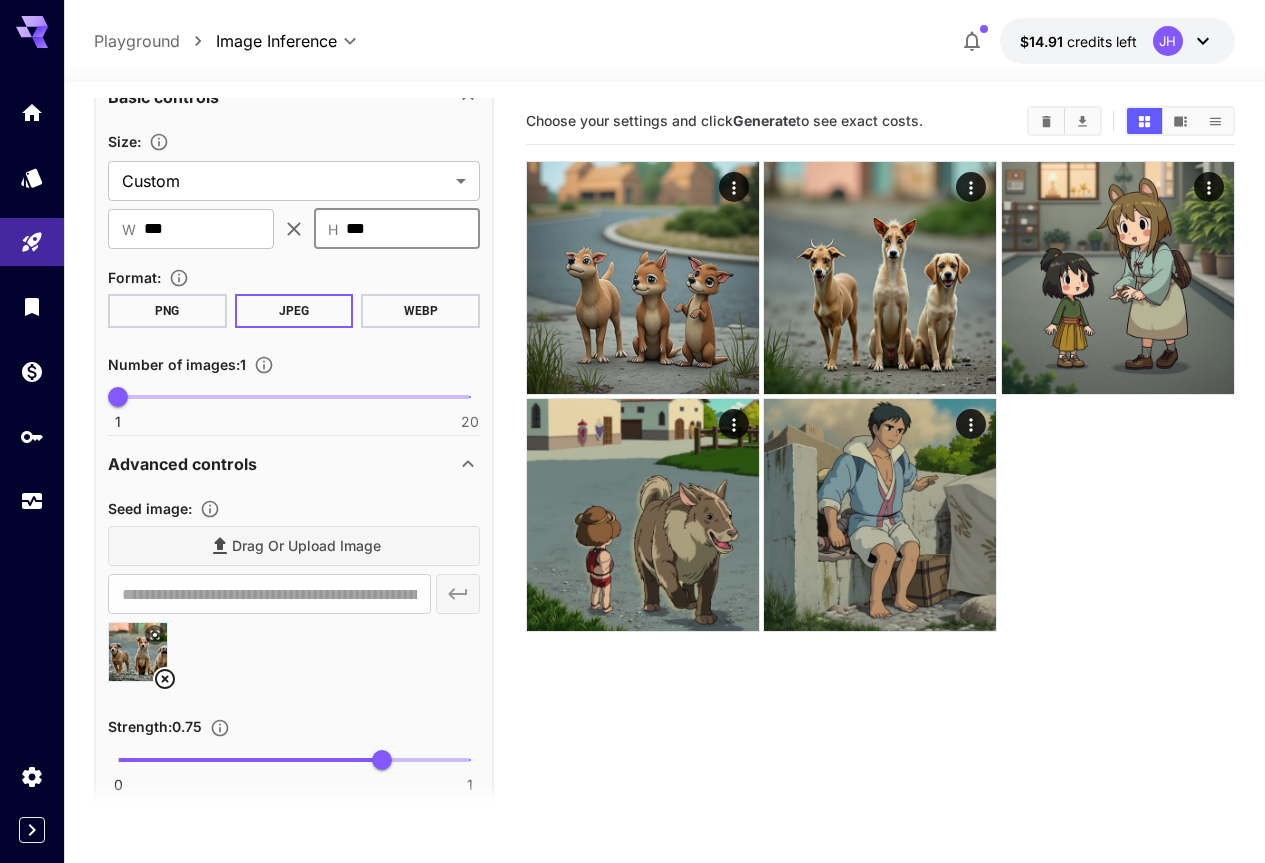 click on "**********" at bounding box center [664, 537] 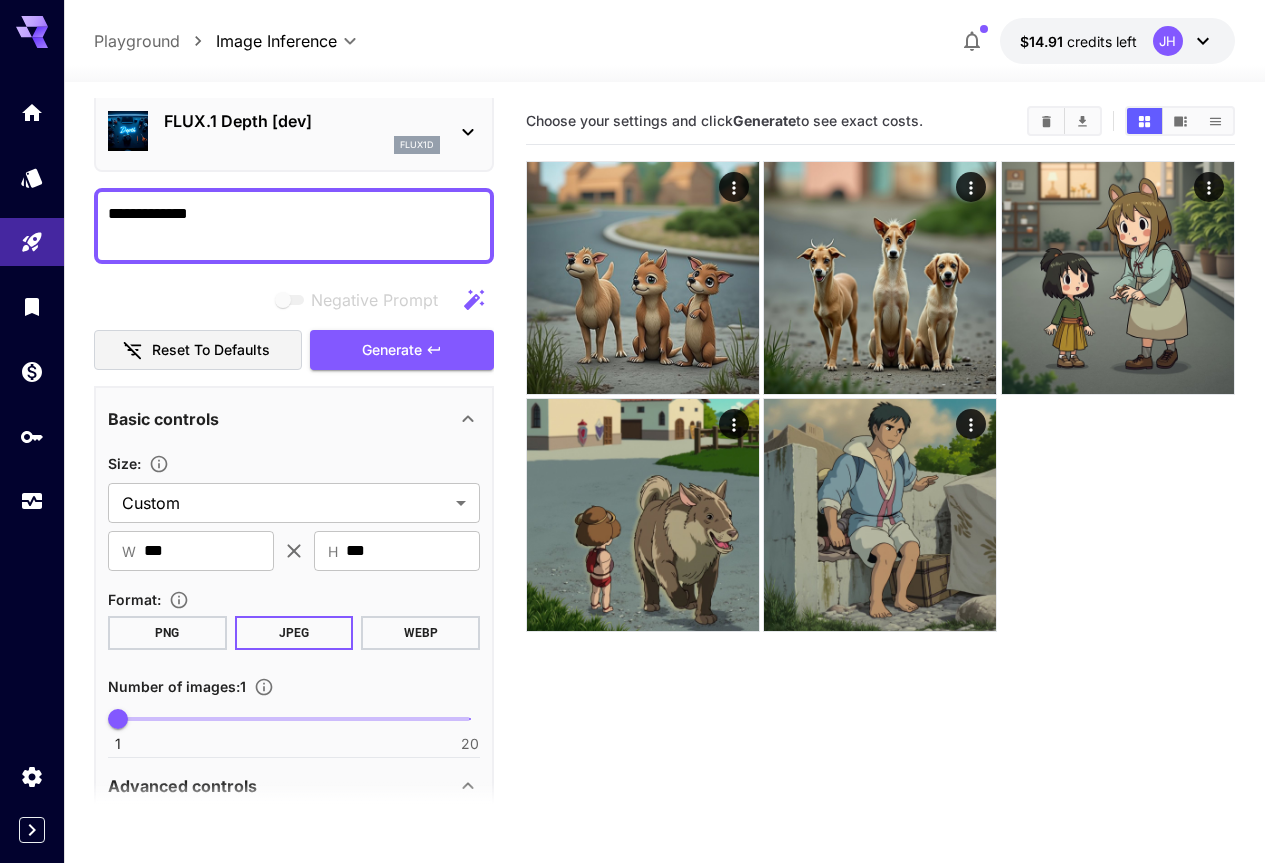 scroll, scrollTop: 0, scrollLeft: 0, axis: both 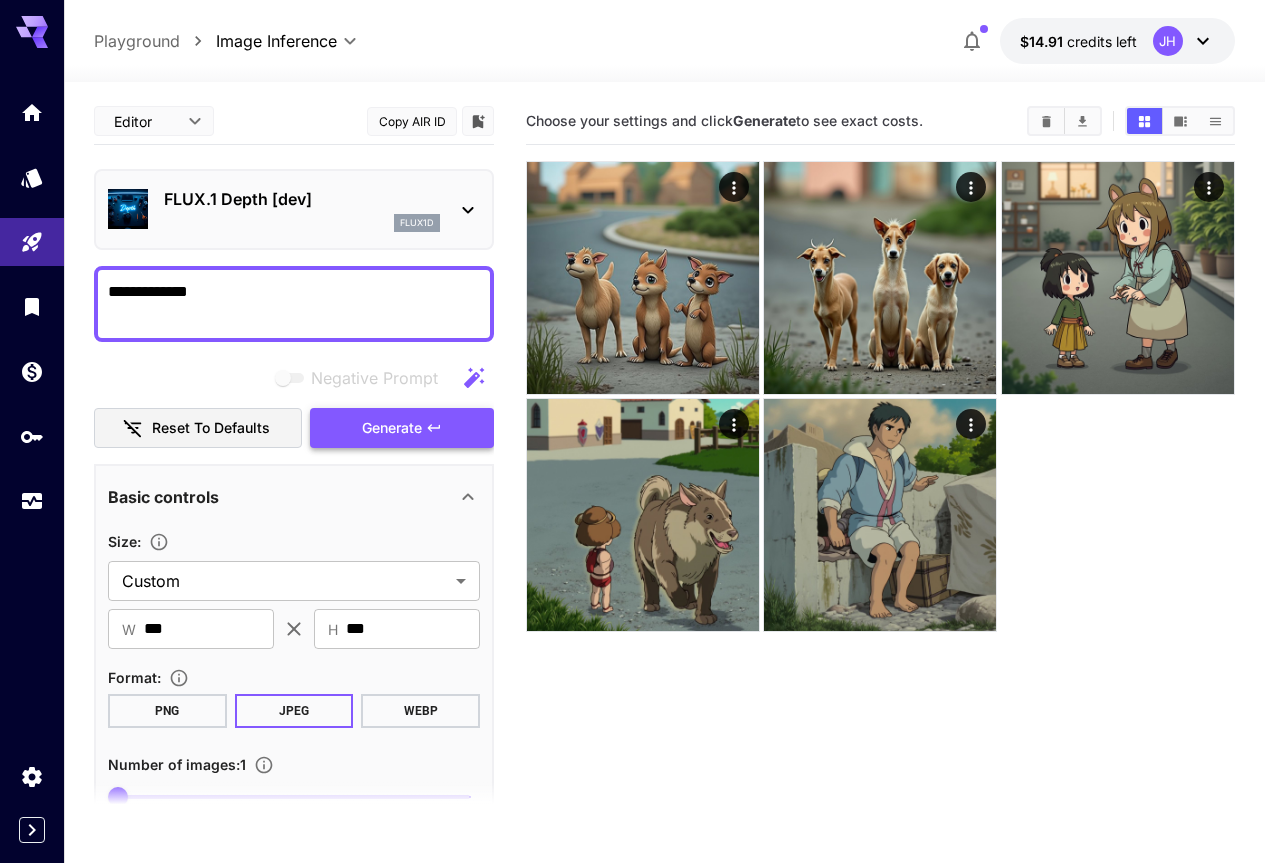 click on "Generate" at bounding box center [392, 428] 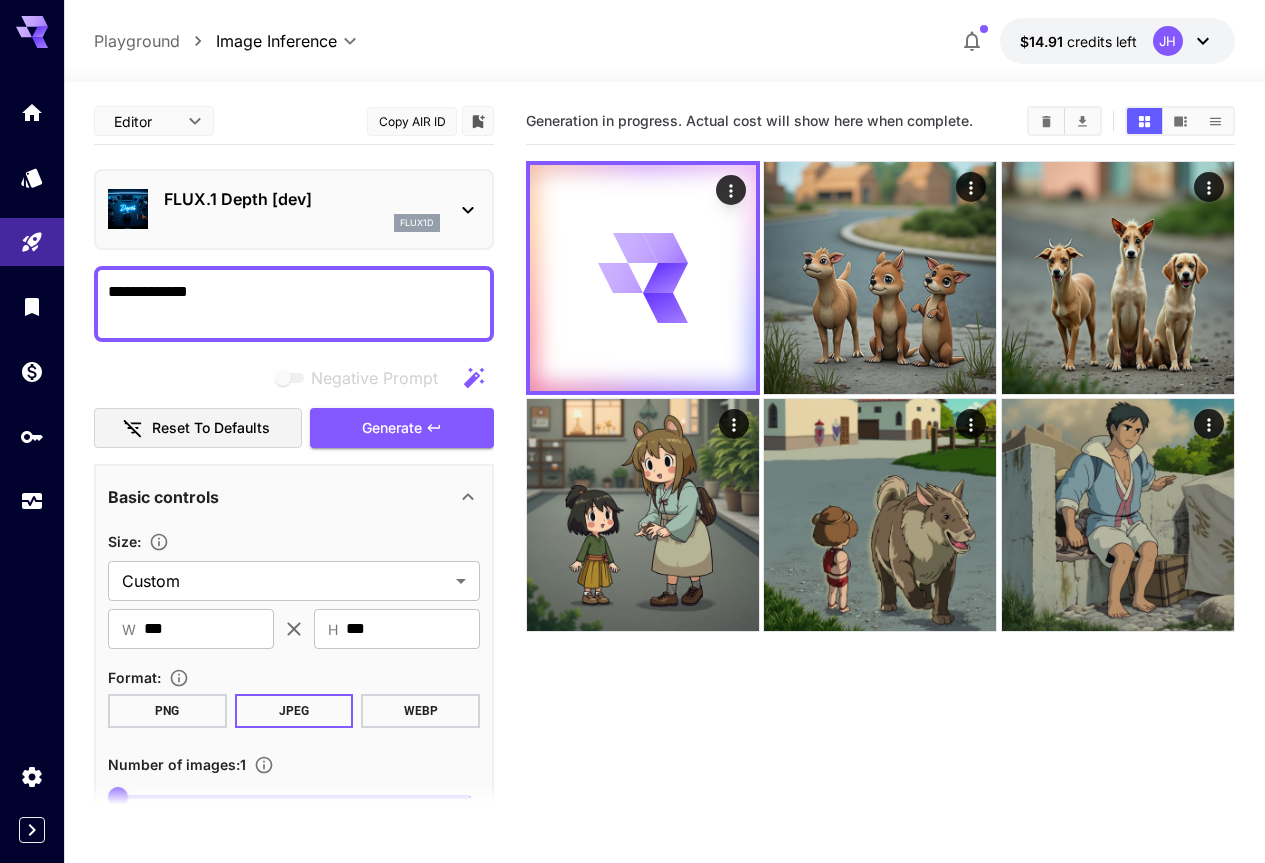 click on "Generation in progress. Actual cost will show here when complete." at bounding box center [880, 529] 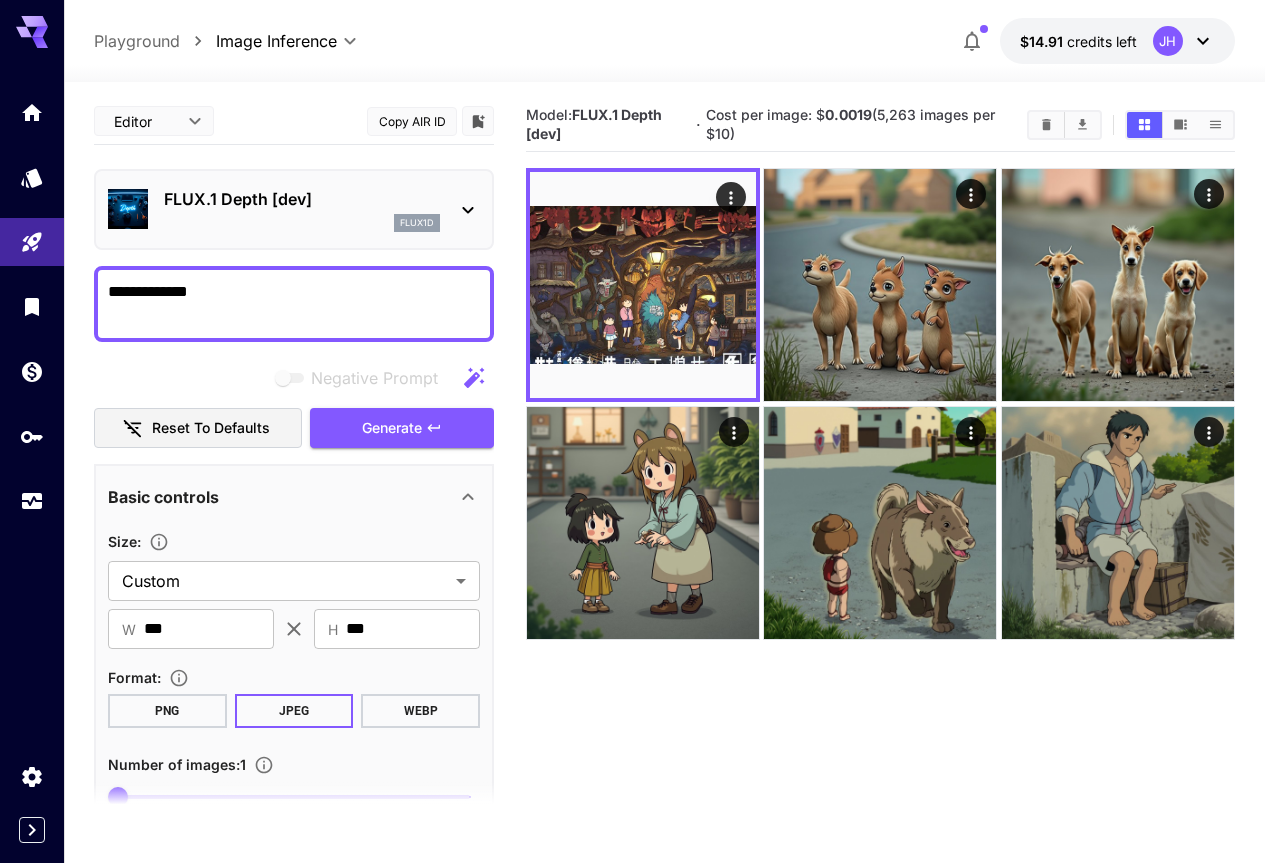 click on "Model:  FLUX.1 Depth [dev] · Cost per image: $ [PRICE]  ([COUNT] images per $10)" at bounding box center (880, 529) 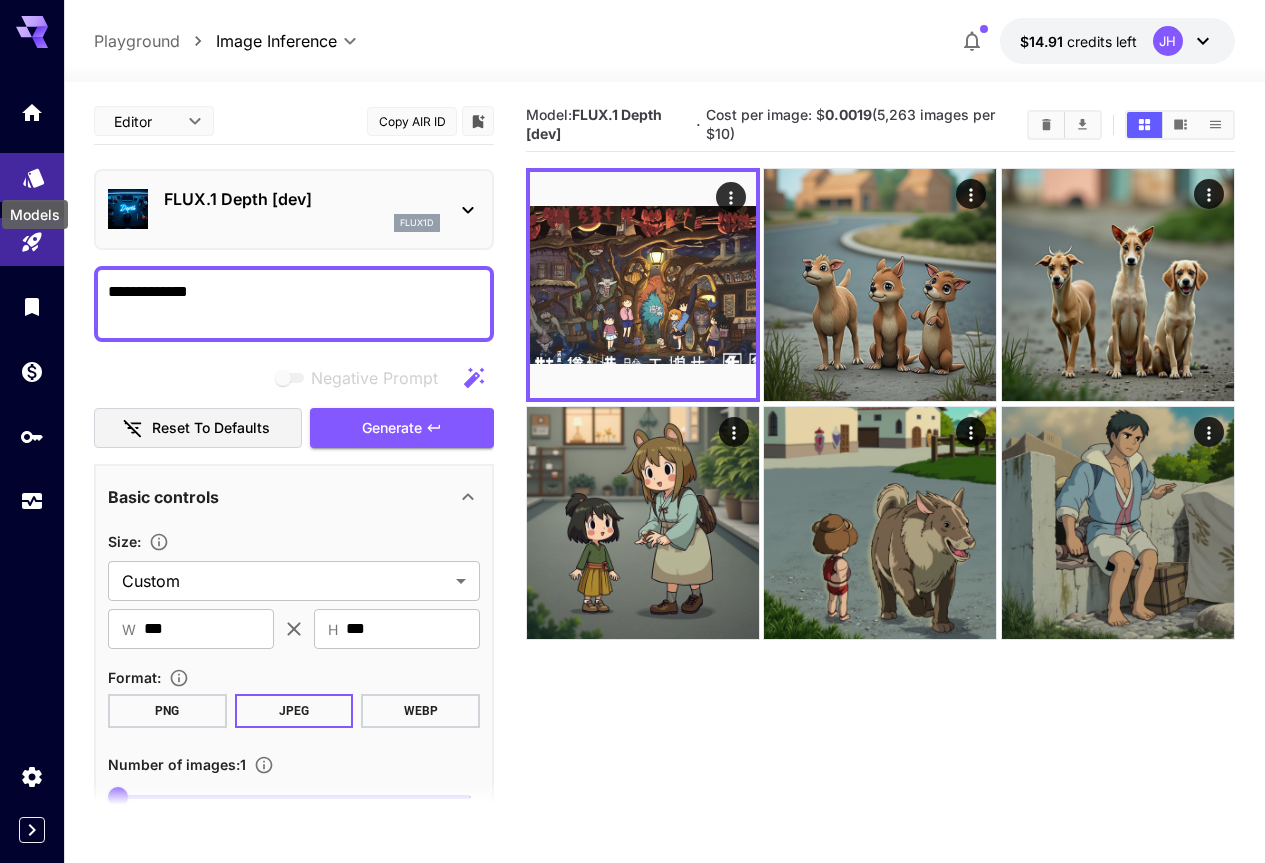click 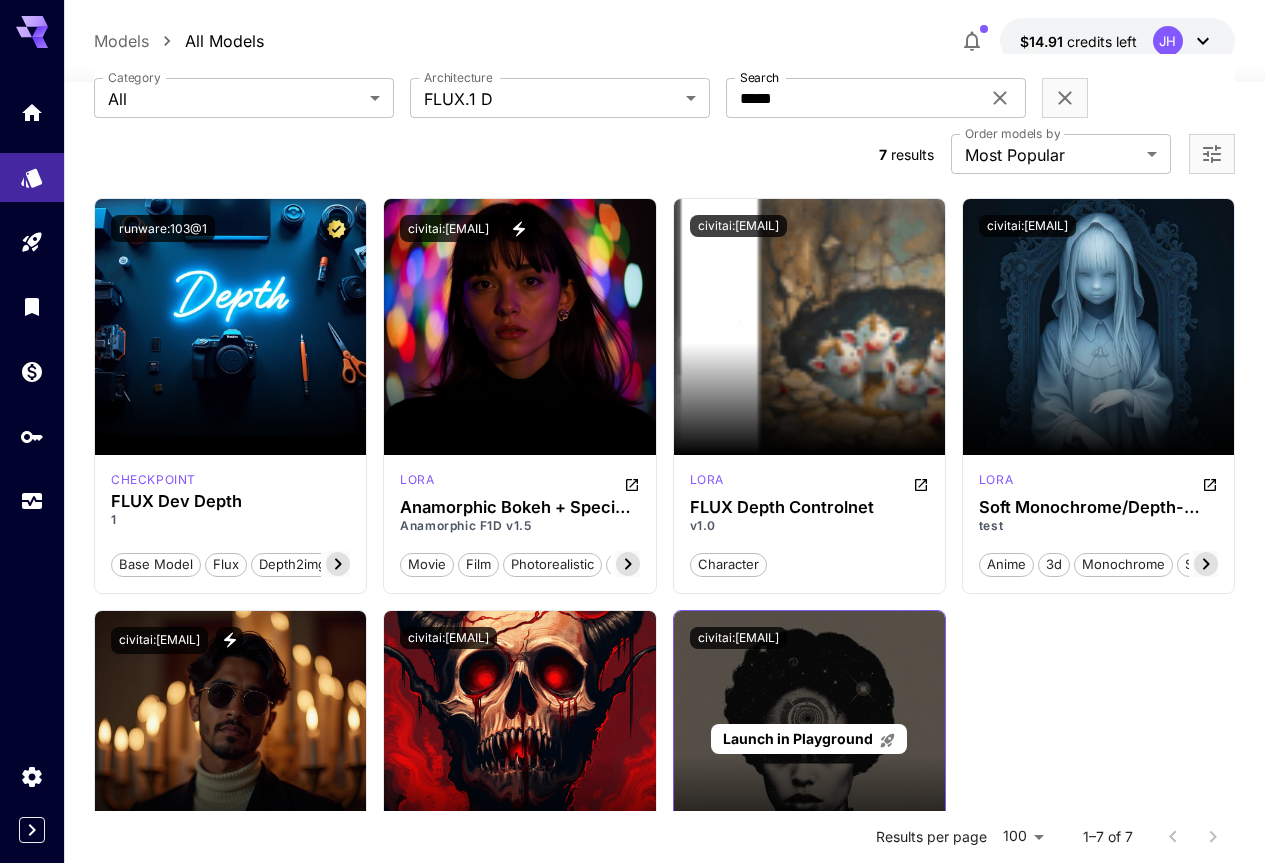 scroll, scrollTop: 0, scrollLeft: 0, axis: both 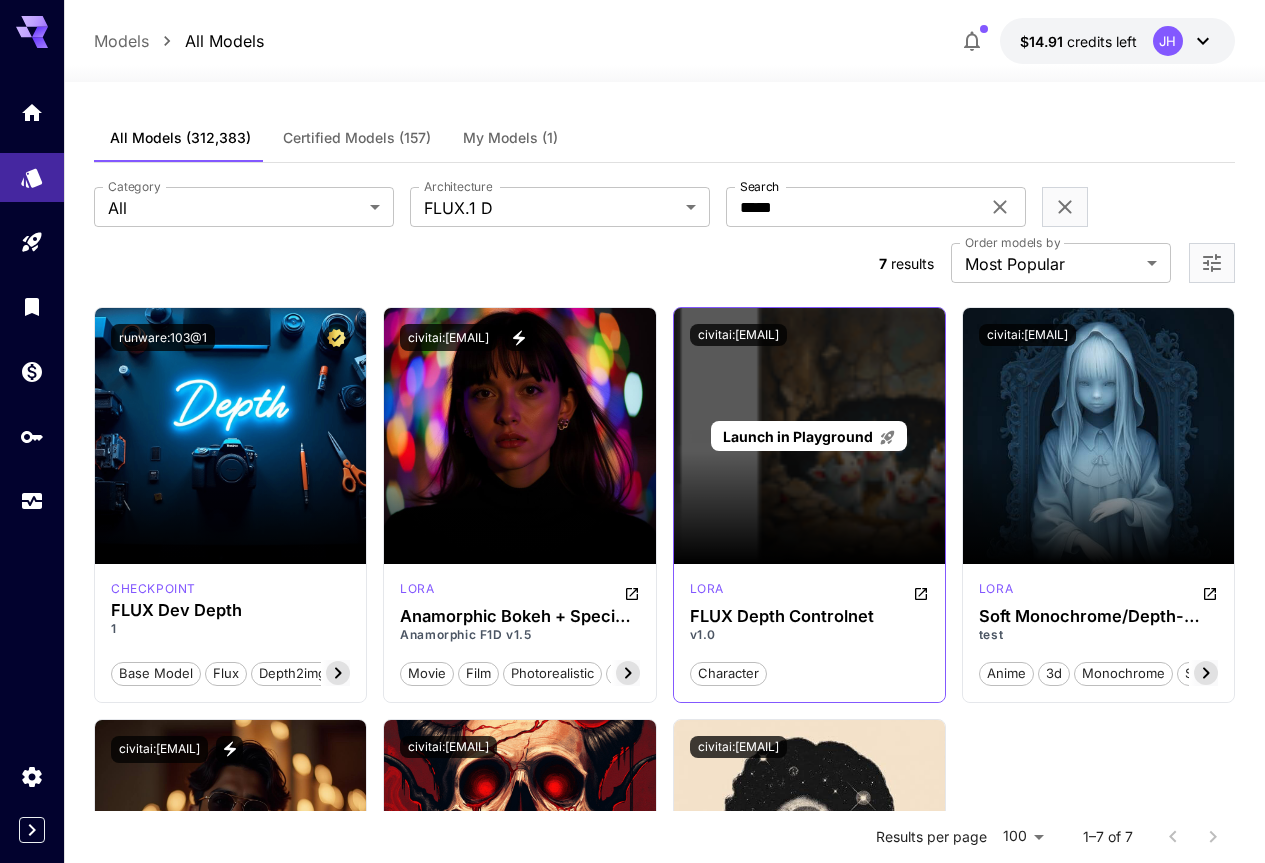 click on "Launch in Playground" at bounding box center (798, 436) 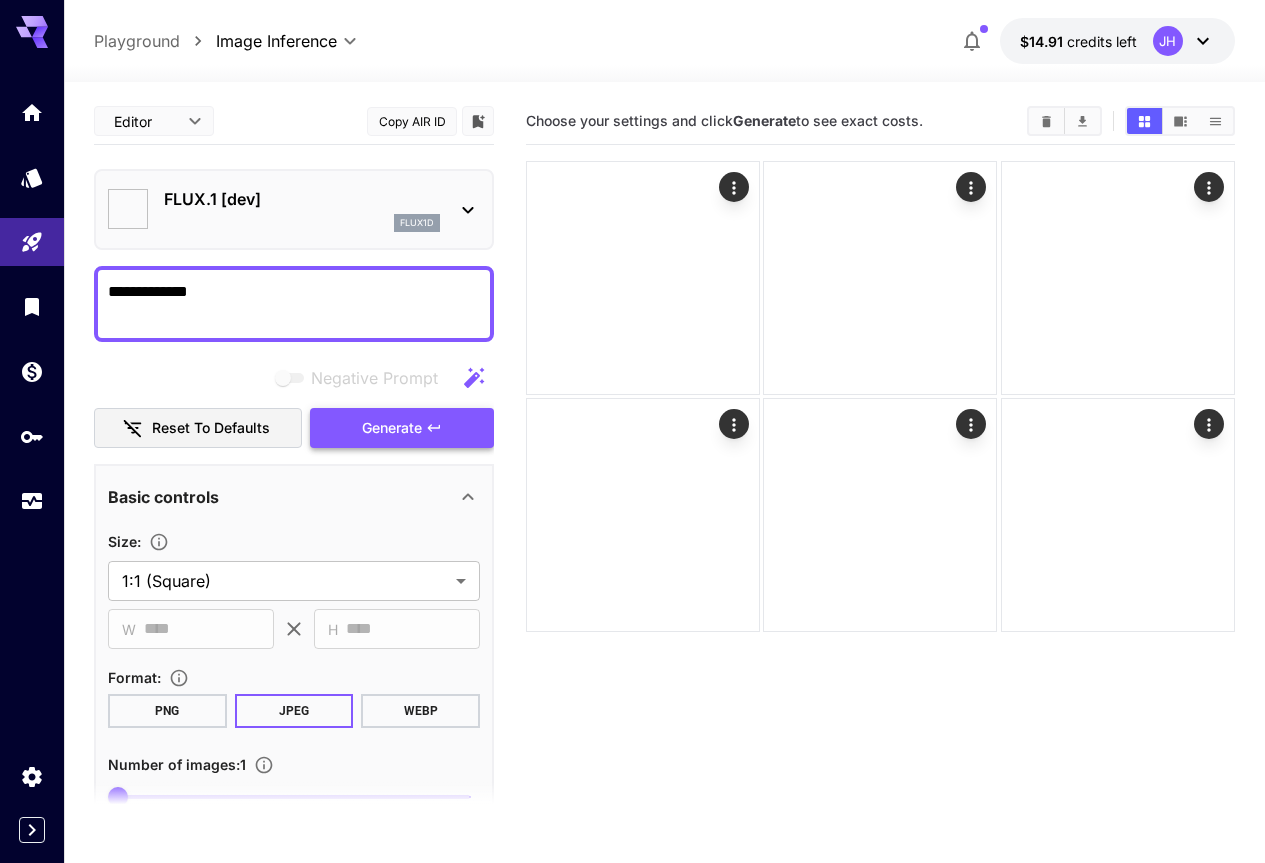 type on "**********" 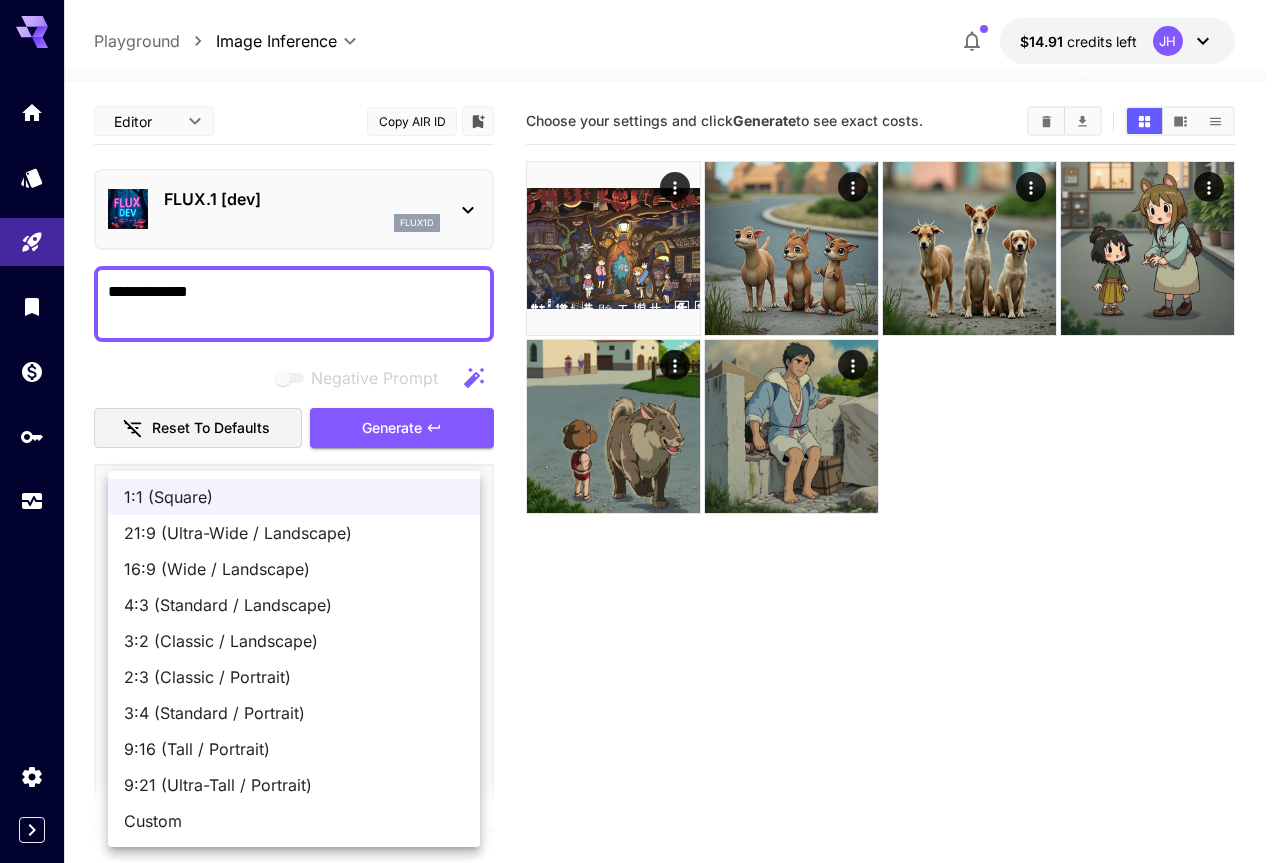 click on "**********" at bounding box center [640, 510] 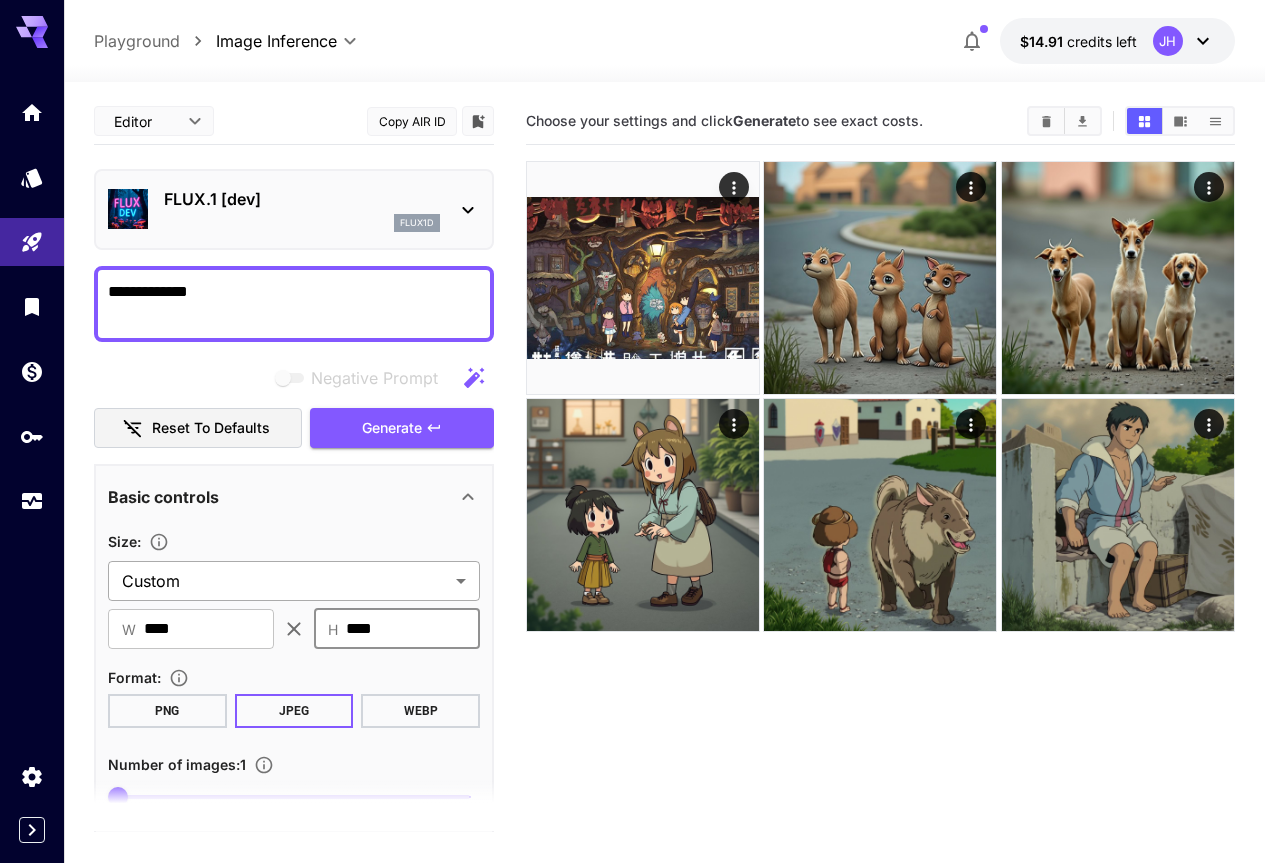 drag, startPoint x: 405, startPoint y: 630, endPoint x: 213, endPoint y: 593, distance: 195.53261 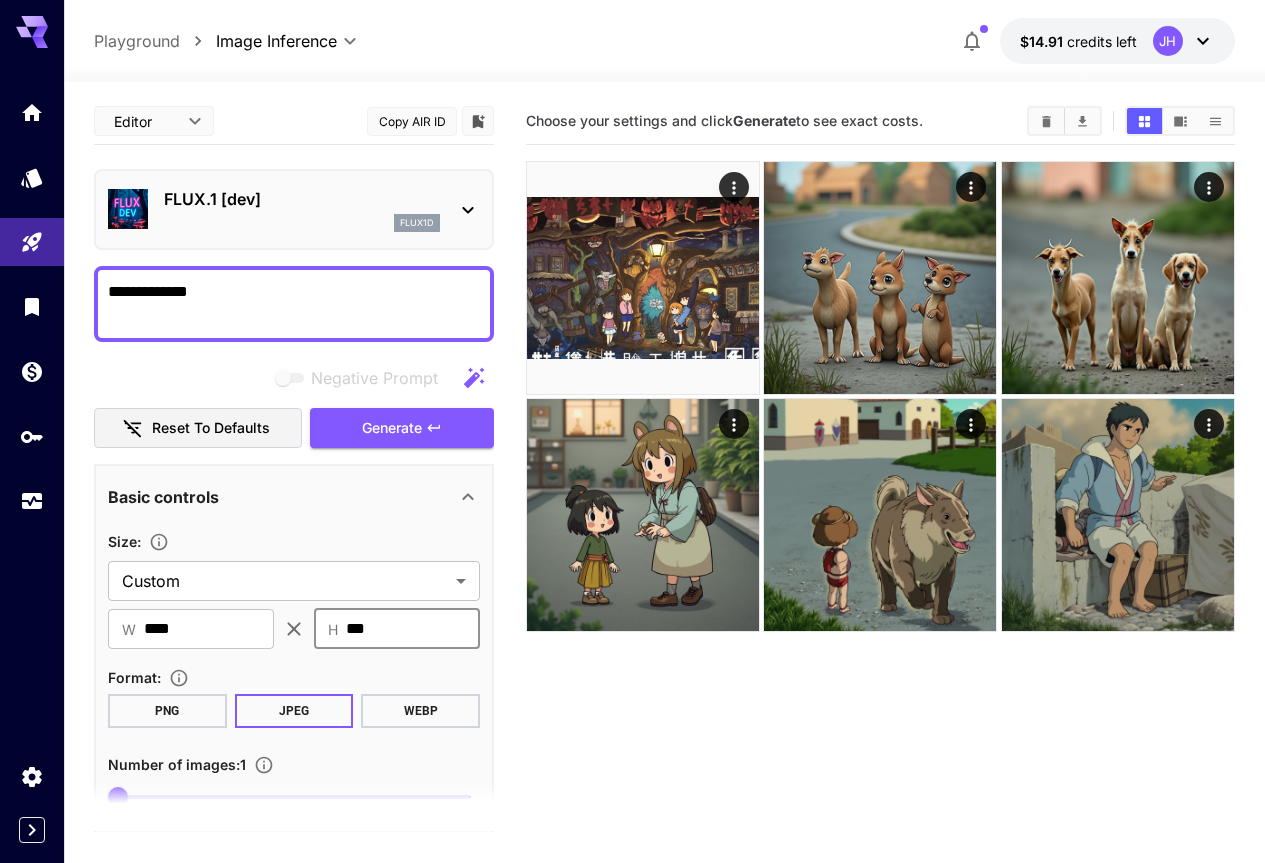 drag, startPoint x: 414, startPoint y: 624, endPoint x: 277, endPoint y: 631, distance: 137.17871 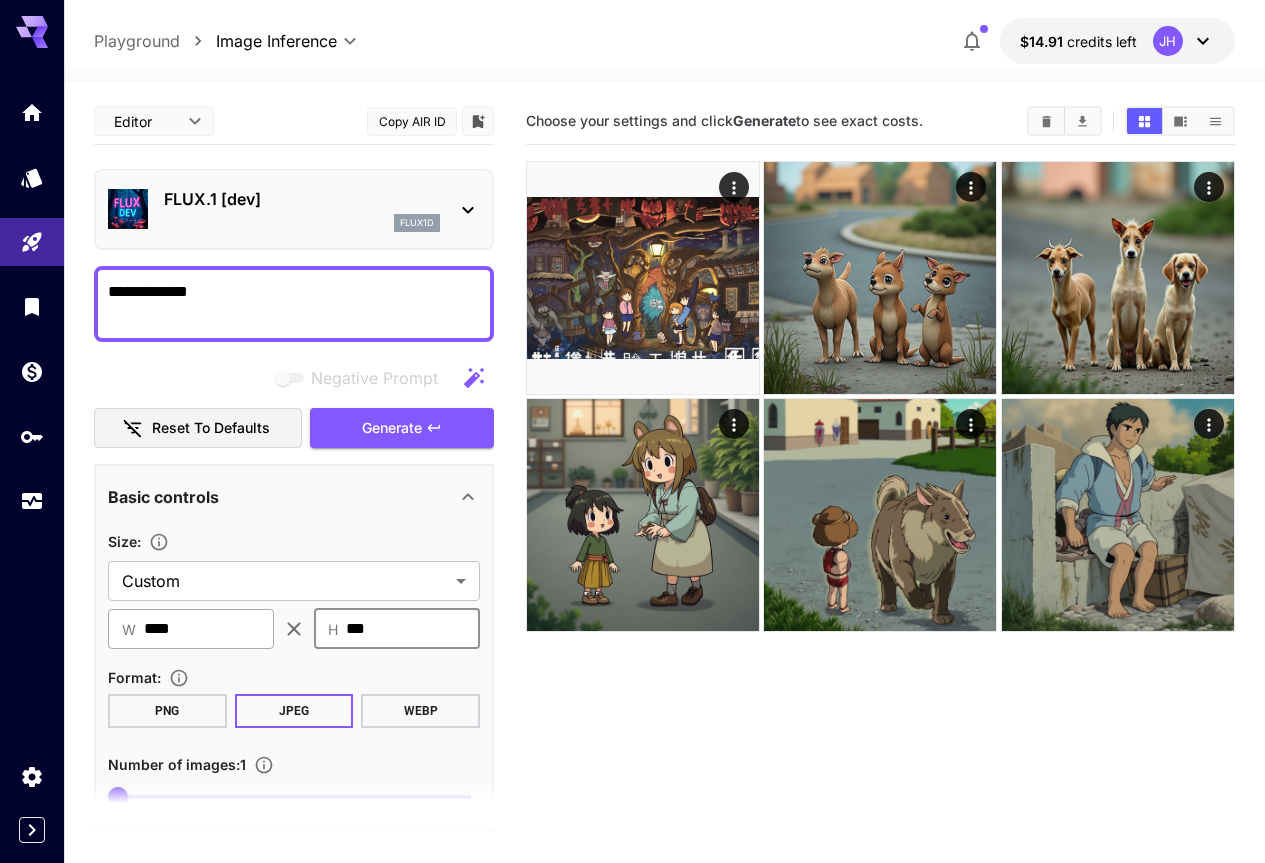 click on "****" at bounding box center [209, 629] 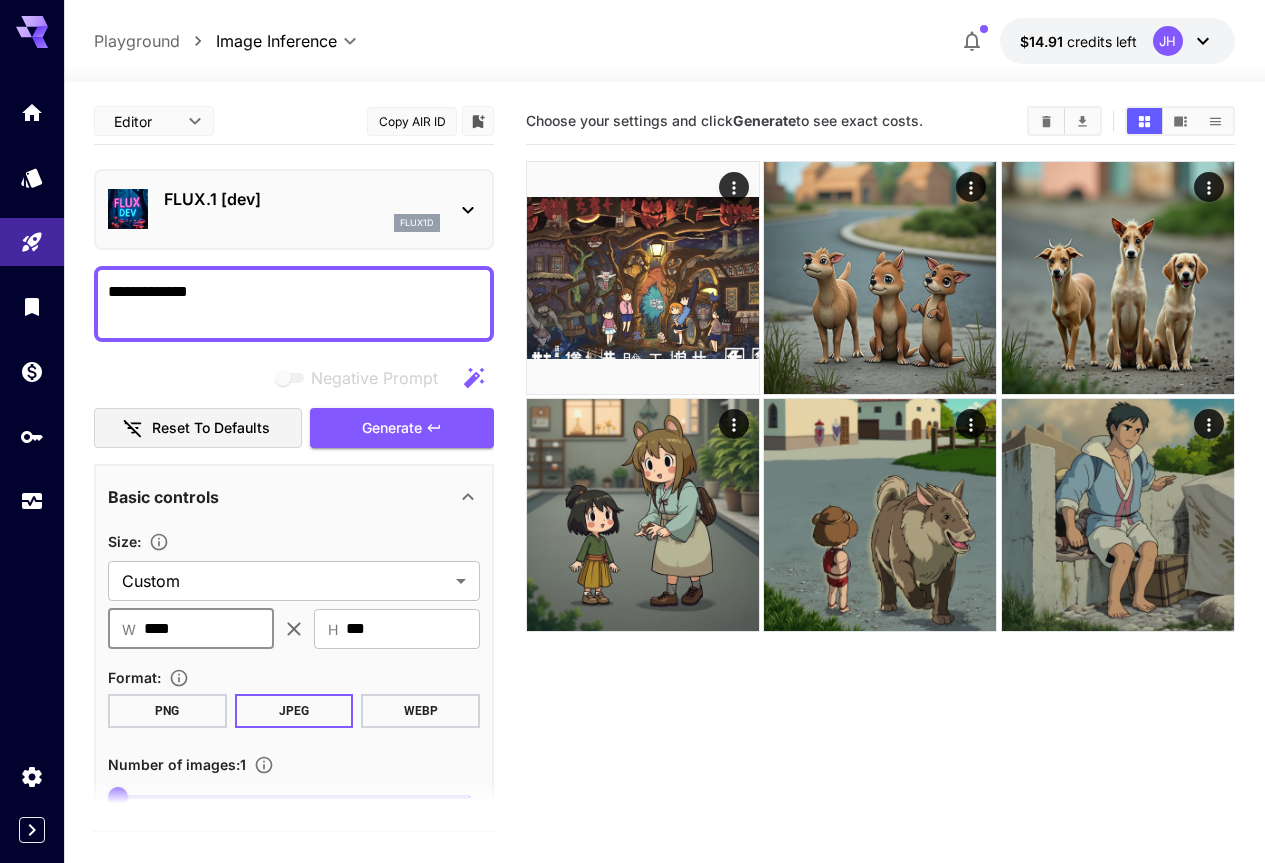 drag, startPoint x: 194, startPoint y: 626, endPoint x: 91, endPoint y: 622, distance: 103.077644 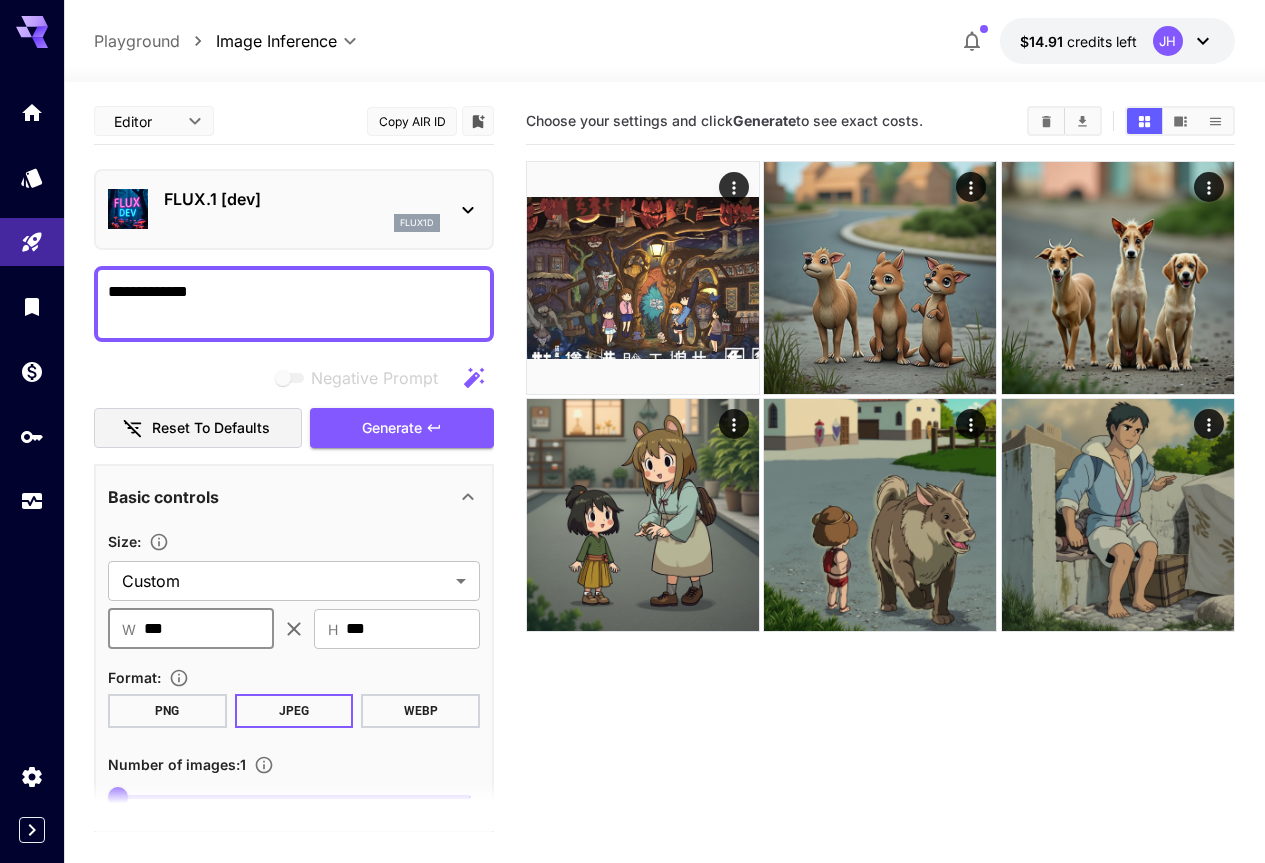 click on "Size :" at bounding box center [294, 541] 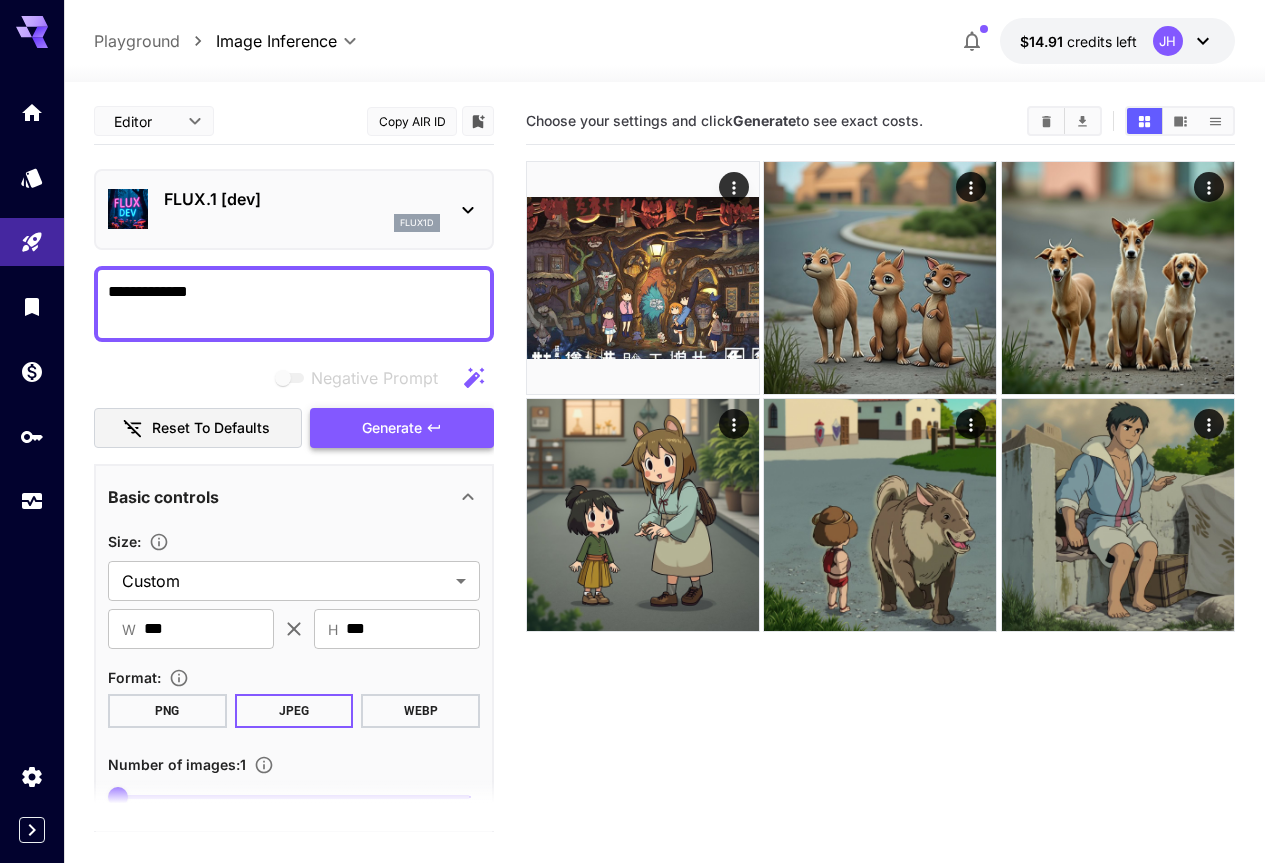 click on "Generate" at bounding box center (392, 428) 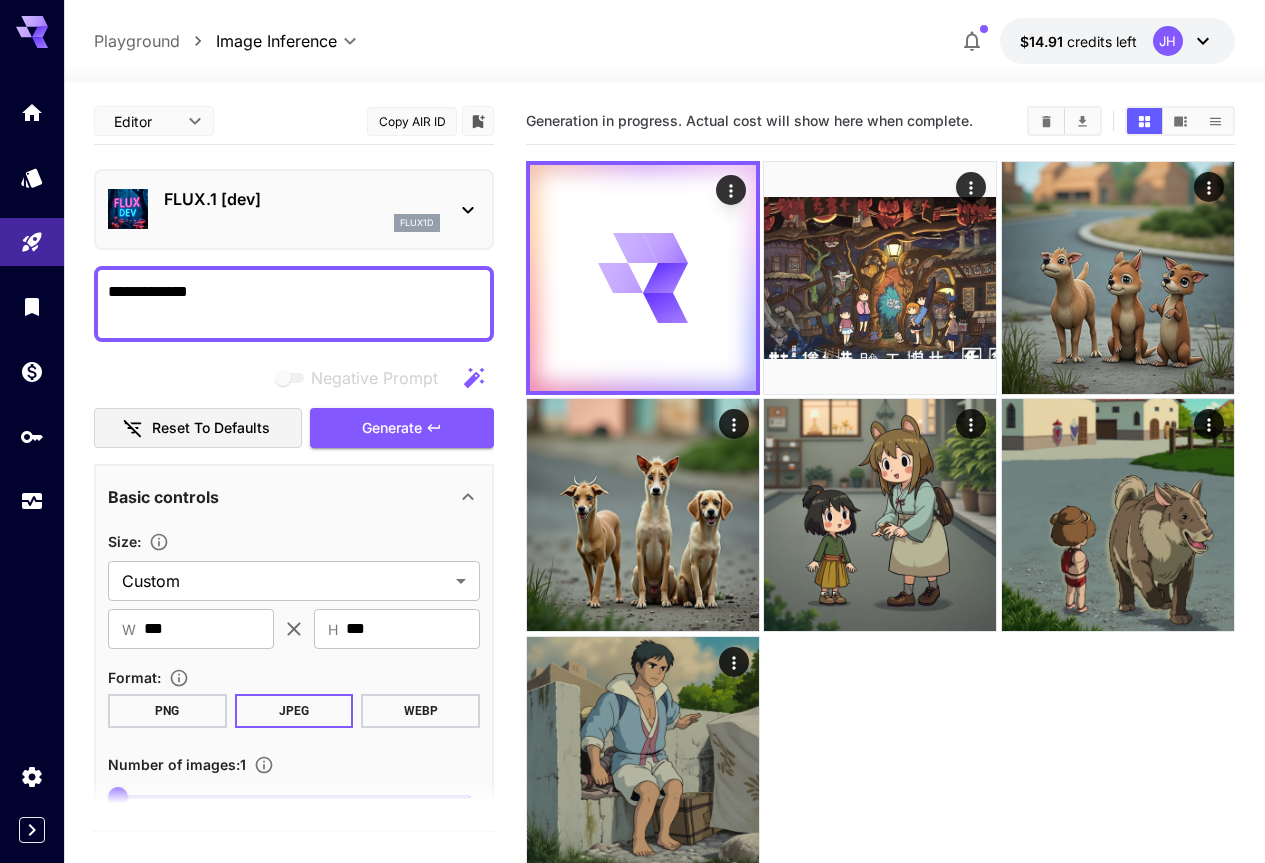 click on "Generation in progress. Actual cost will show here when complete." at bounding box center (880, 529) 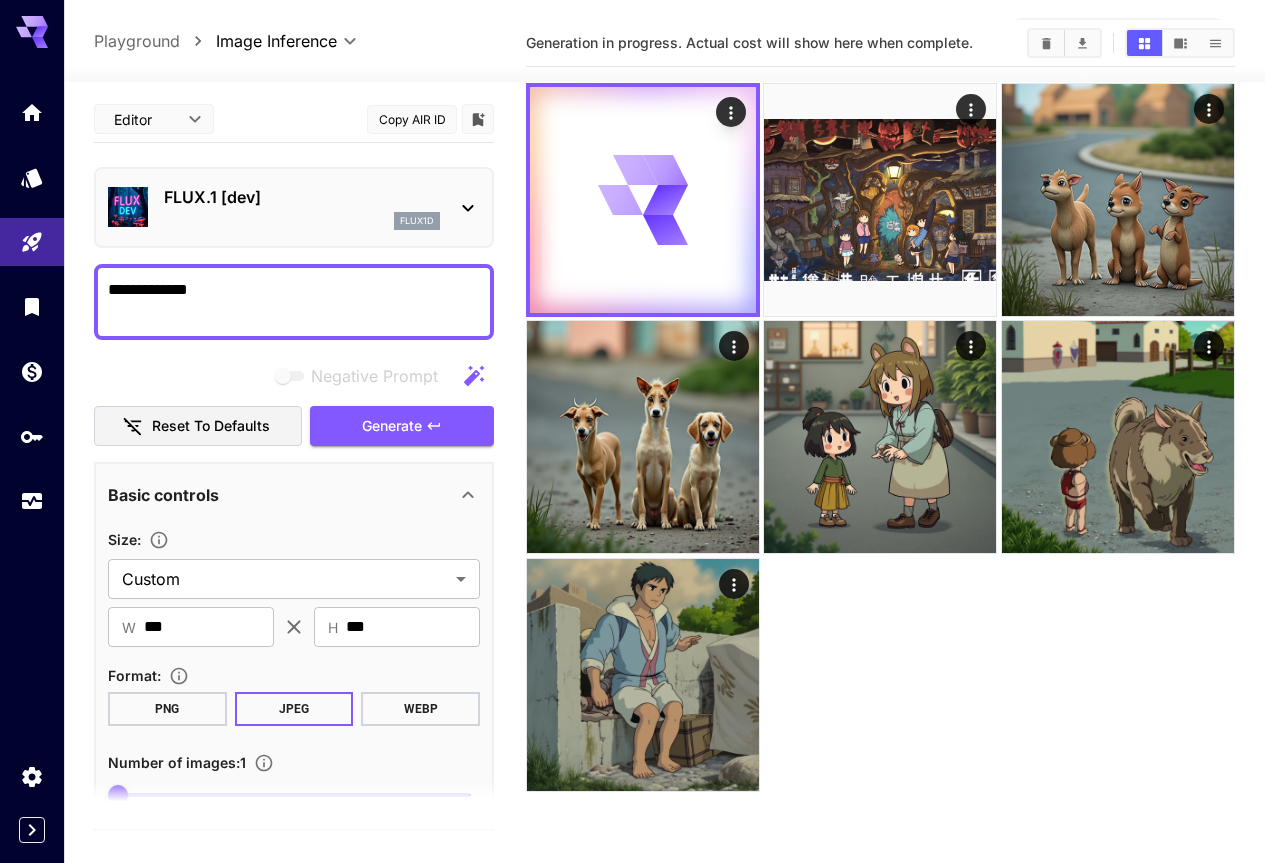 scroll, scrollTop: 100, scrollLeft: 0, axis: vertical 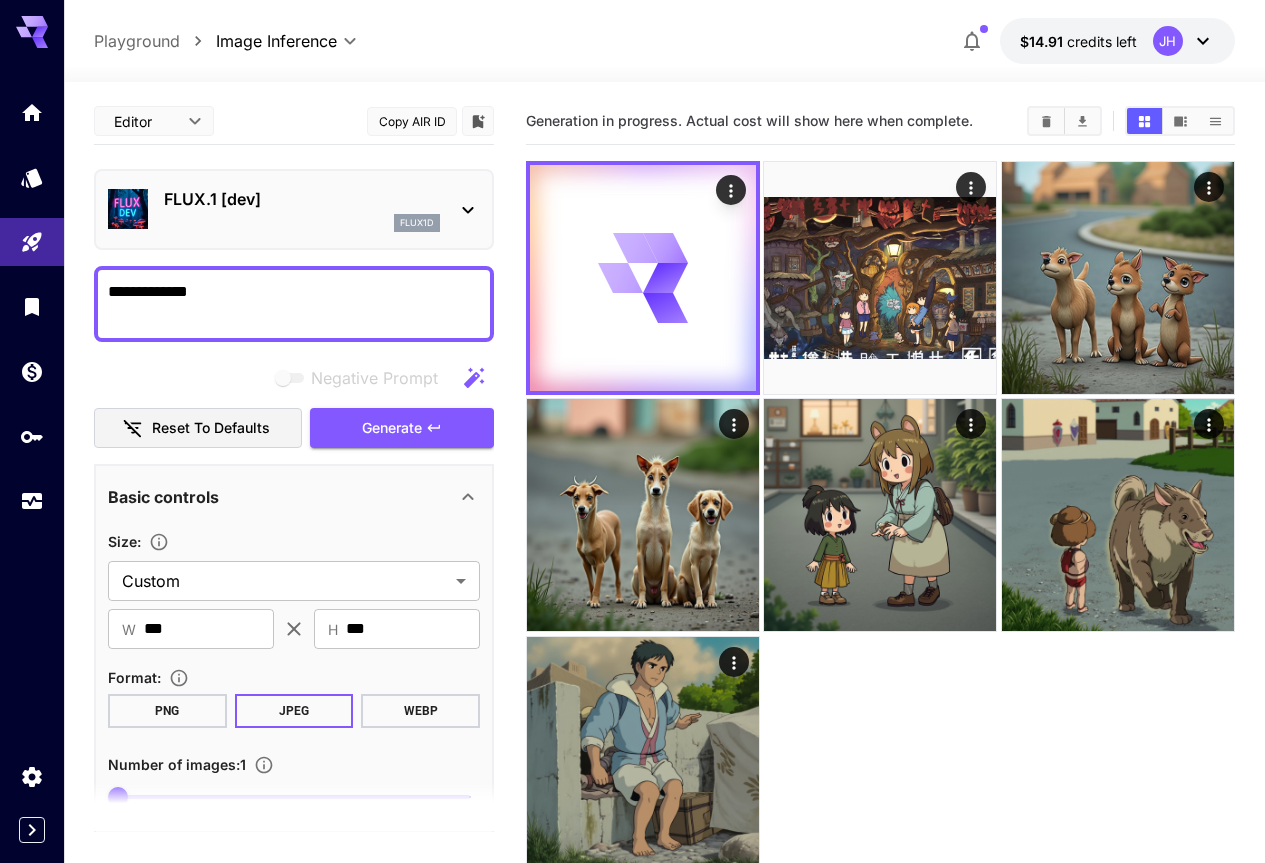 click on "Generation in progress. Actual cost will show here when complete." at bounding box center (880, 529) 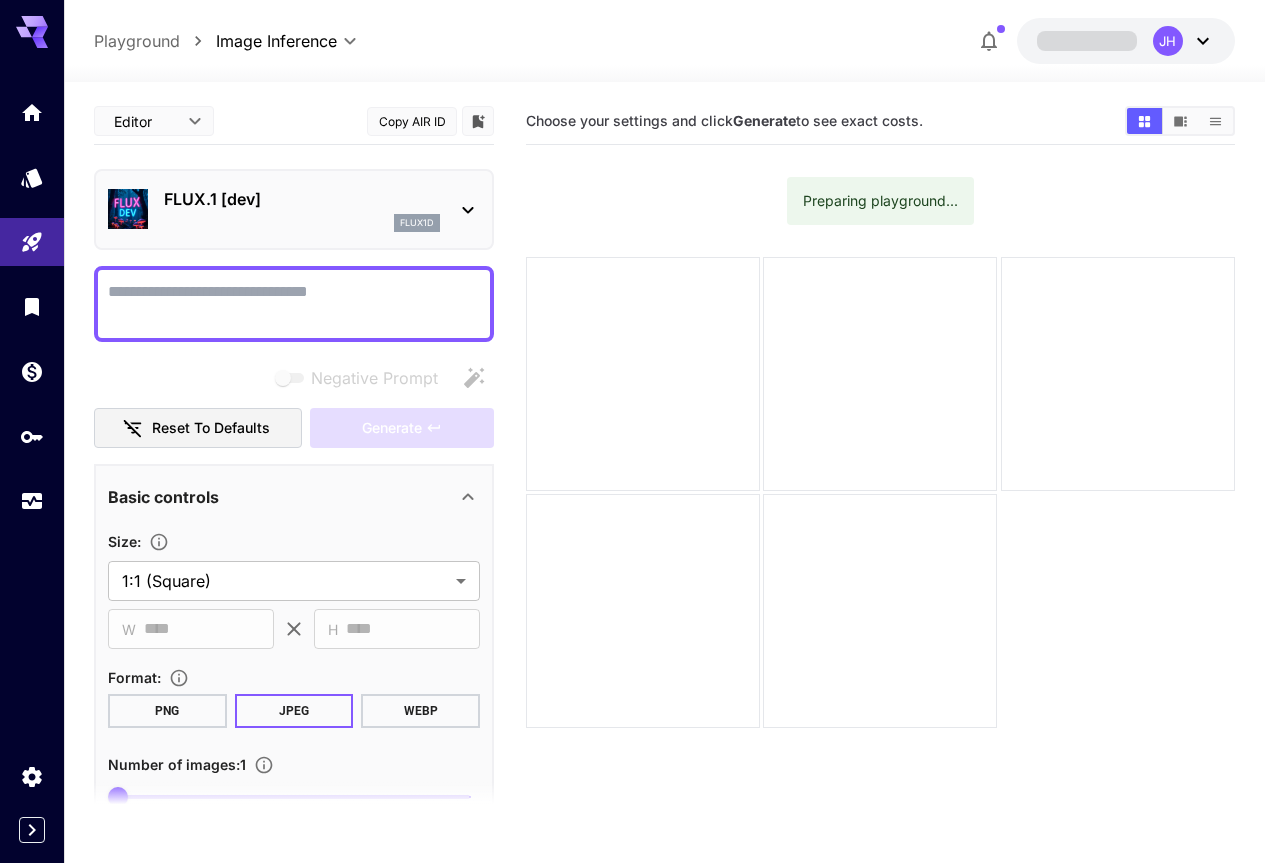 scroll, scrollTop: 0, scrollLeft: 0, axis: both 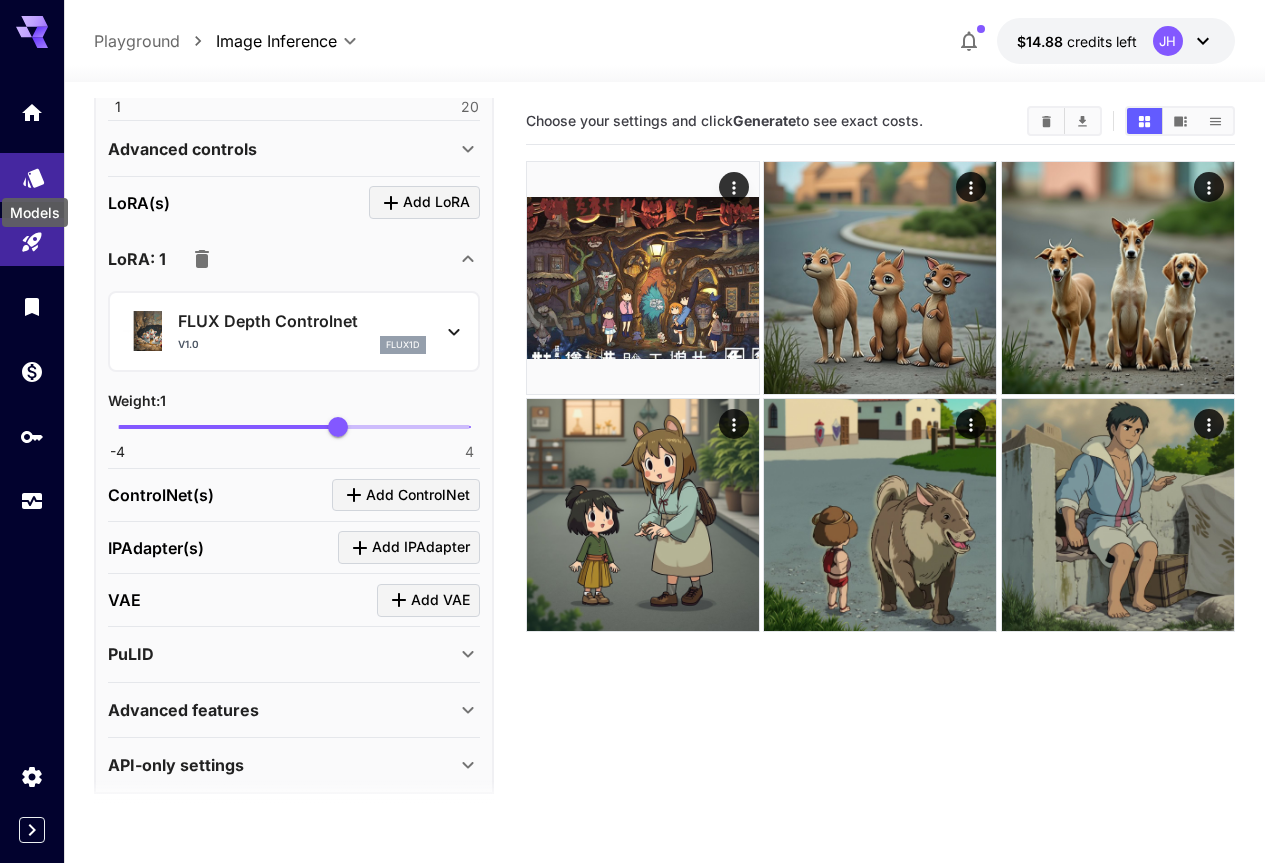 click 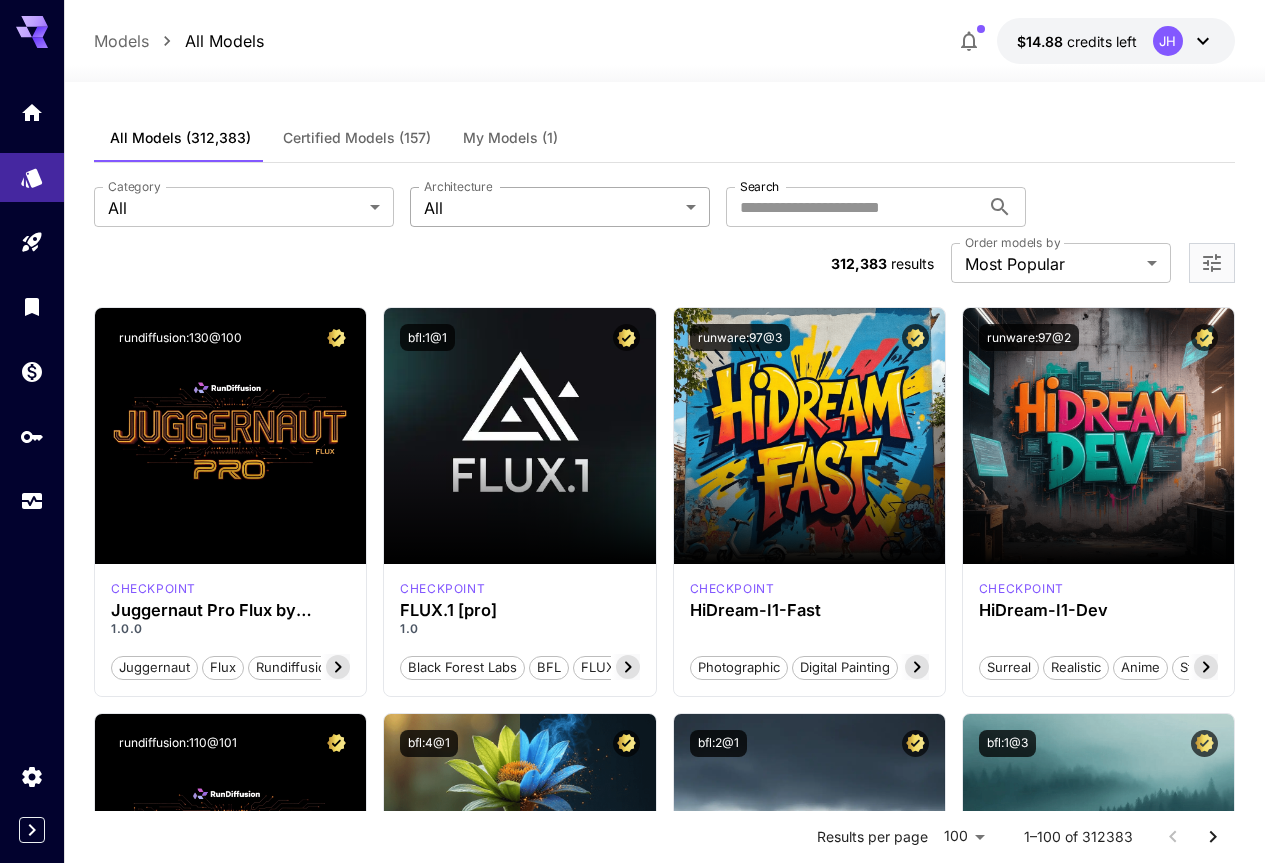 click on "**********" at bounding box center [632, 9581] 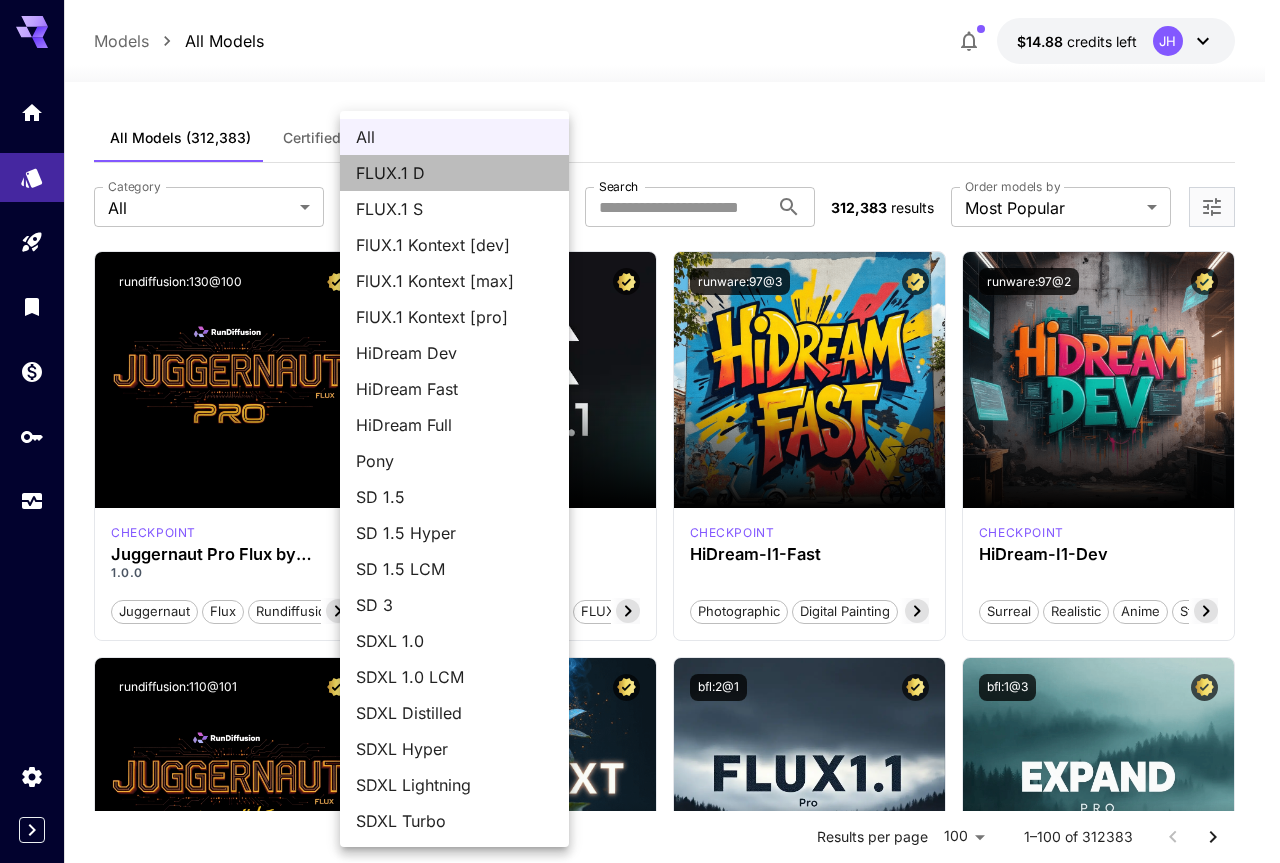 click on "FLUX.1 D" at bounding box center [454, 173] 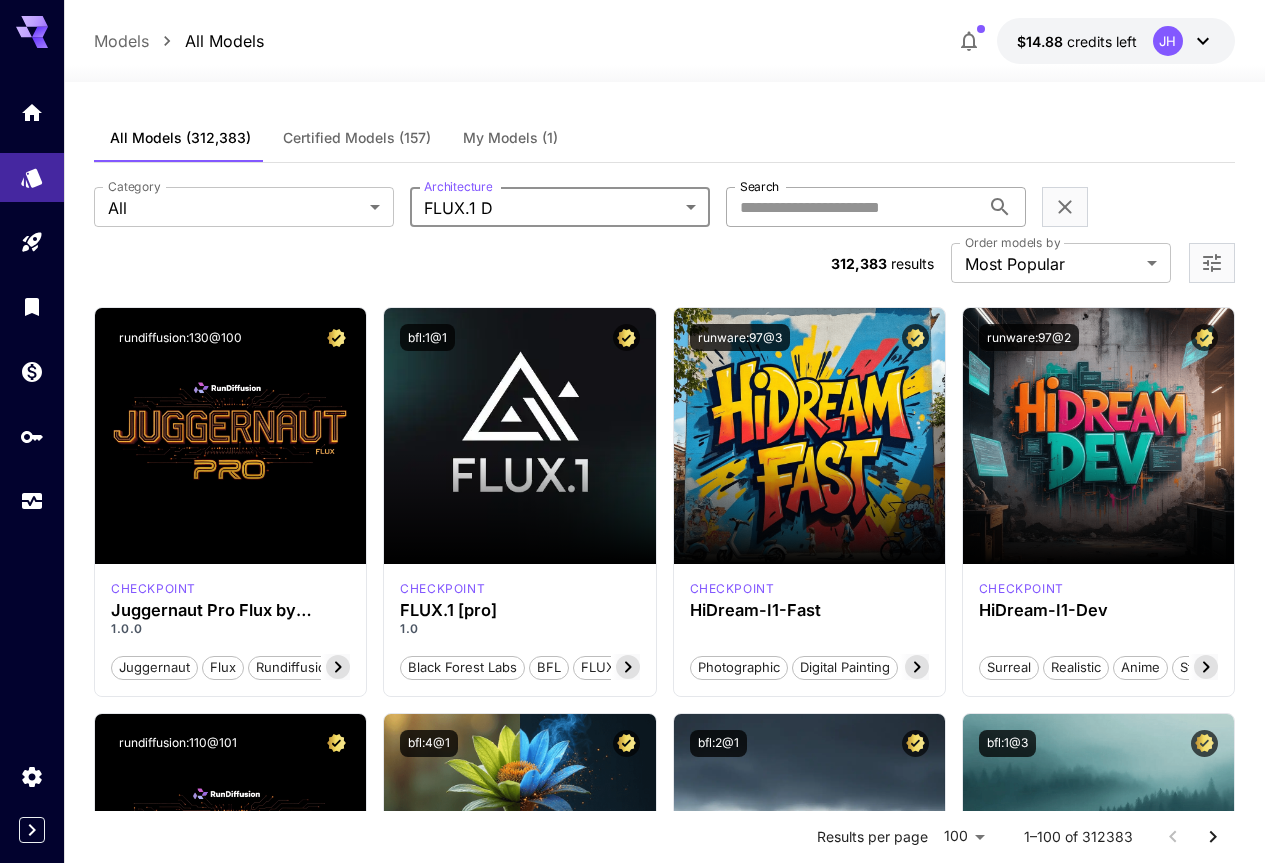 click on "Search" at bounding box center (853, 207) 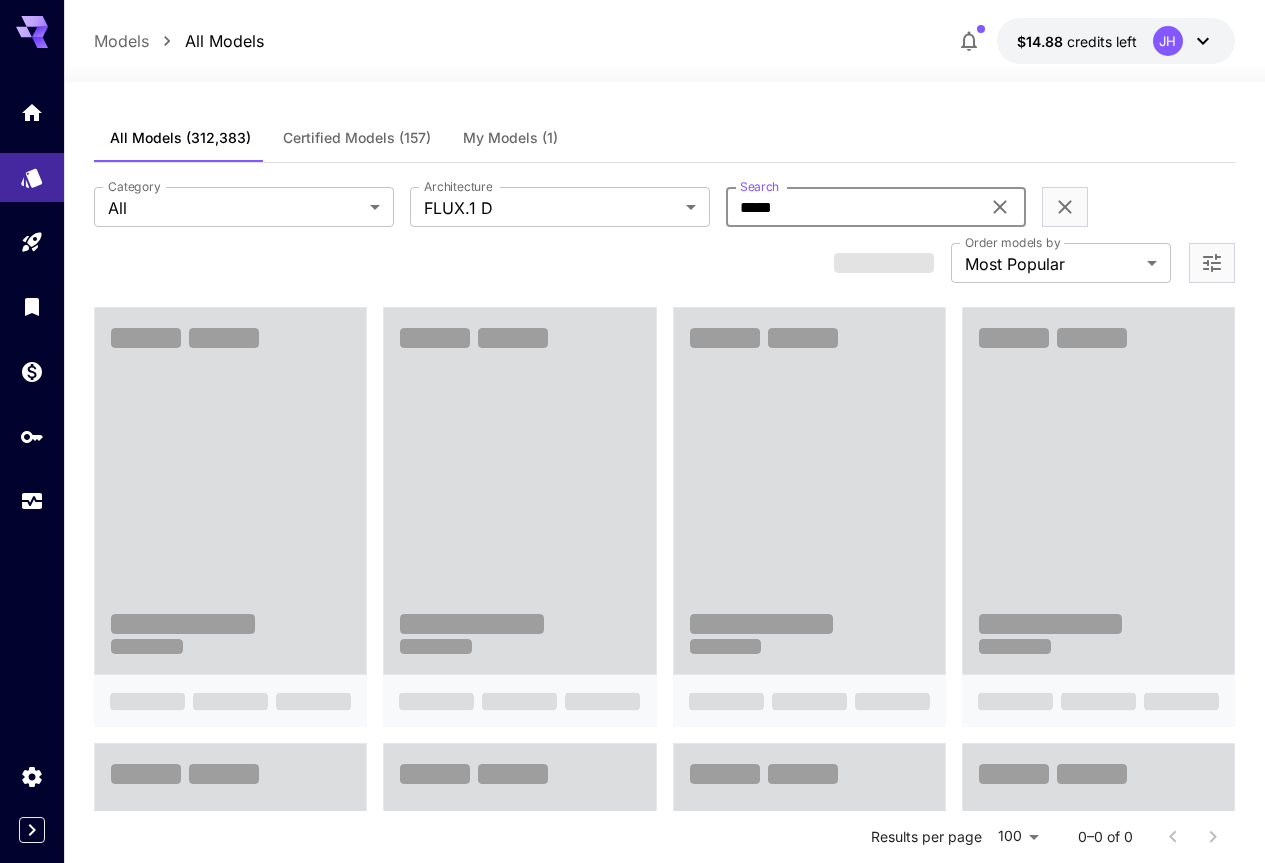 click on "*****" at bounding box center [853, 207] 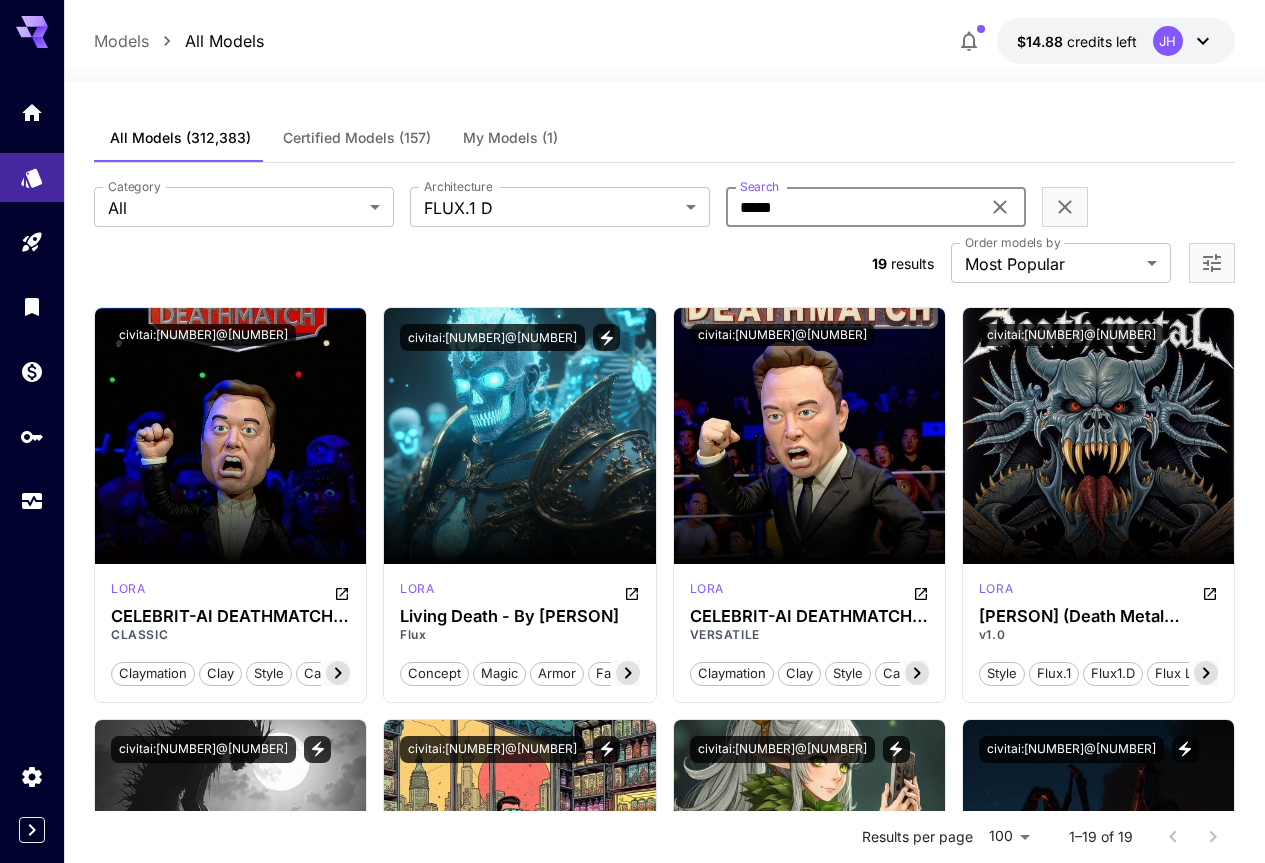 click on "*****" at bounding box center [853, 207] 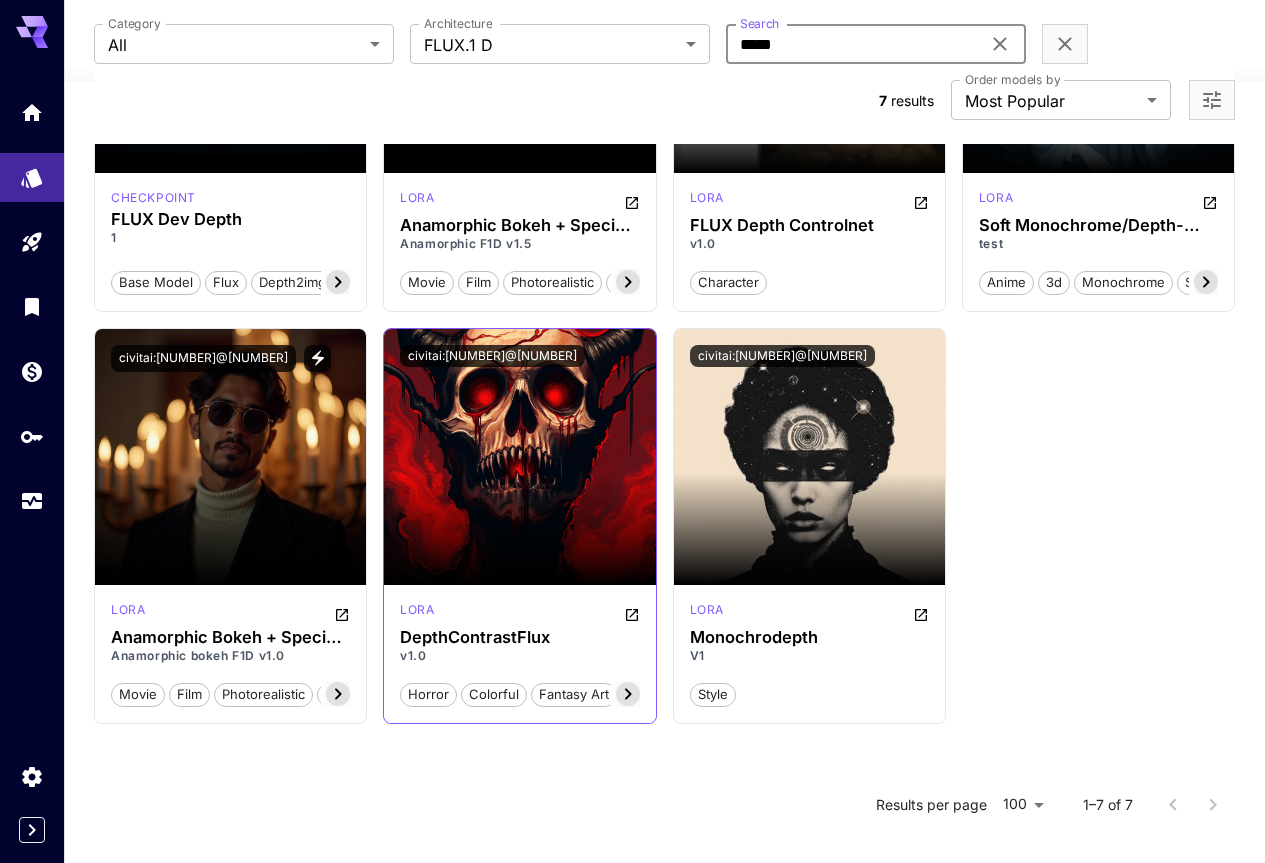 scroll, scrollTop: 0, scrollLeft: 0, axis: both 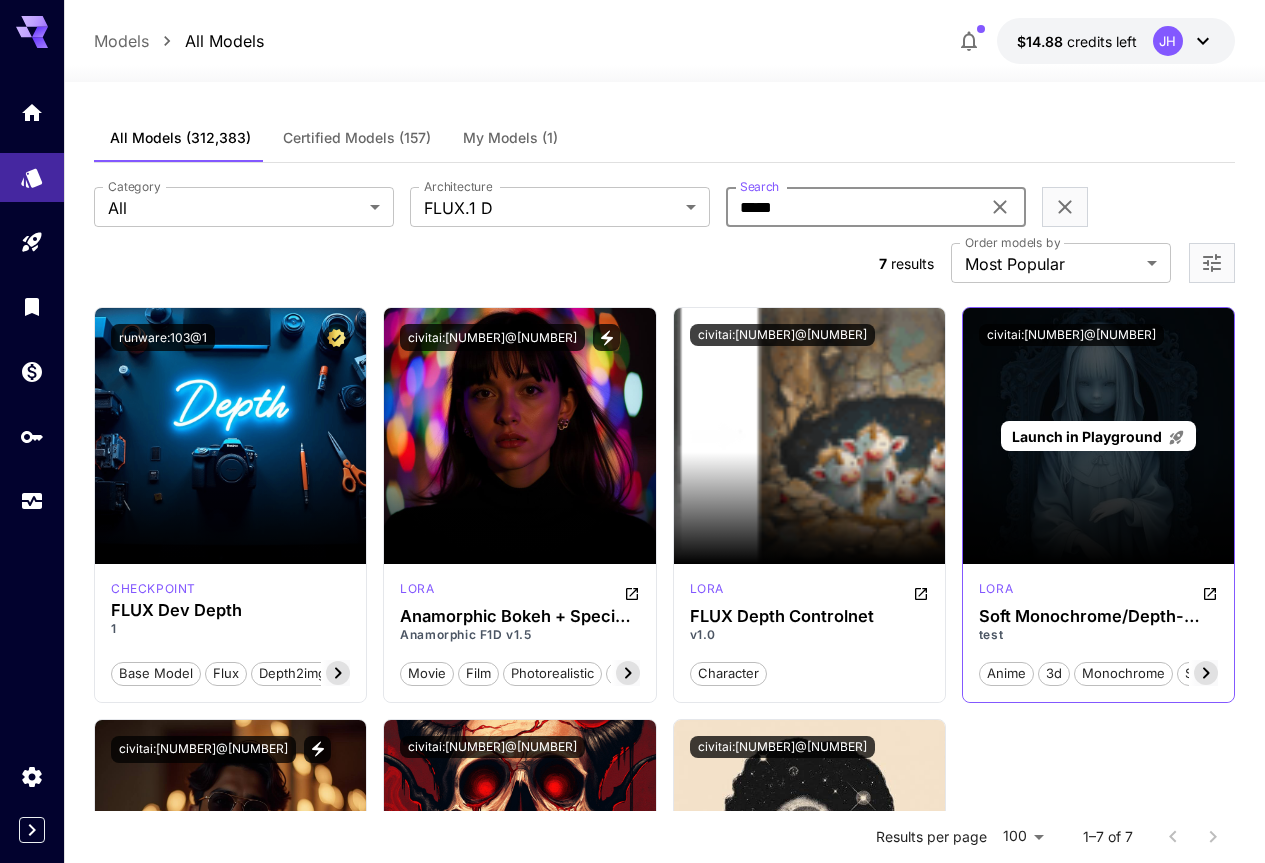 type on "*****" 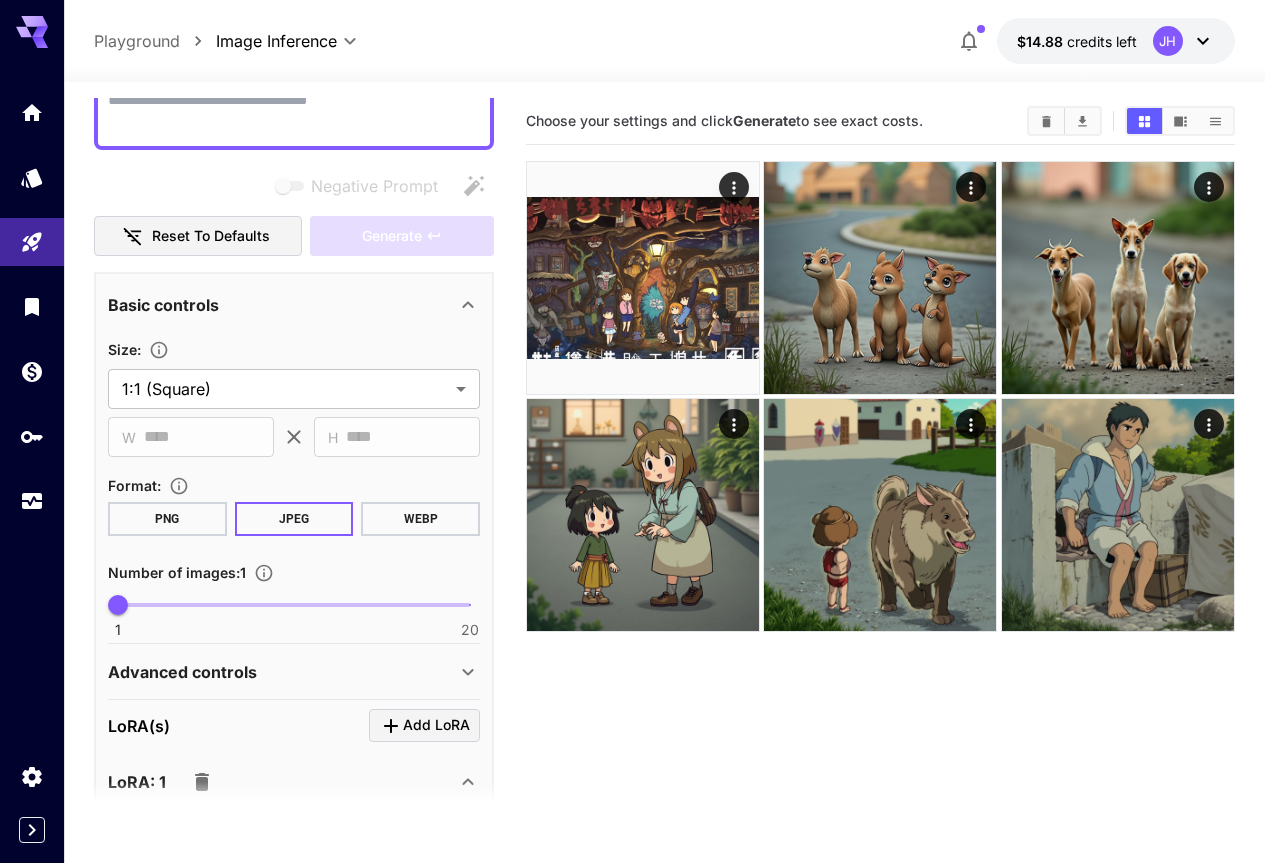 scroll, scrollTop: 200, scrollLeft: 0, axis: vertical 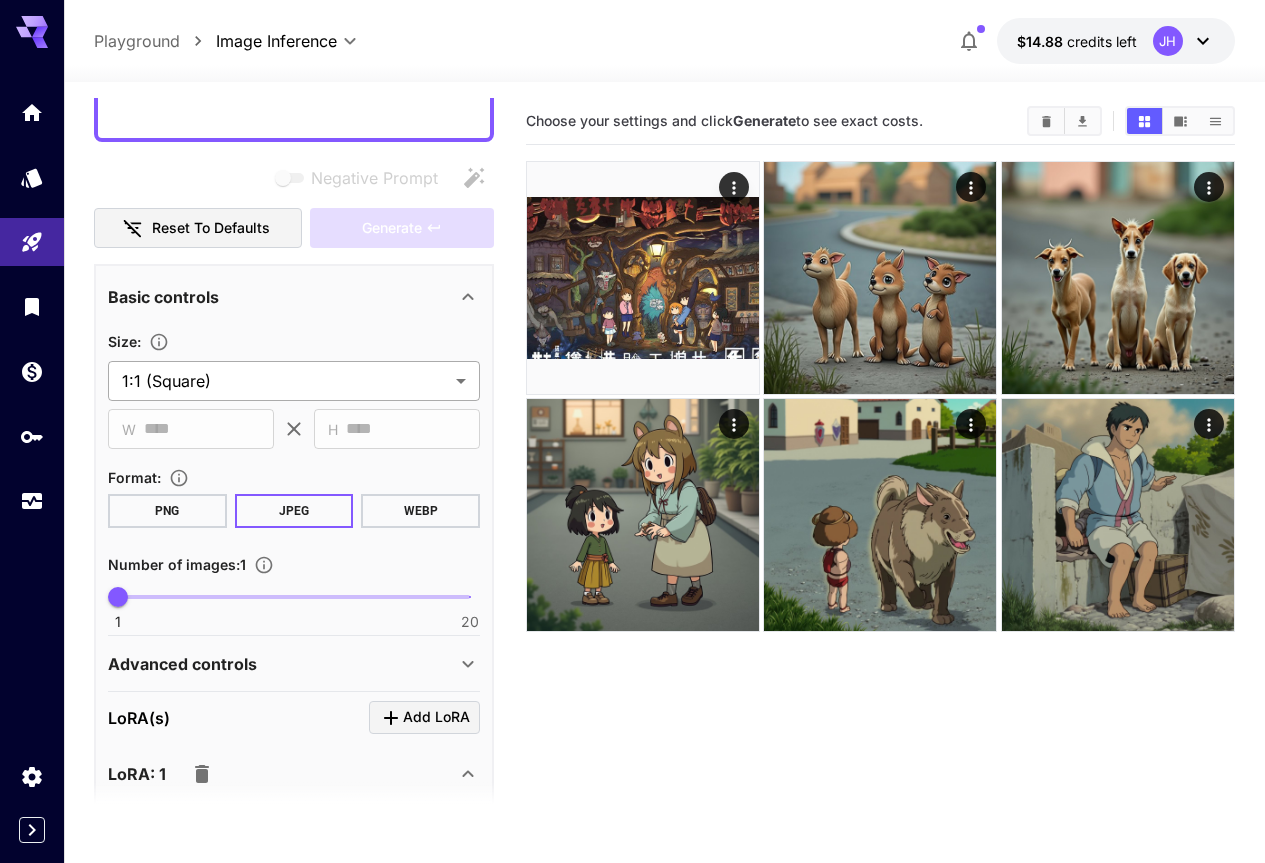 click on "**********" at bounding box center [632, 510] 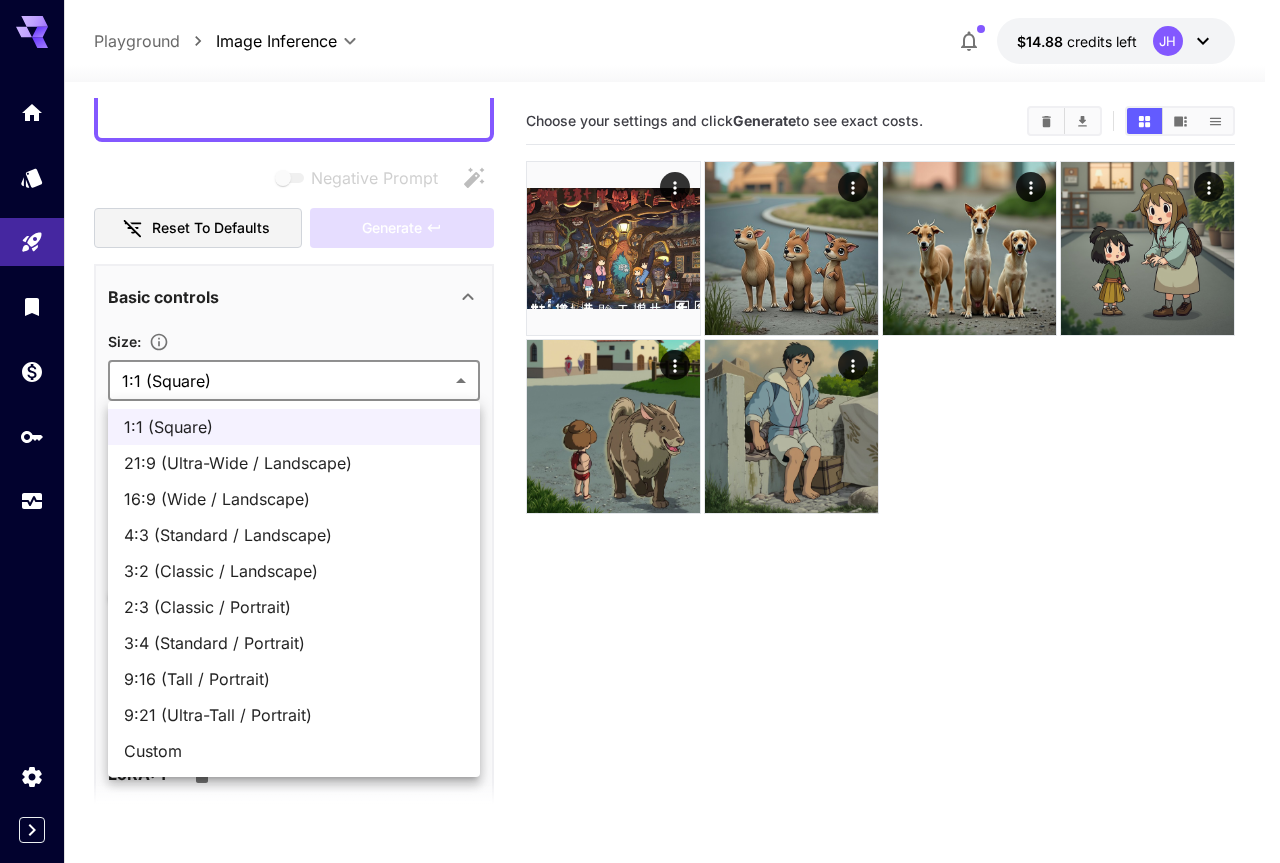 click at bounding box center (640, 431) 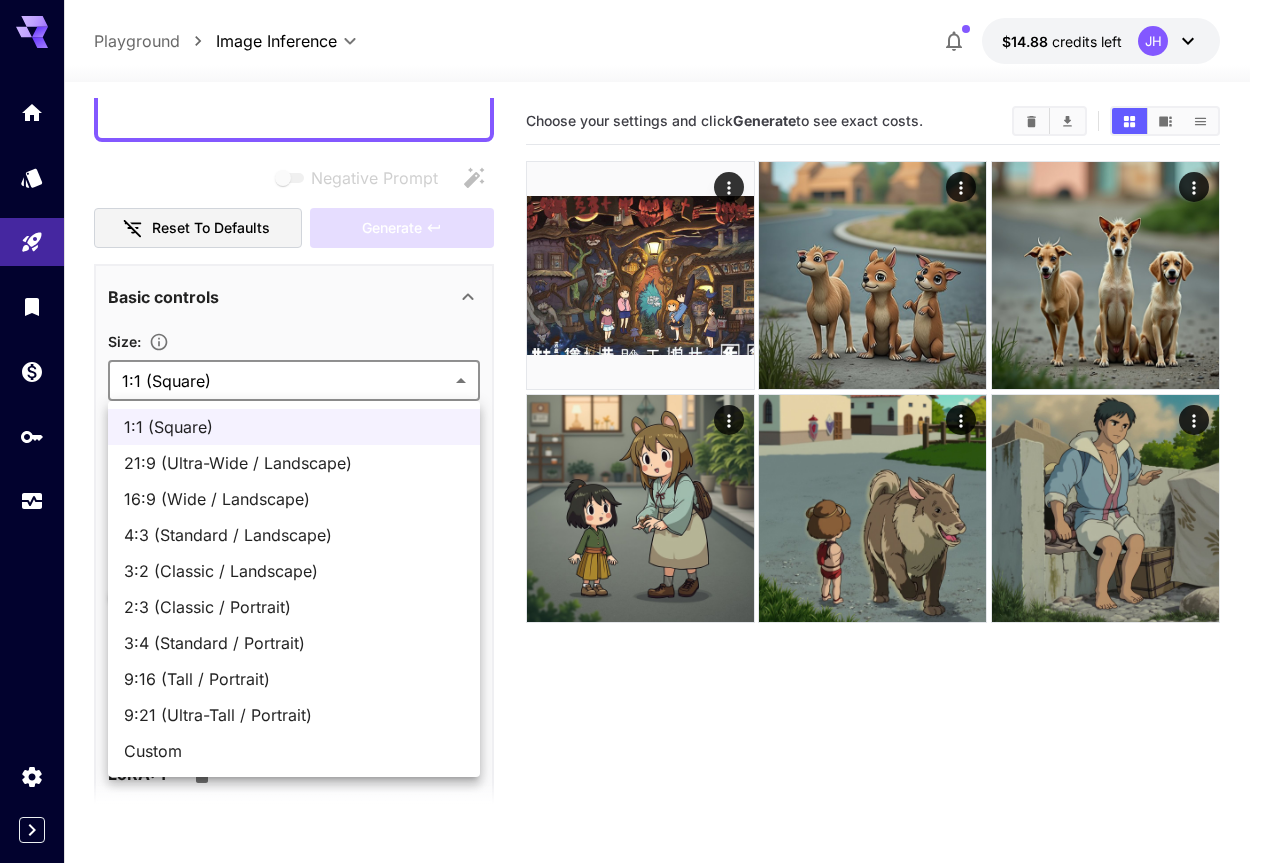 click on "**********" at bounding box center [632, 510] 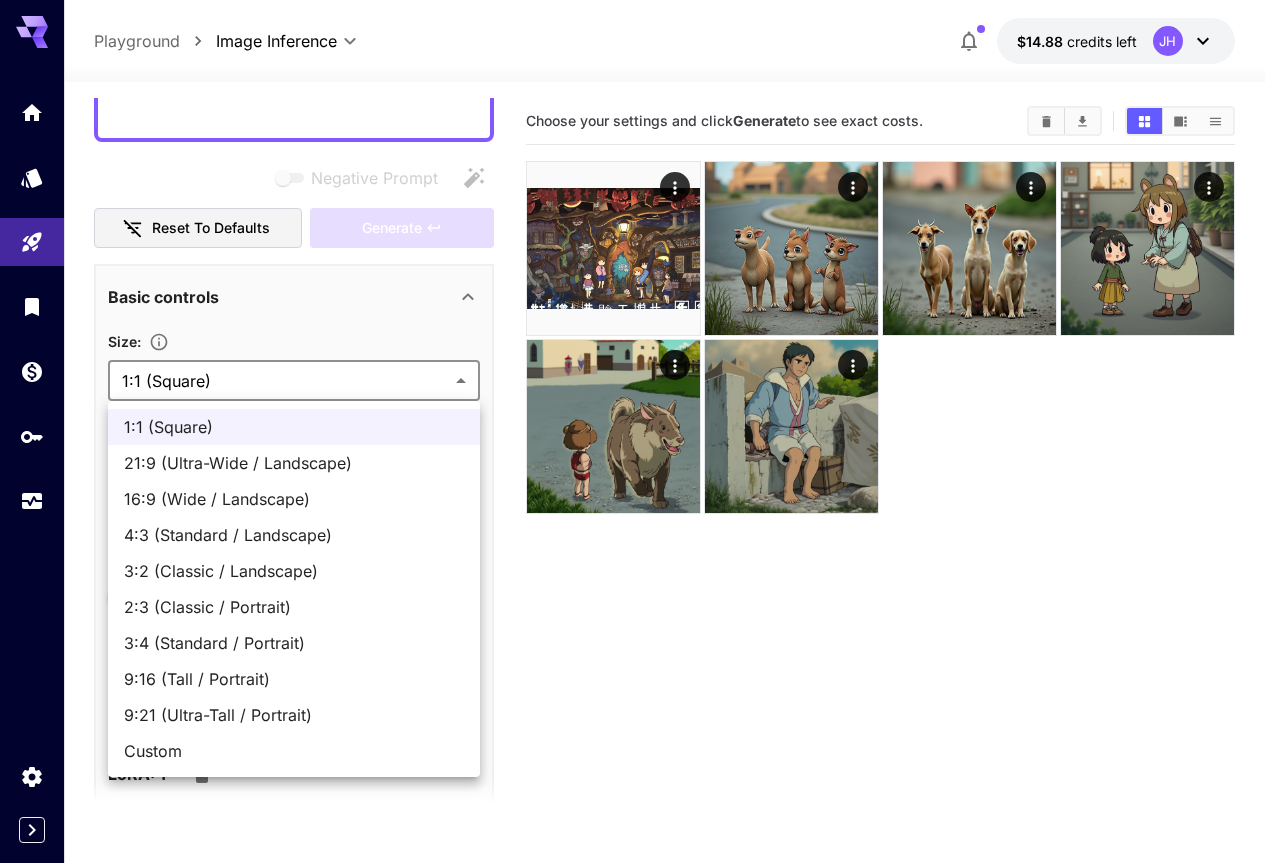 click on "Custom" at bounding box center [294, 751] 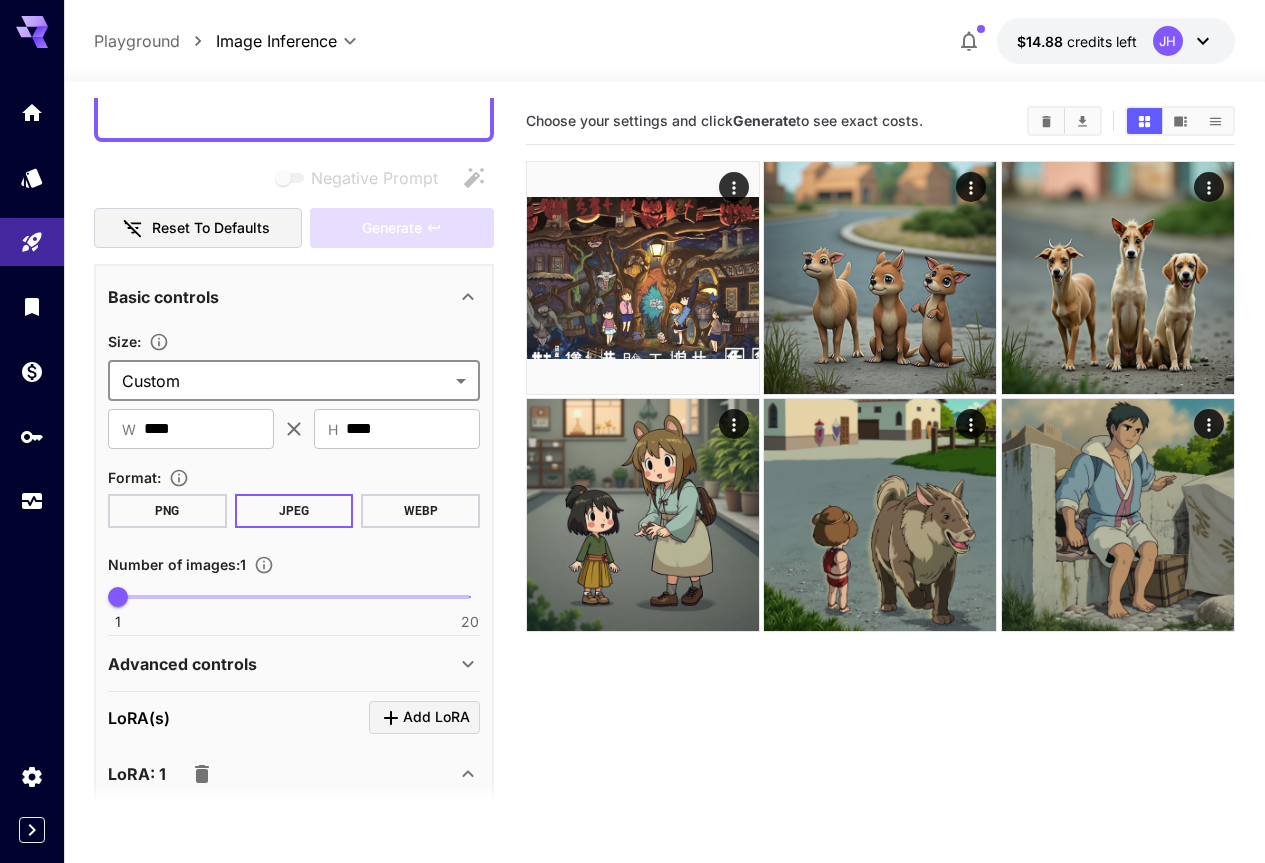 click on "Advanced controls" at bounding box center [182, 664] 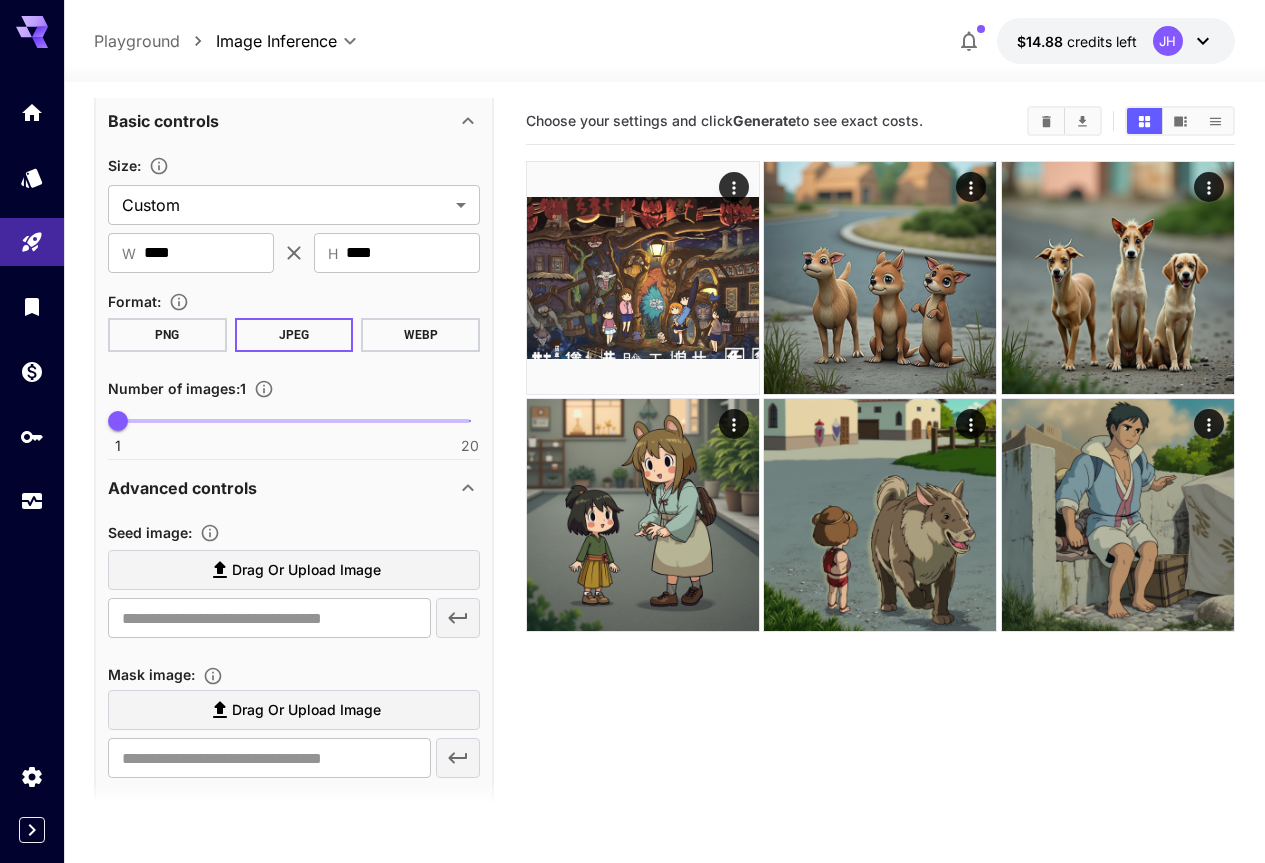 scroll, scrollTop: 400, scrollLeft: 0, axis: vertical 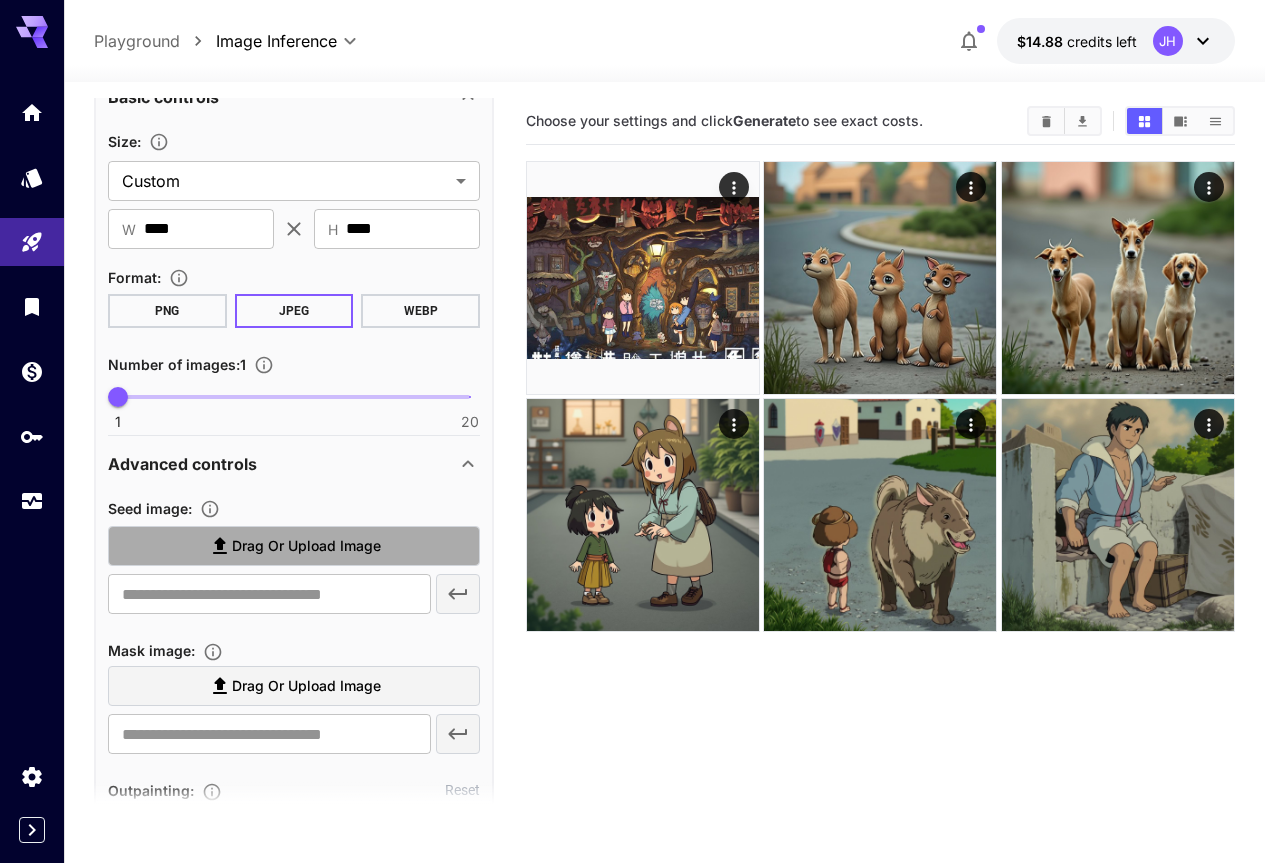 click on "Drag or upload image" at bounding box center (306, 546) 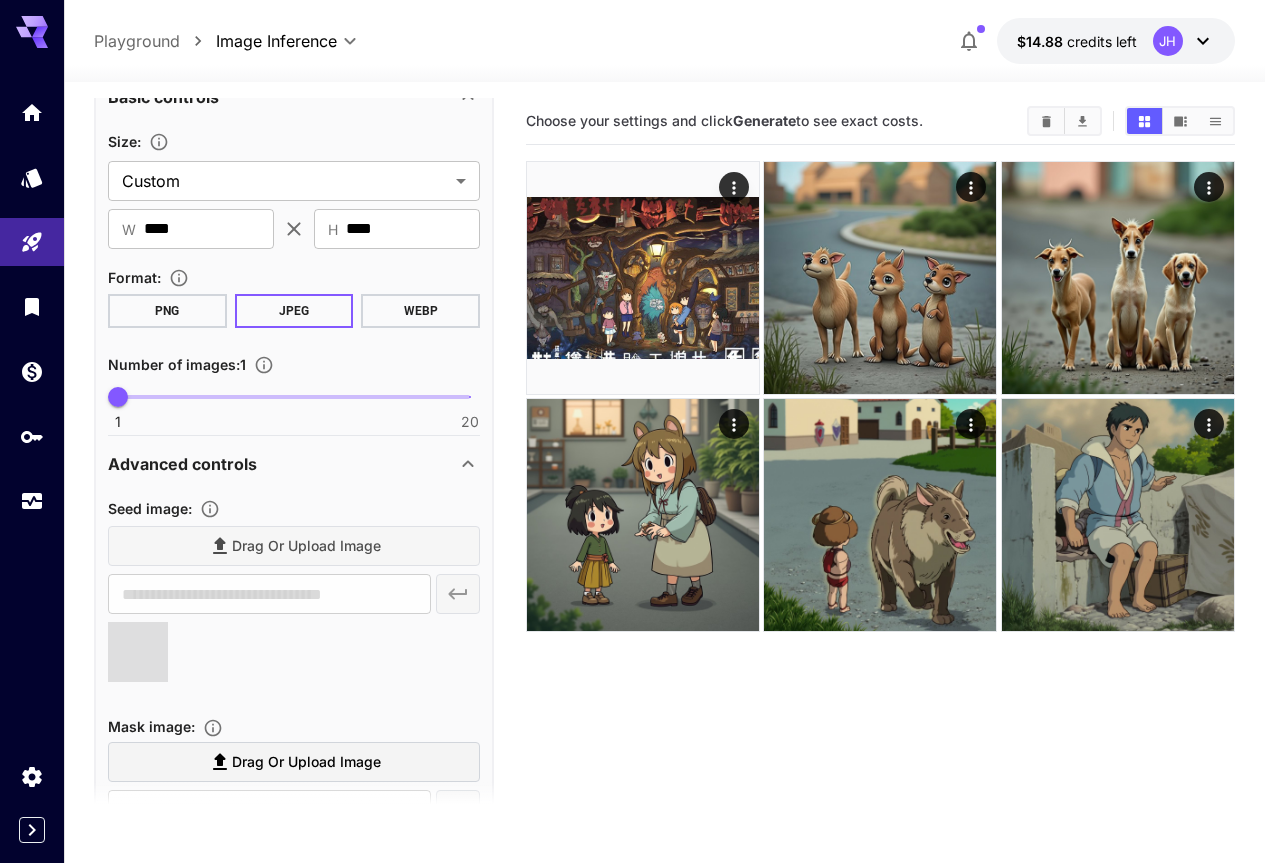 type on "**********" 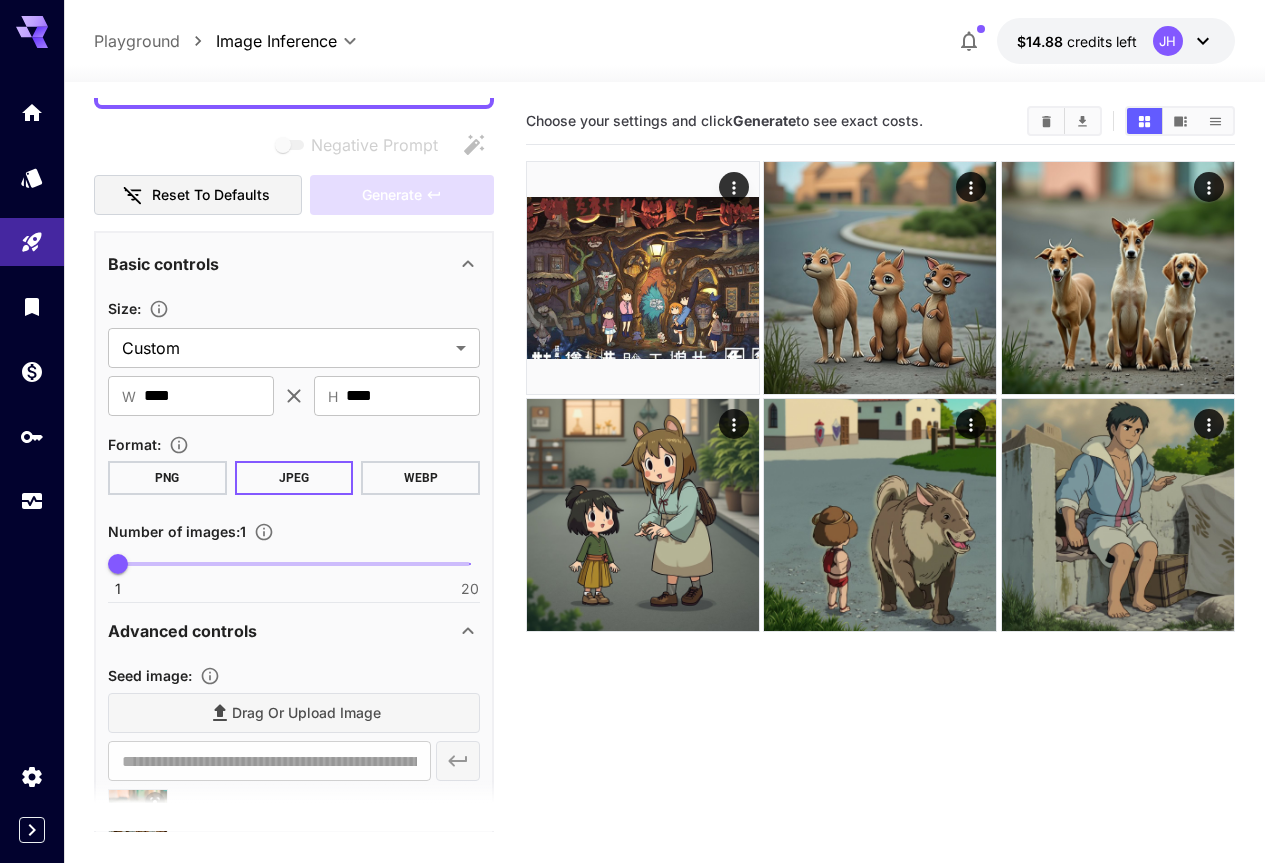 scroll, scrollTop: 200, scrollLeft: 0, axis: vertical 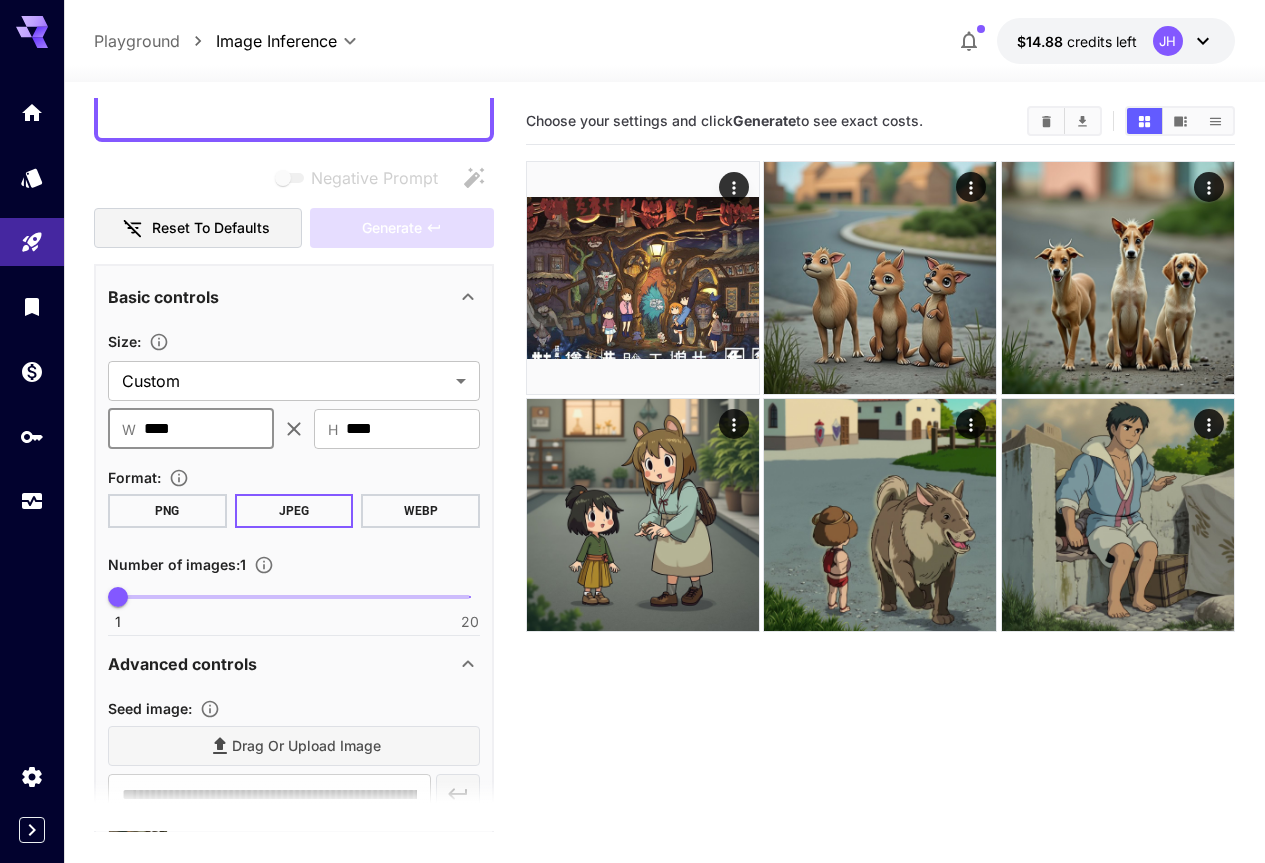 drag, startPoint x: 225, startPoint y: 428, endPoint x: 57, endPoint y: 408, distance: 169.1863 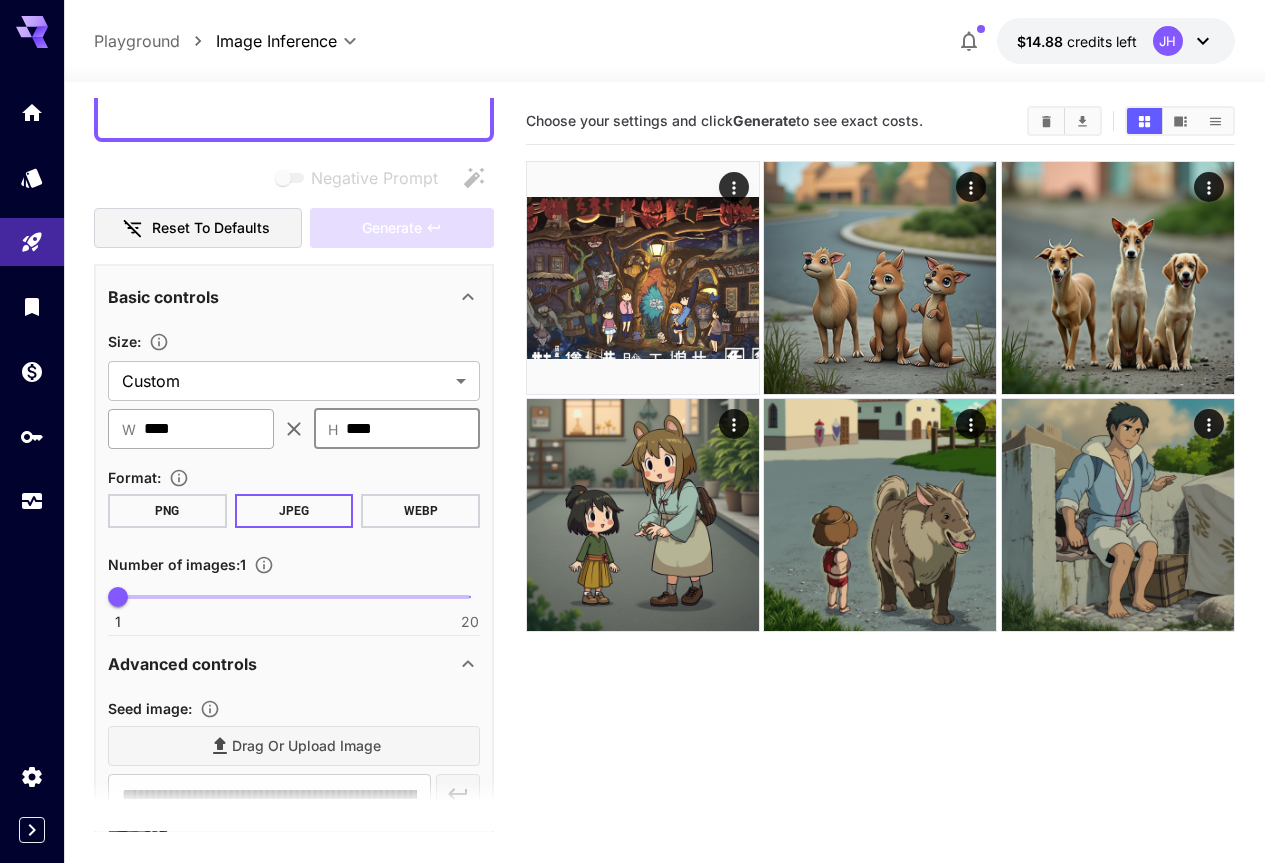 drag, startPoint x: 405, startPoint y: 419, endPoint x: 244, endPoint y: 422, distance: 161.02795 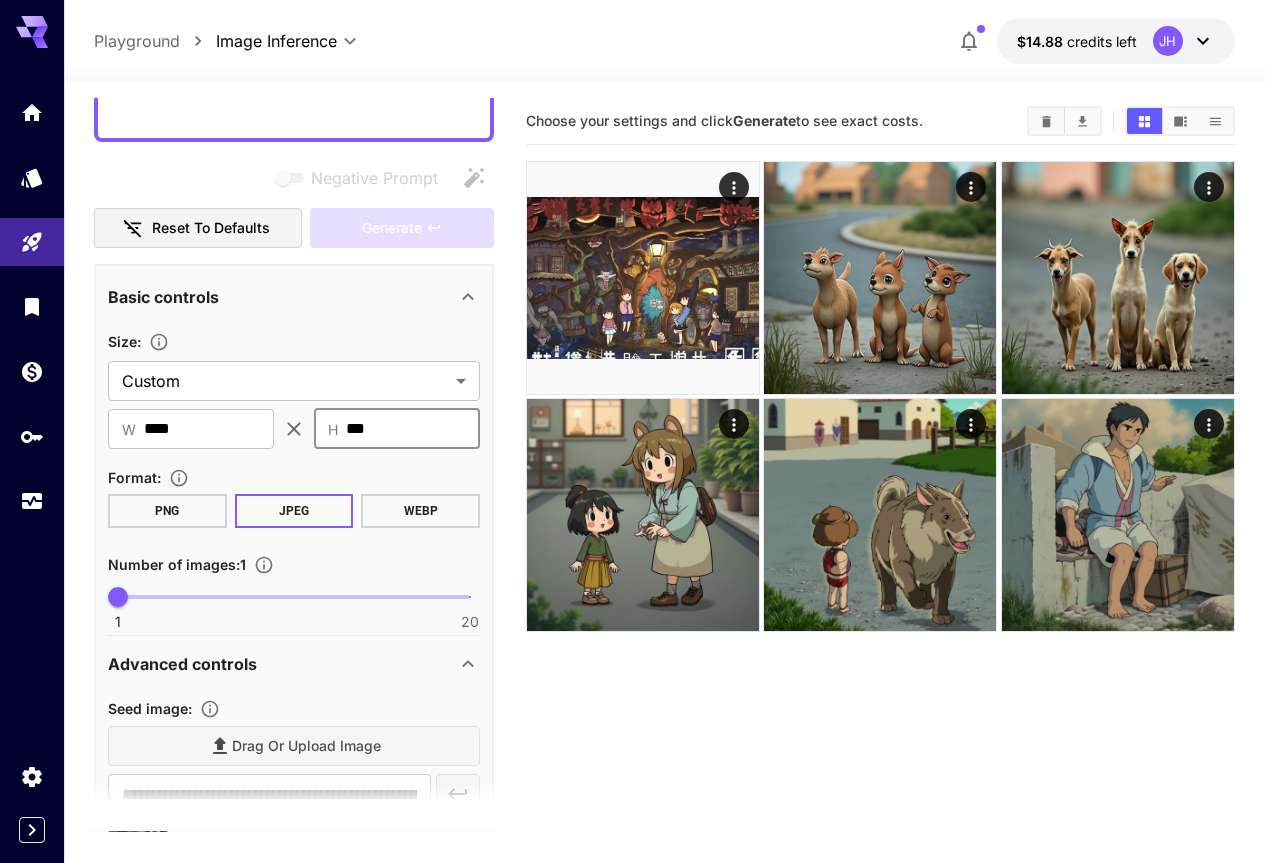 click on "Basic controls" at bounding box center (282, 297) 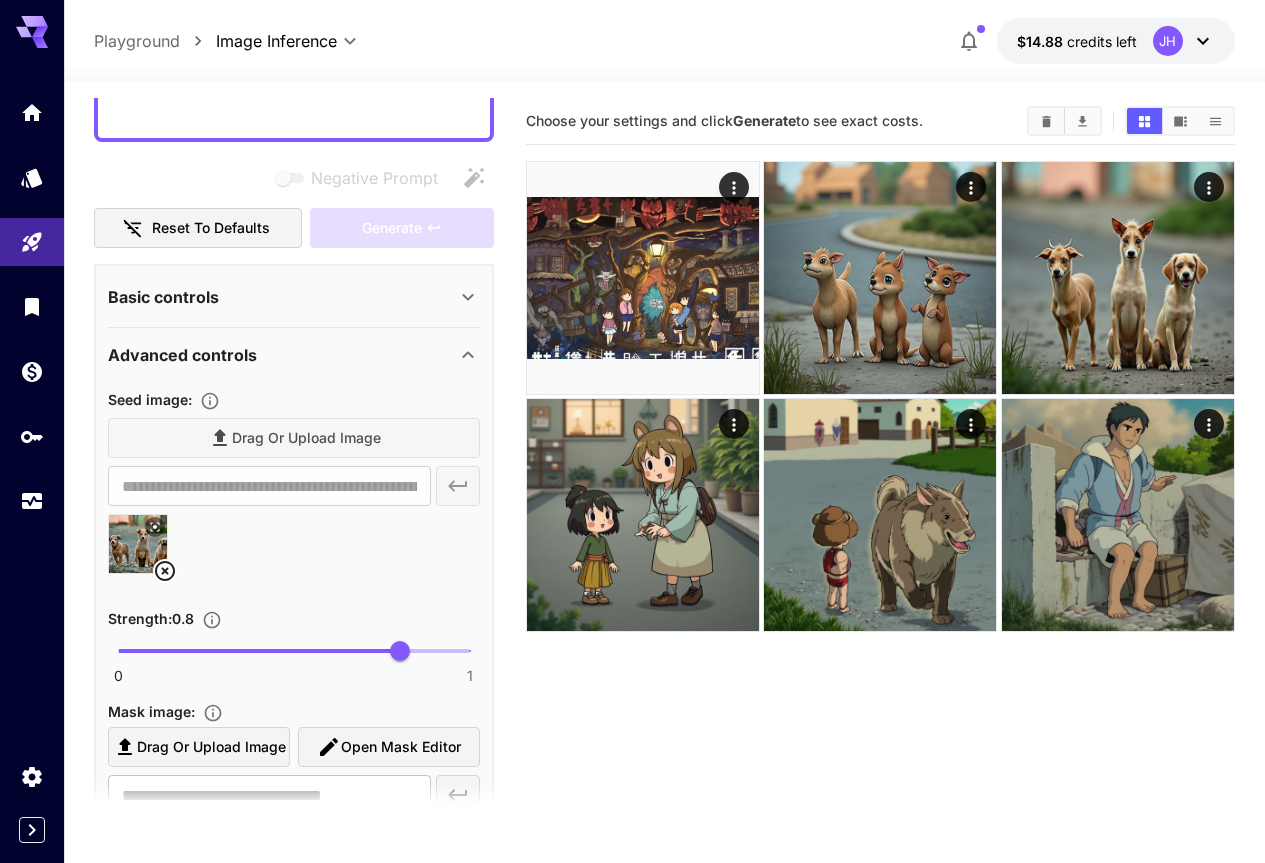 click on "Basic controls" at bounding box center (282, 297) 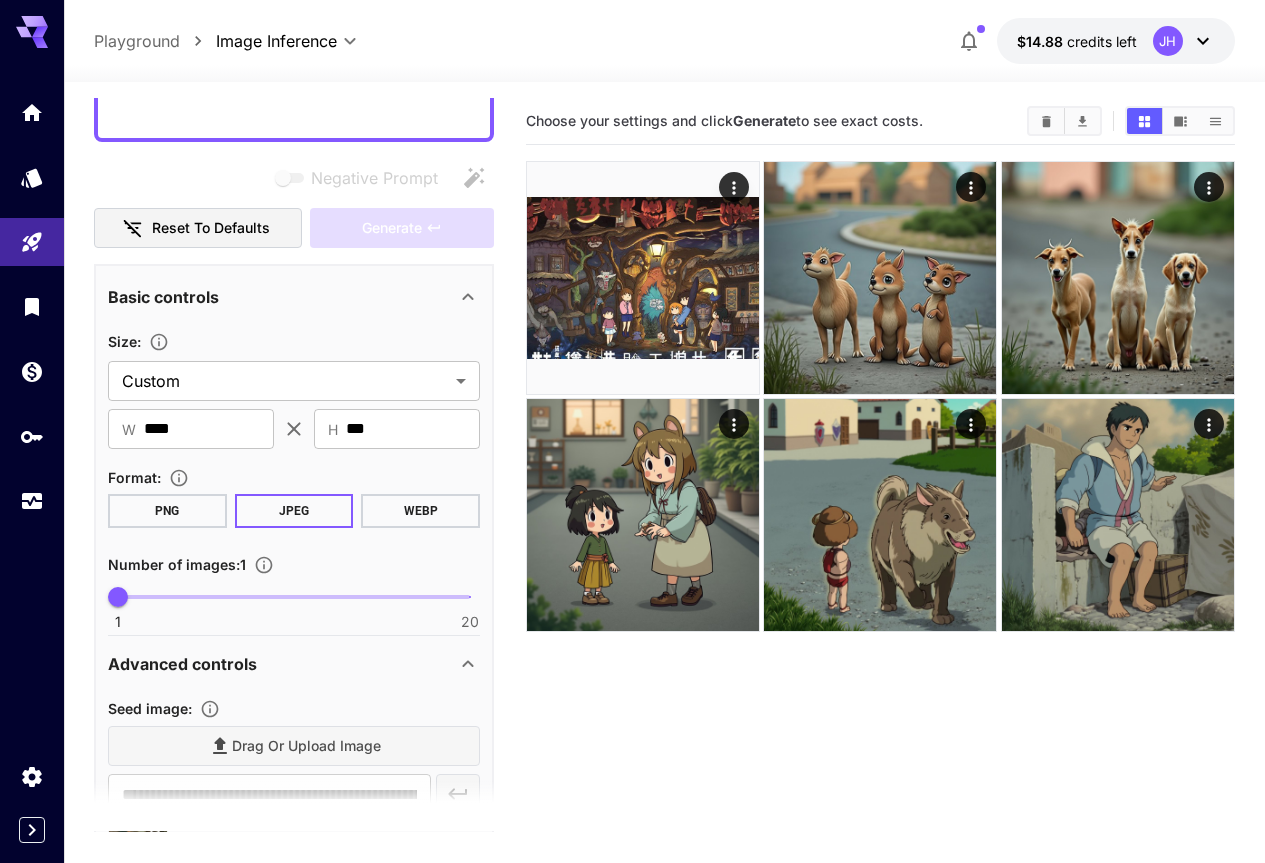 click on "Size :  Custom ****** ​ ​ W **** ​ ​ H *** ​ Format :  PNG JPEG WEBP Number of images :  1 1 20 1" at bounding box center [294, 479] 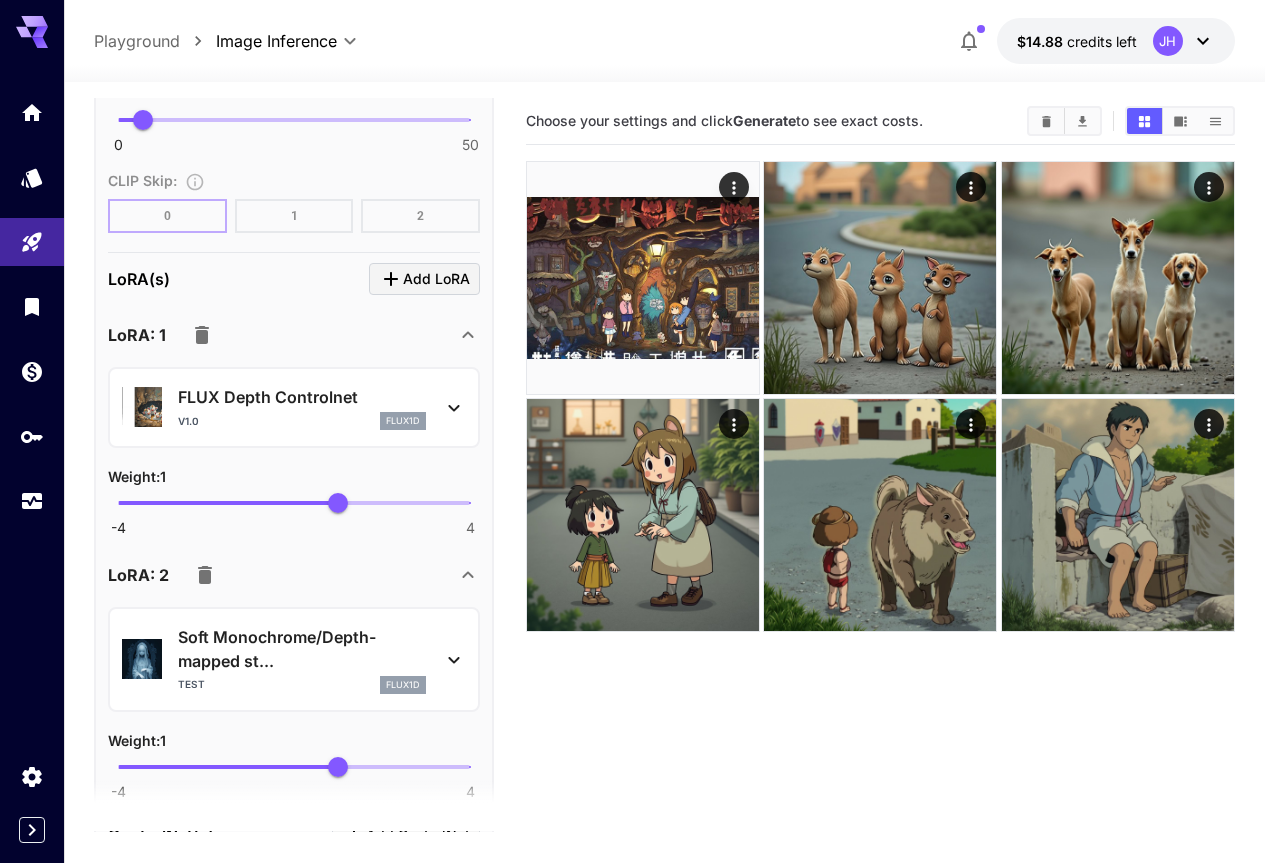 scroll, scrollTop: 1900, scrollLeft: 0, axis: vertical 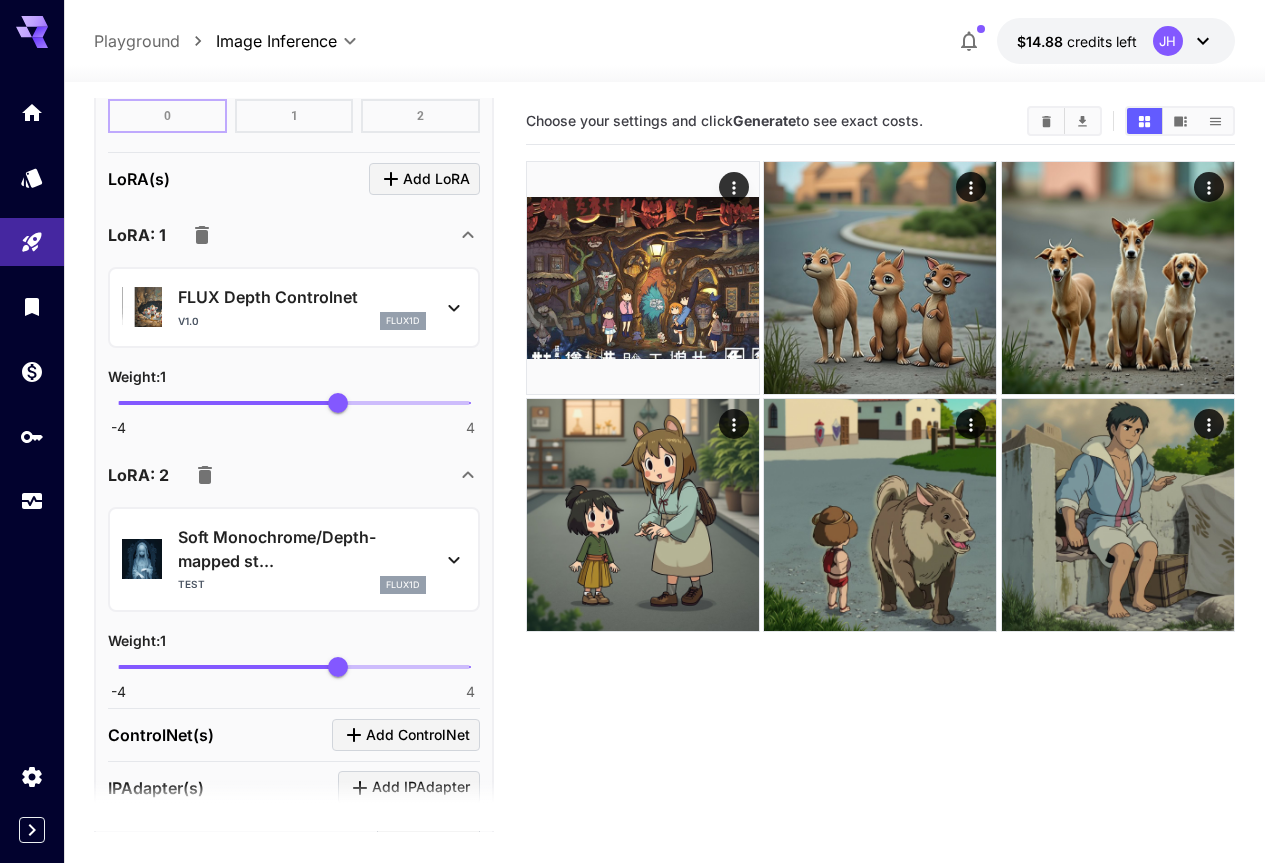 click 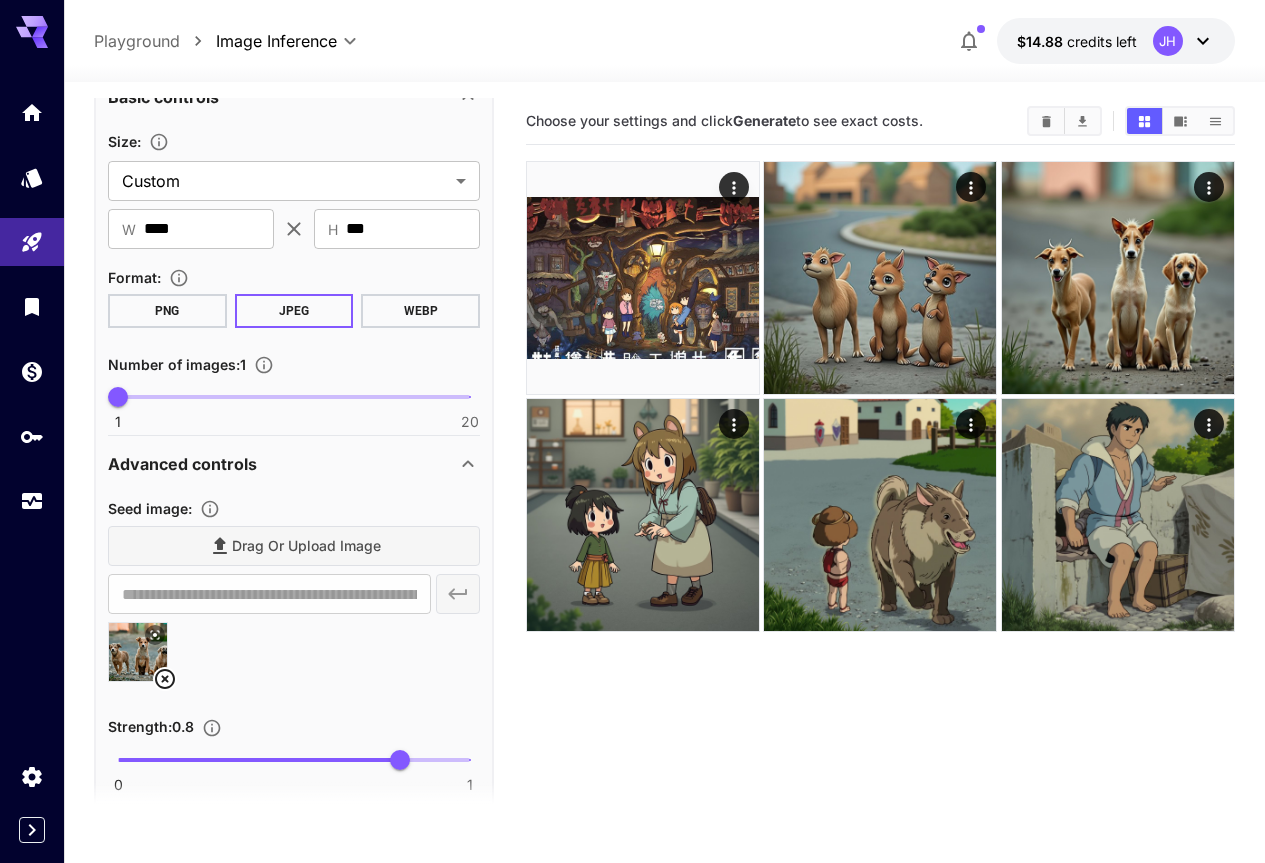 scroll, scrollTop: 0, scrollLeft: 0, axis: both 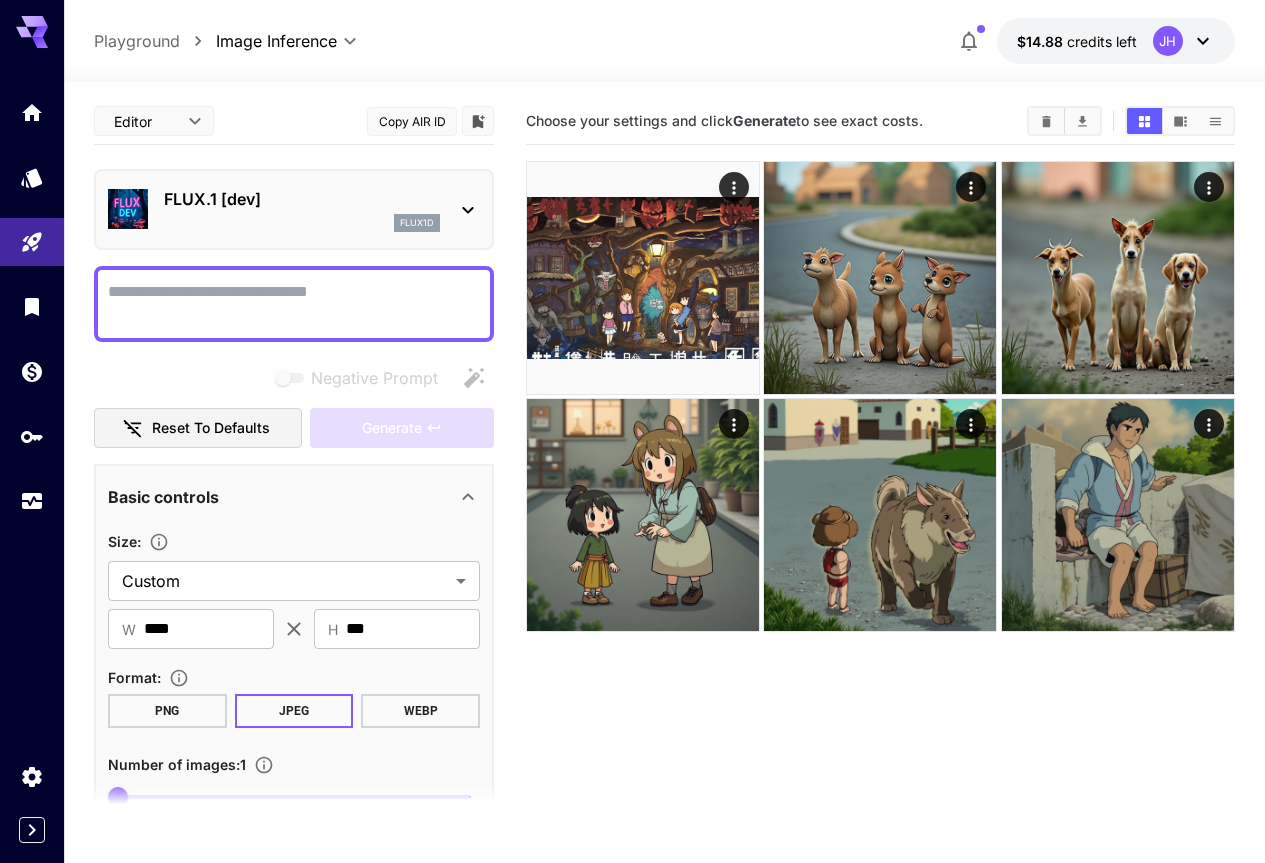 click on "Negative Prompt" at bounding box center [294, 304] 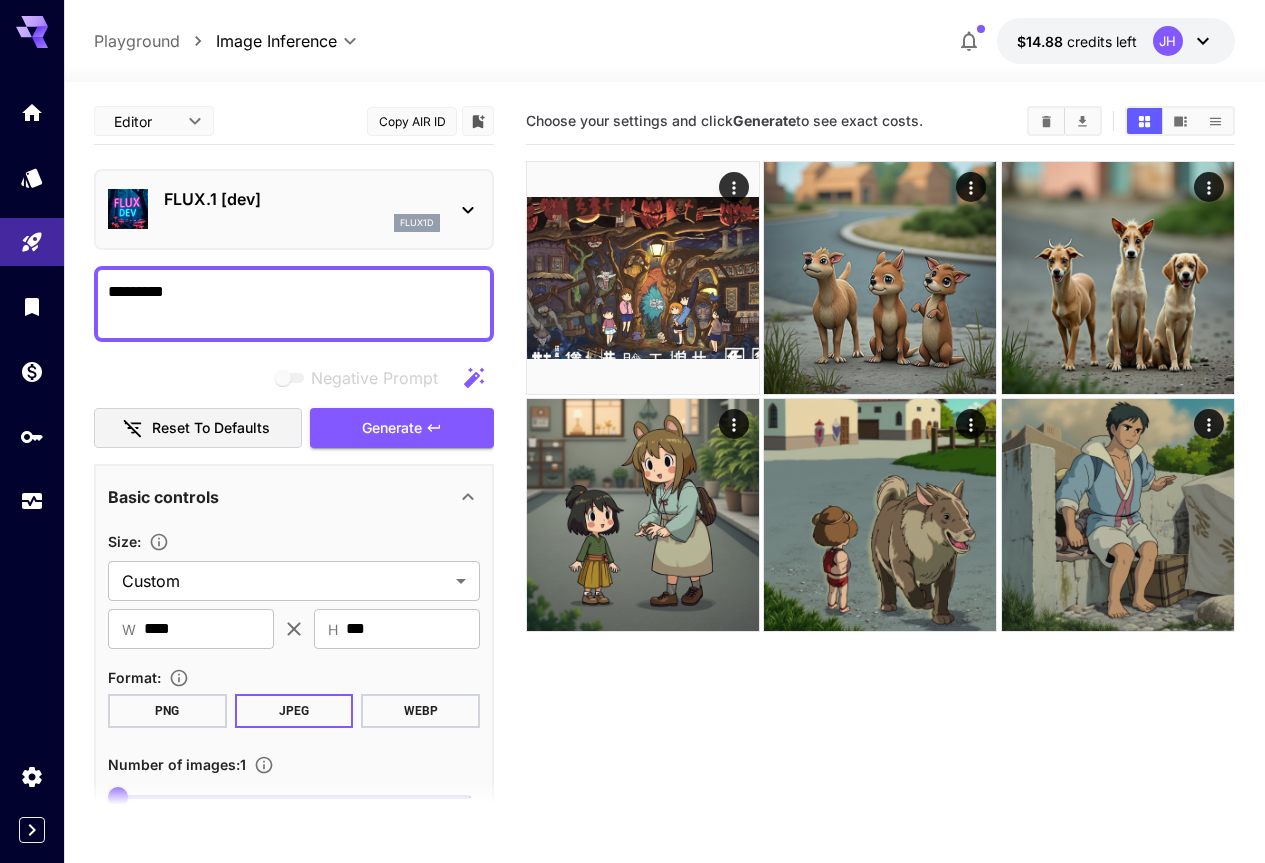 click on "**********" at bounding box center (664, 537) 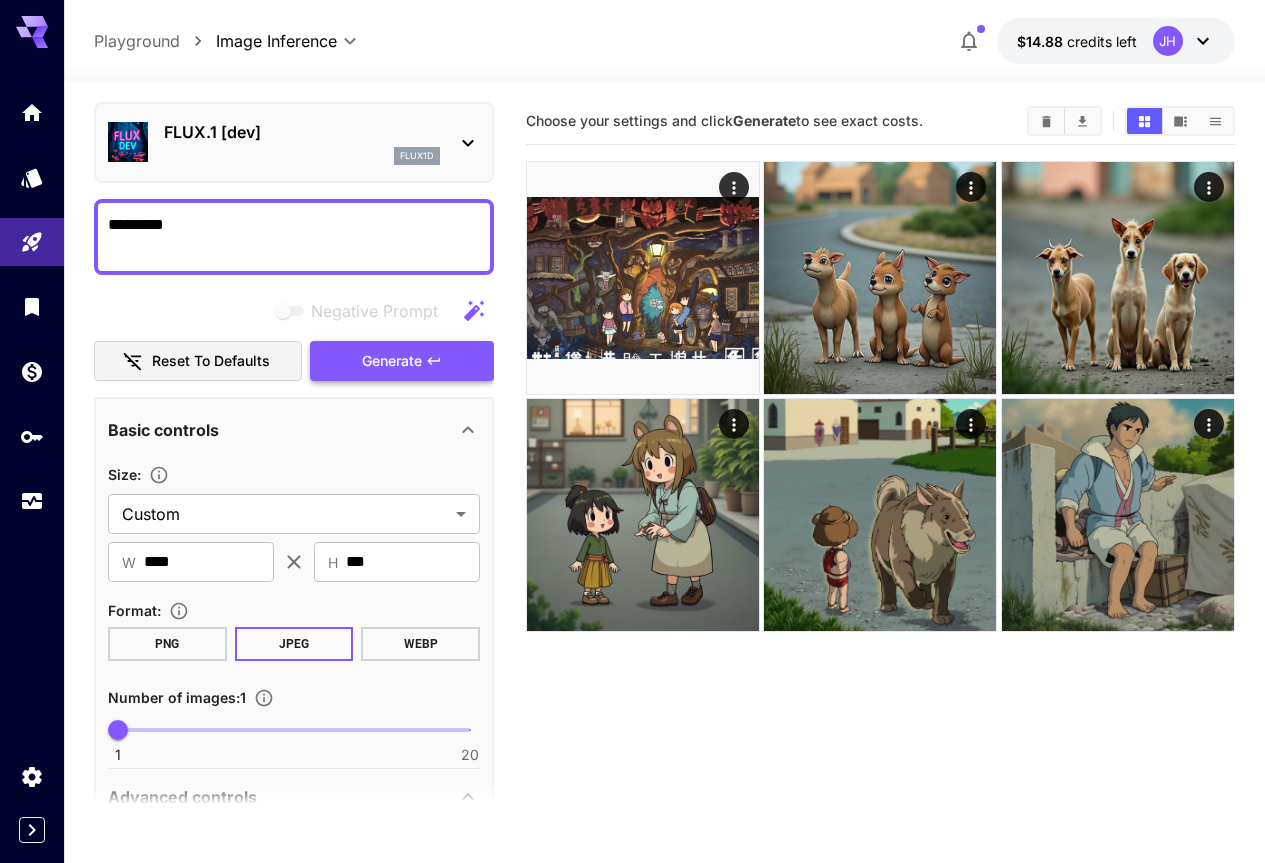 scroll, scrollTop: 100, scrollLeft: 0, axis: vertical 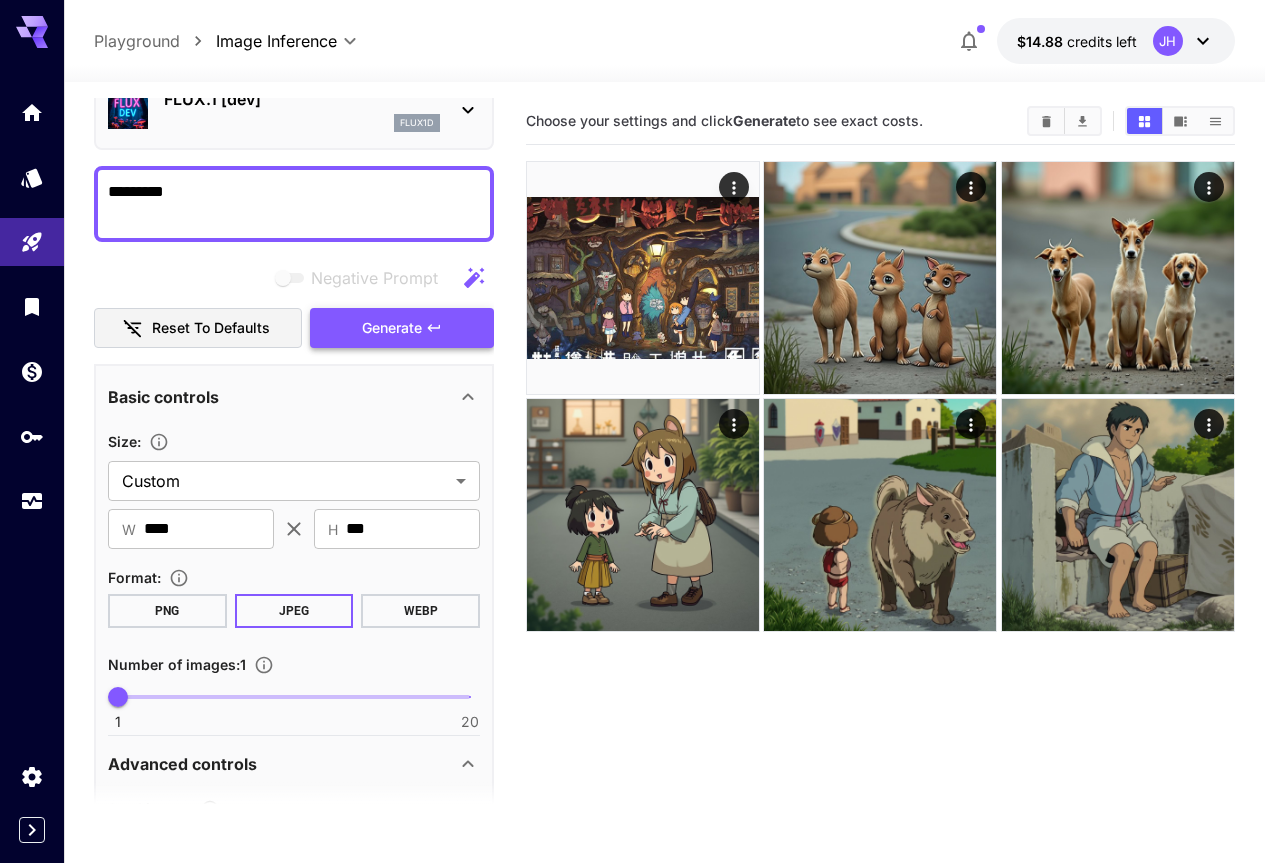 click on "Generate" at bounding box center (402, 328) 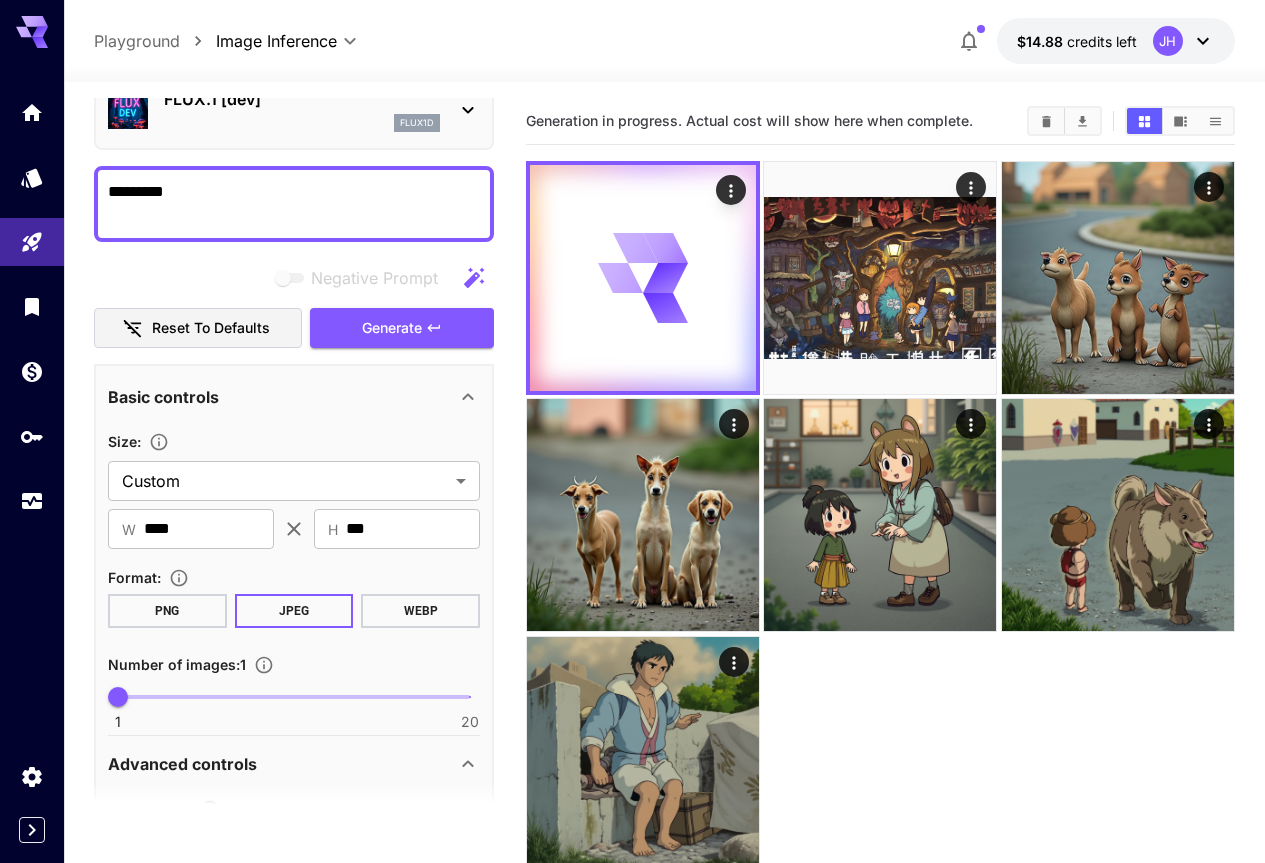 click on "Generation in progress. Actual cost will show here when complete." at bounding box center (880, 529) 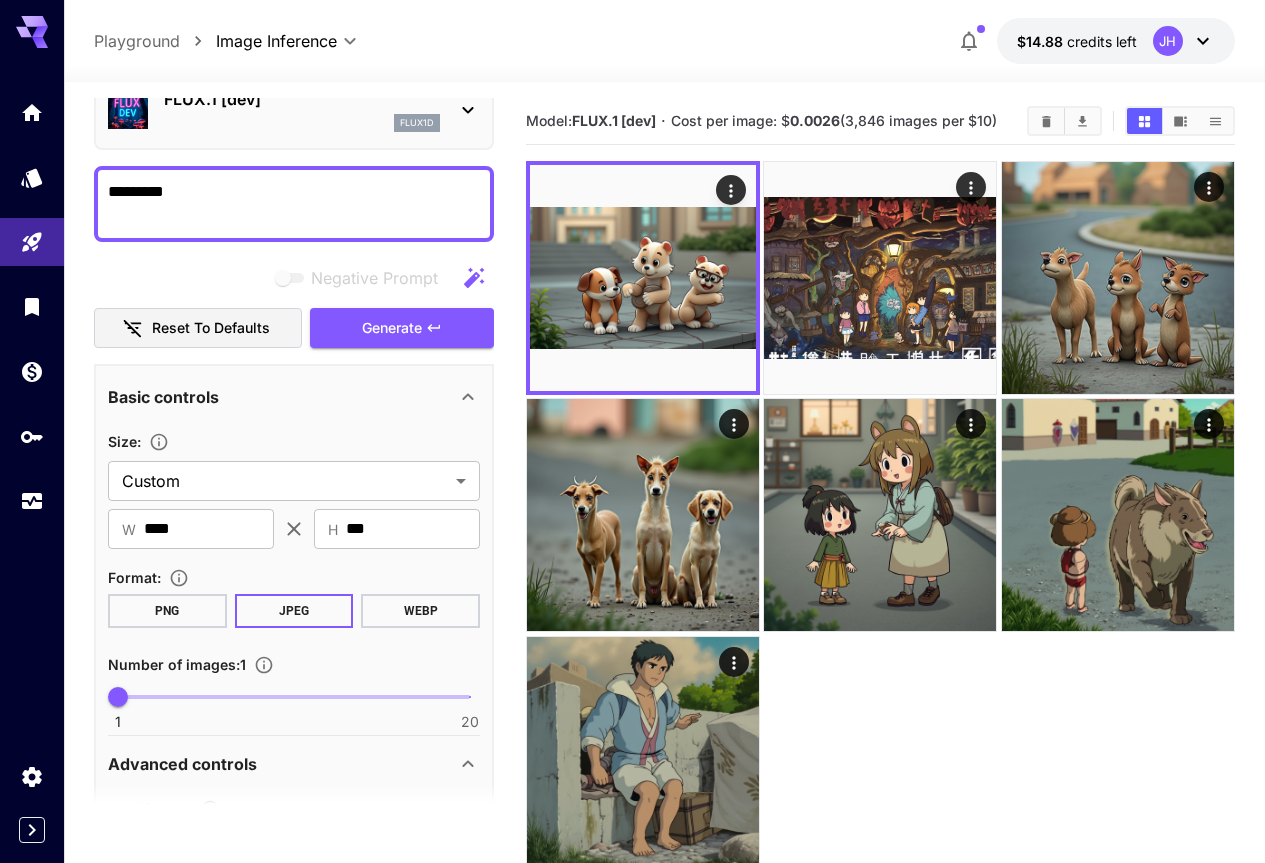 click on "Model:  FLUX.1 [dev] · Cost per image: $ 0.0026  (3,846 images per $10)" at bounding box center (880, 529) 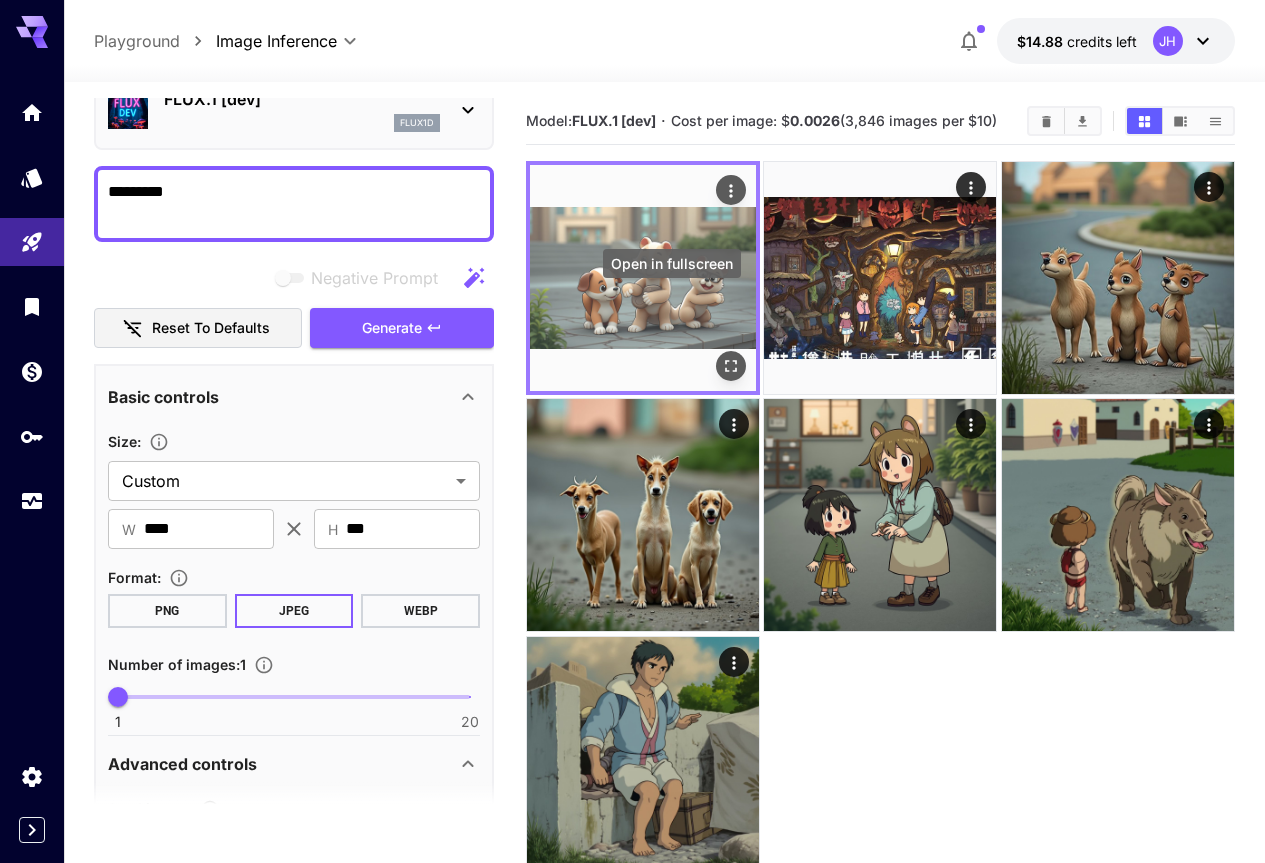 click 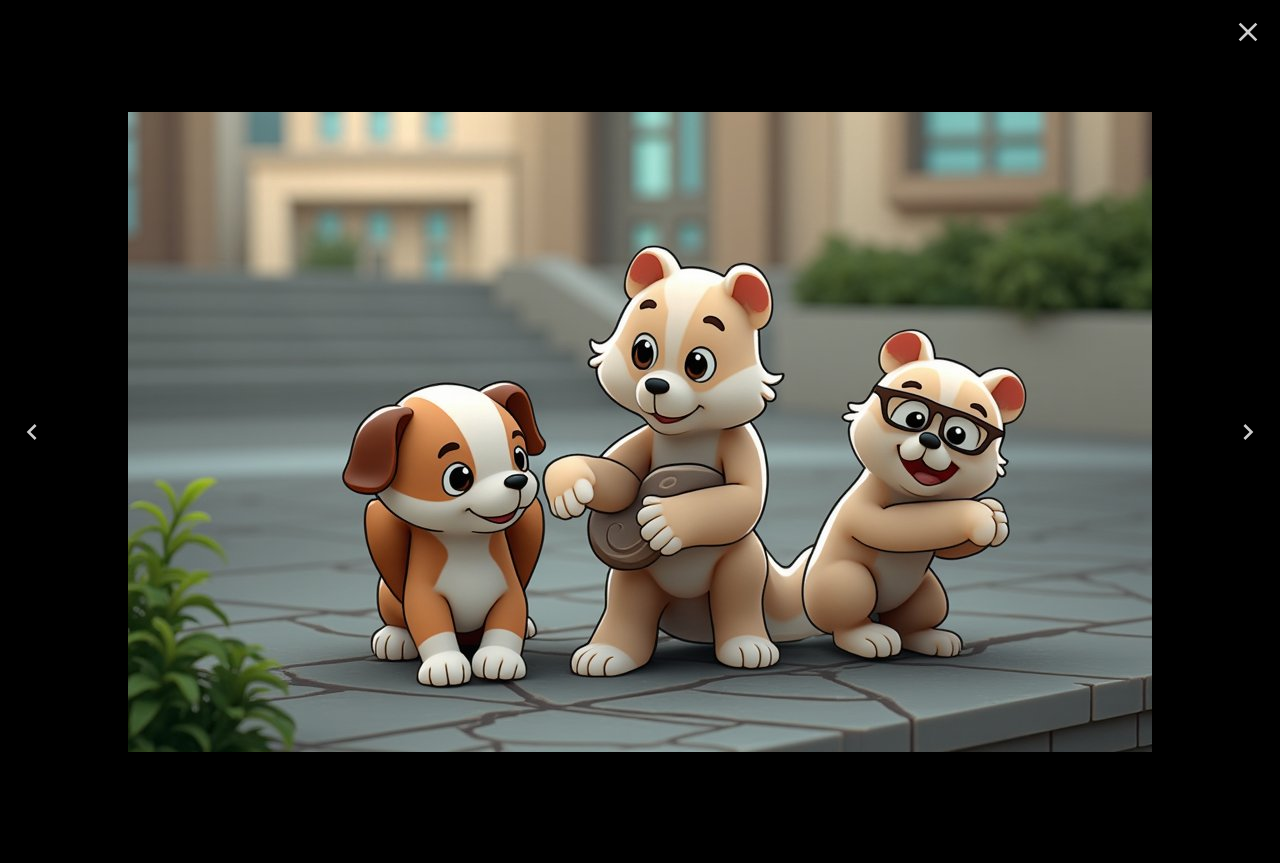 click 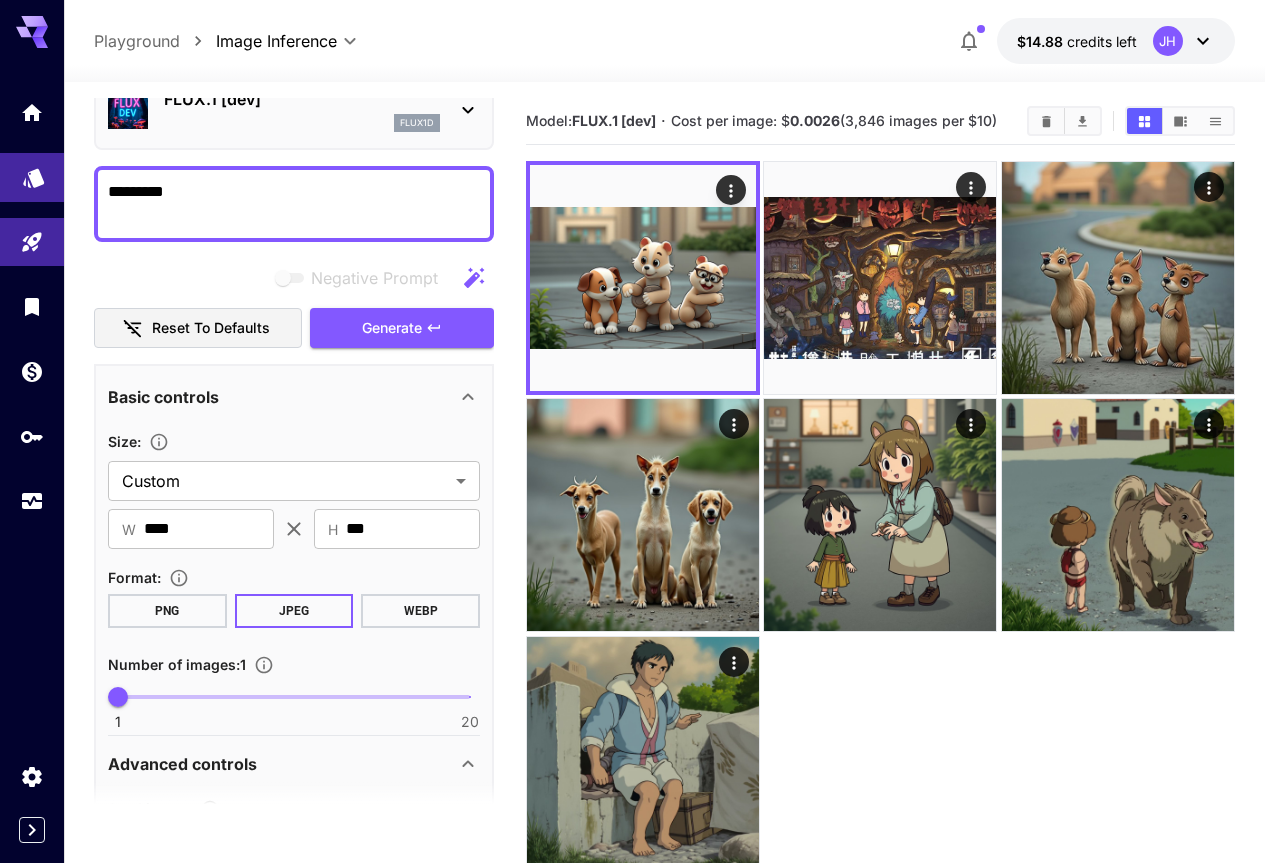drag, startPoint x: 213, startPoint y: 189, endPoint x: 15, endPoint y: 174, distance: 198.56737 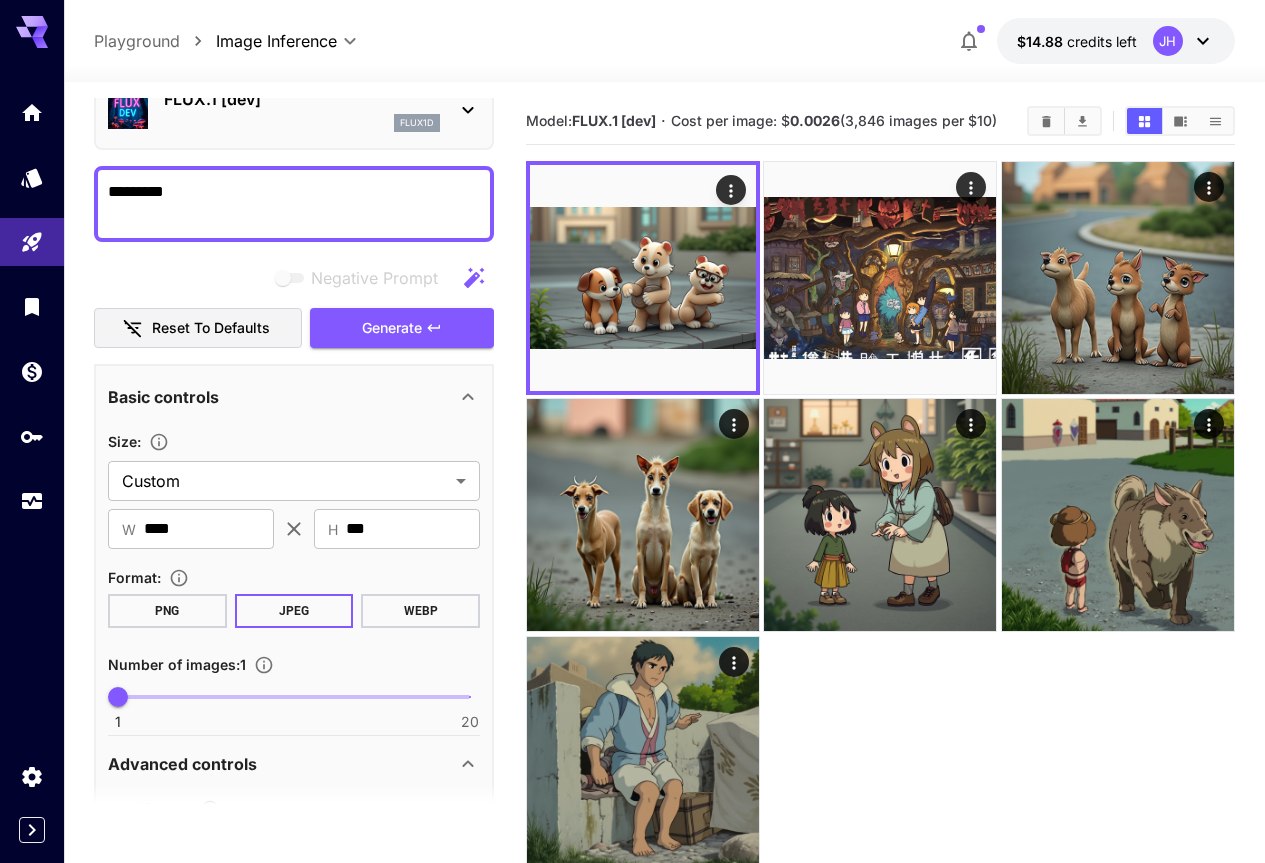 paste on "**********" 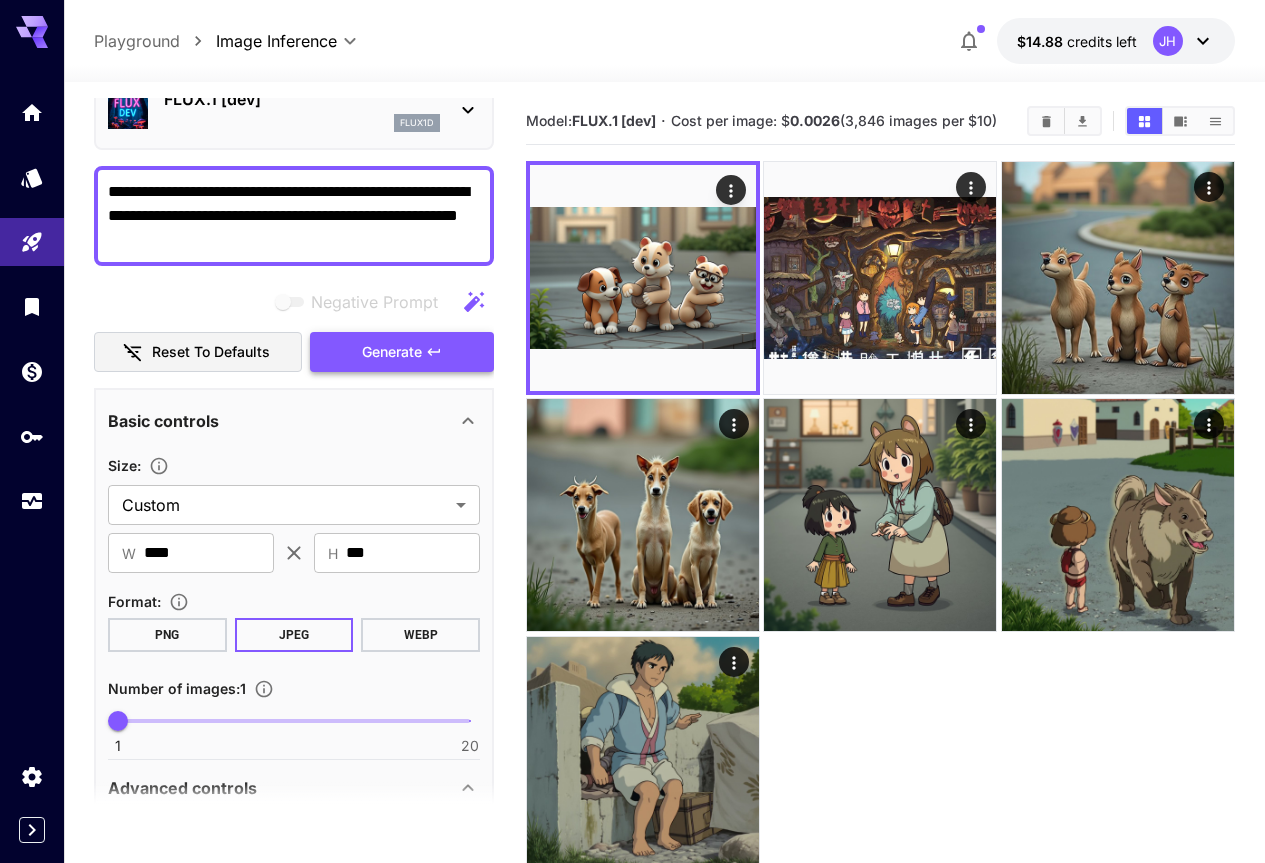 type on "**********" 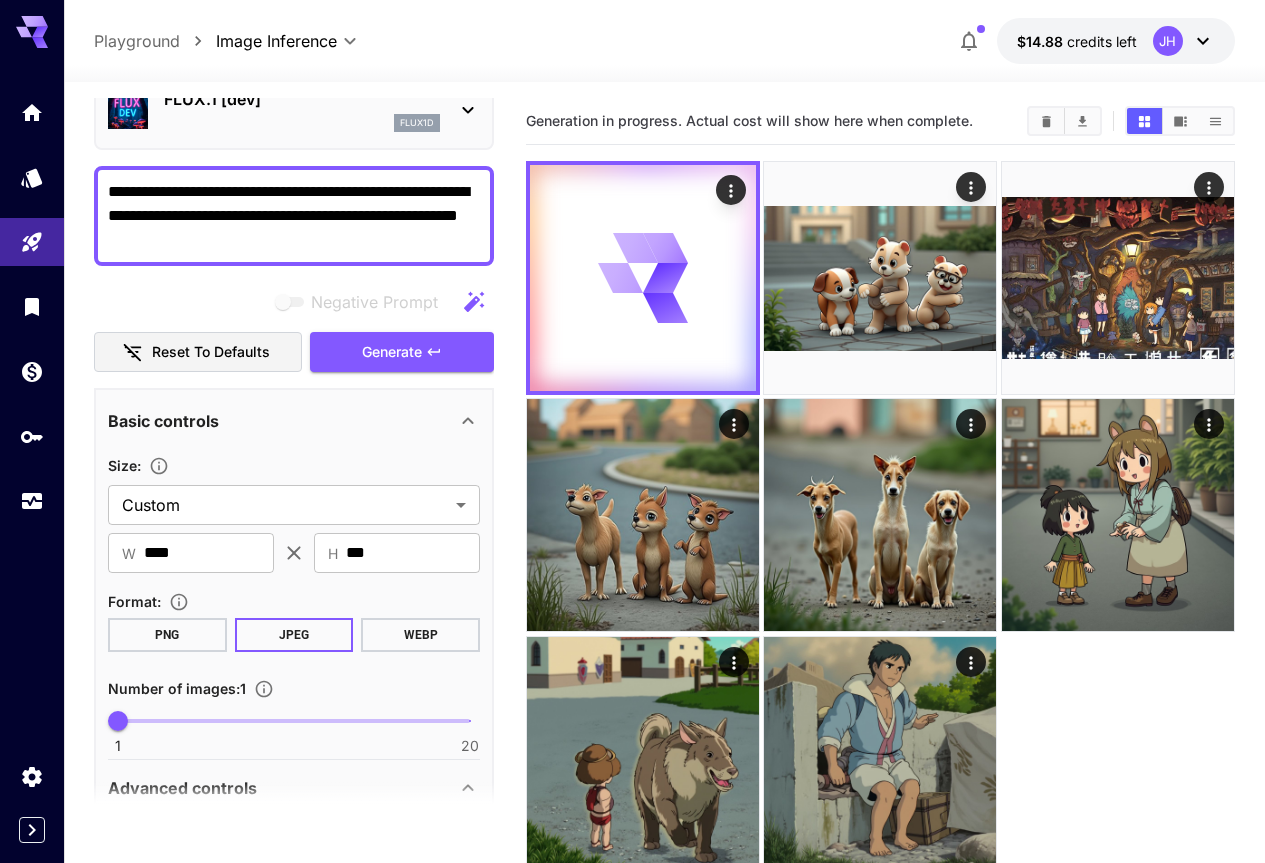 click on "Generation in progress. Actual cost will show here when complete." at bounding box center [880, 529] 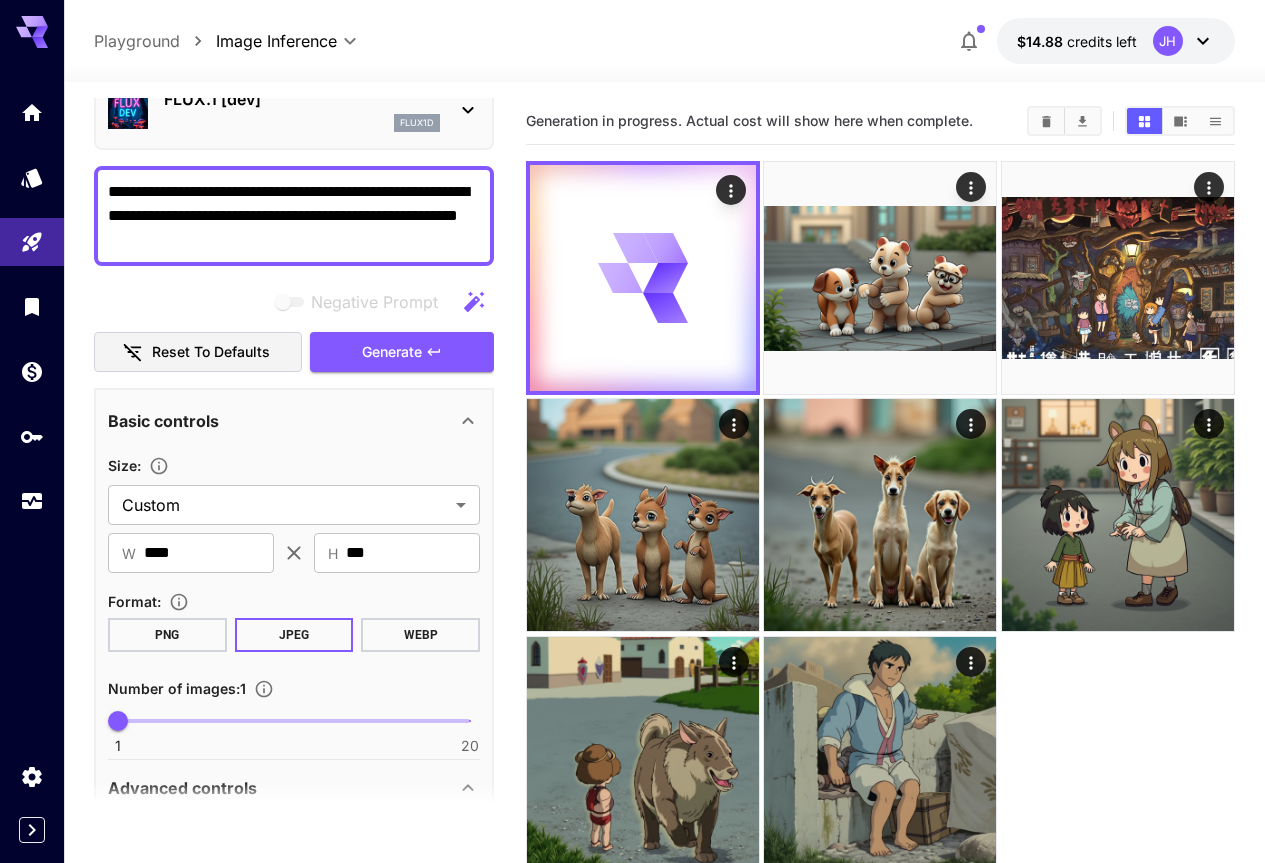 click on "Generation in progress. Actual cost will show here when complete." at bounding box center (880, 529) 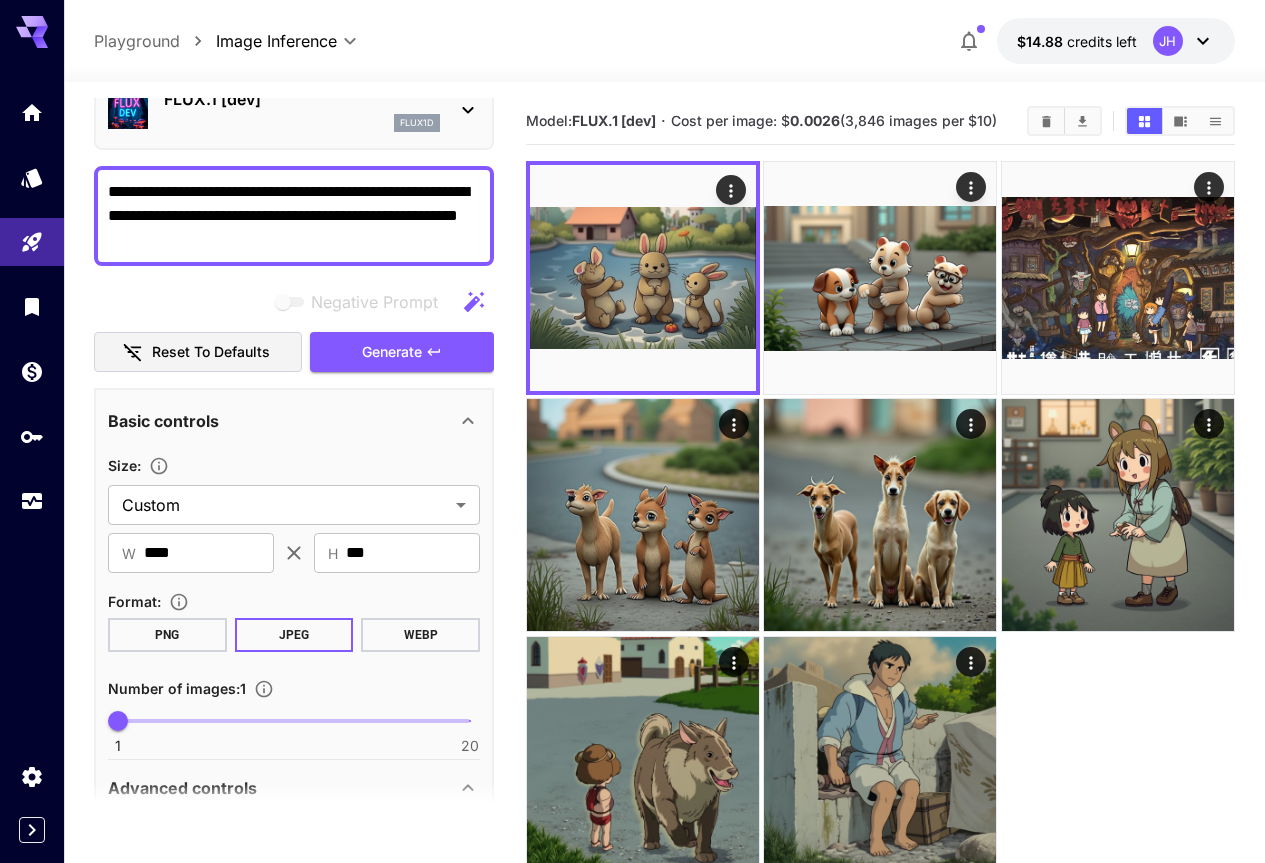 click on "Model:  FLUX.1 [dev] · Cost per image: $ 0.0026  (3,846 images per $10)" at bounding box center (880, 529) 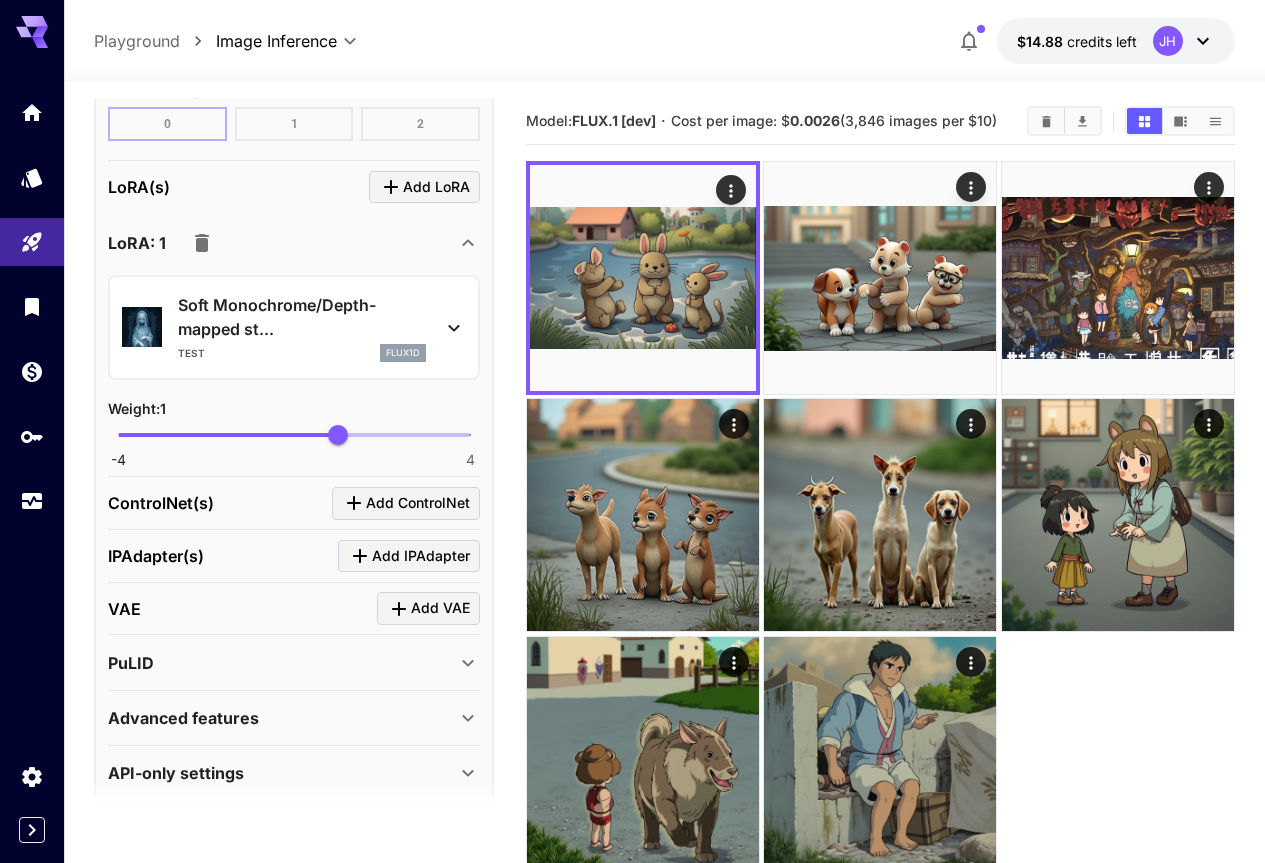 scroll, scrollTop: 1937, scrollLeft: 0, axis: vertical 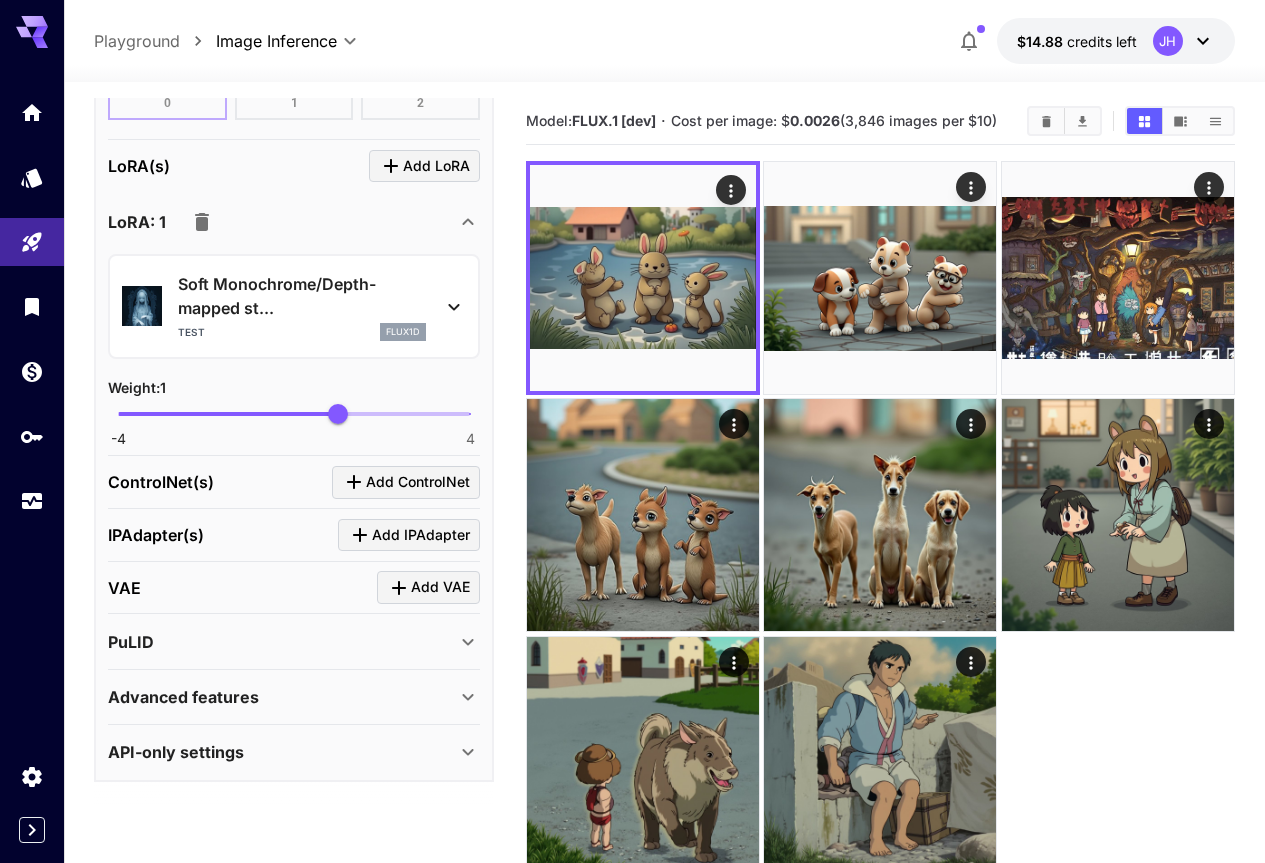 click at bounding box center [202, 222] 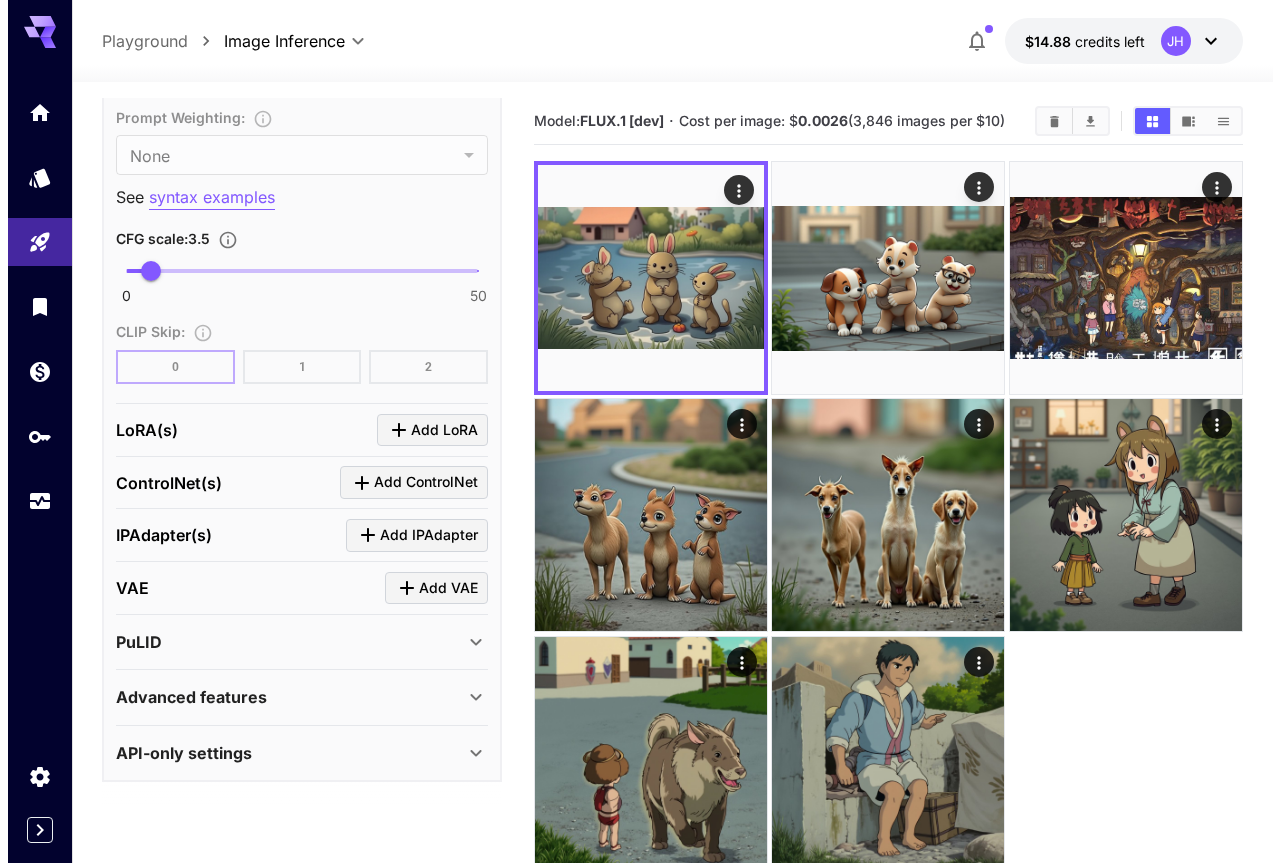 scroll, scrollTop: 1673, scrollLeft: 0, axis: vertical 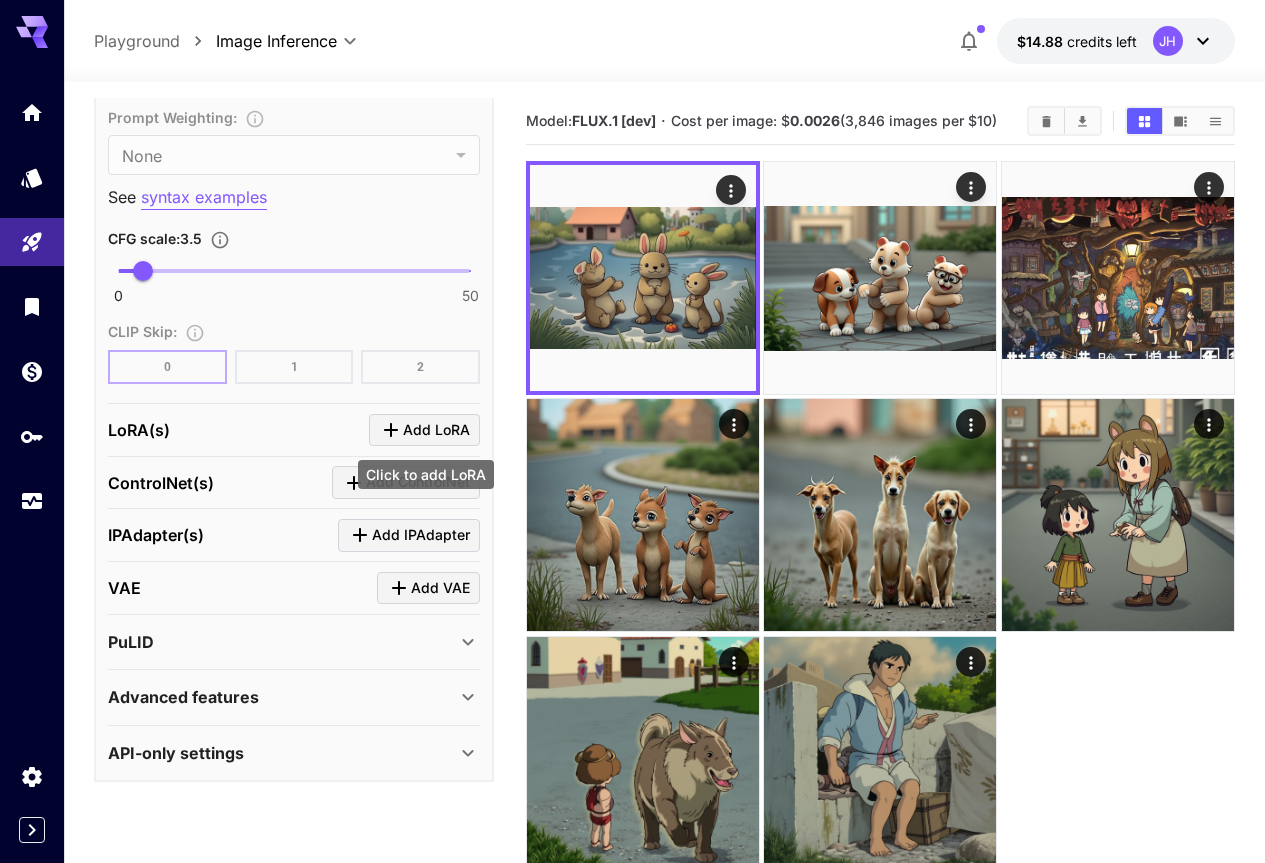 click on "Add LoRA" at bounding box center (436, 430) 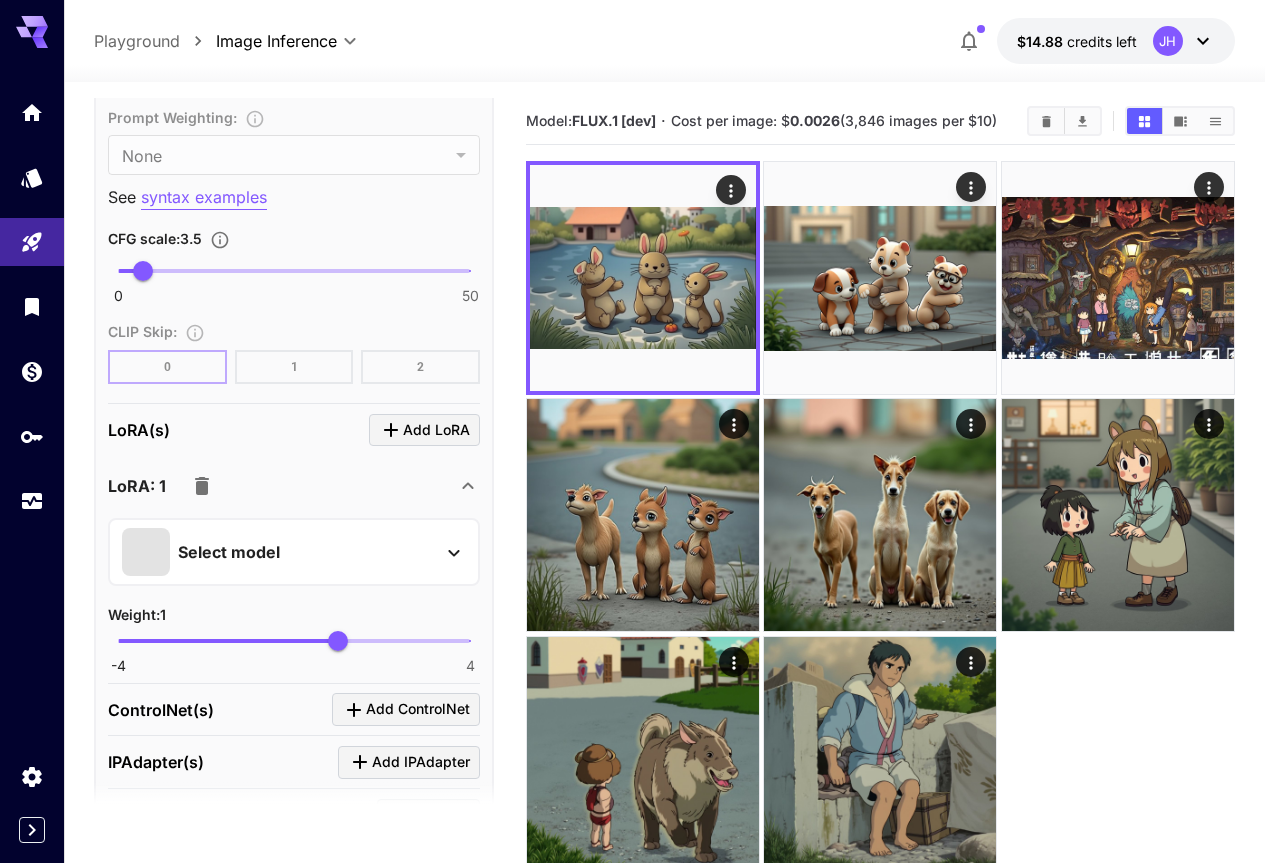click on "Select model" at bounding box center [278, 552] 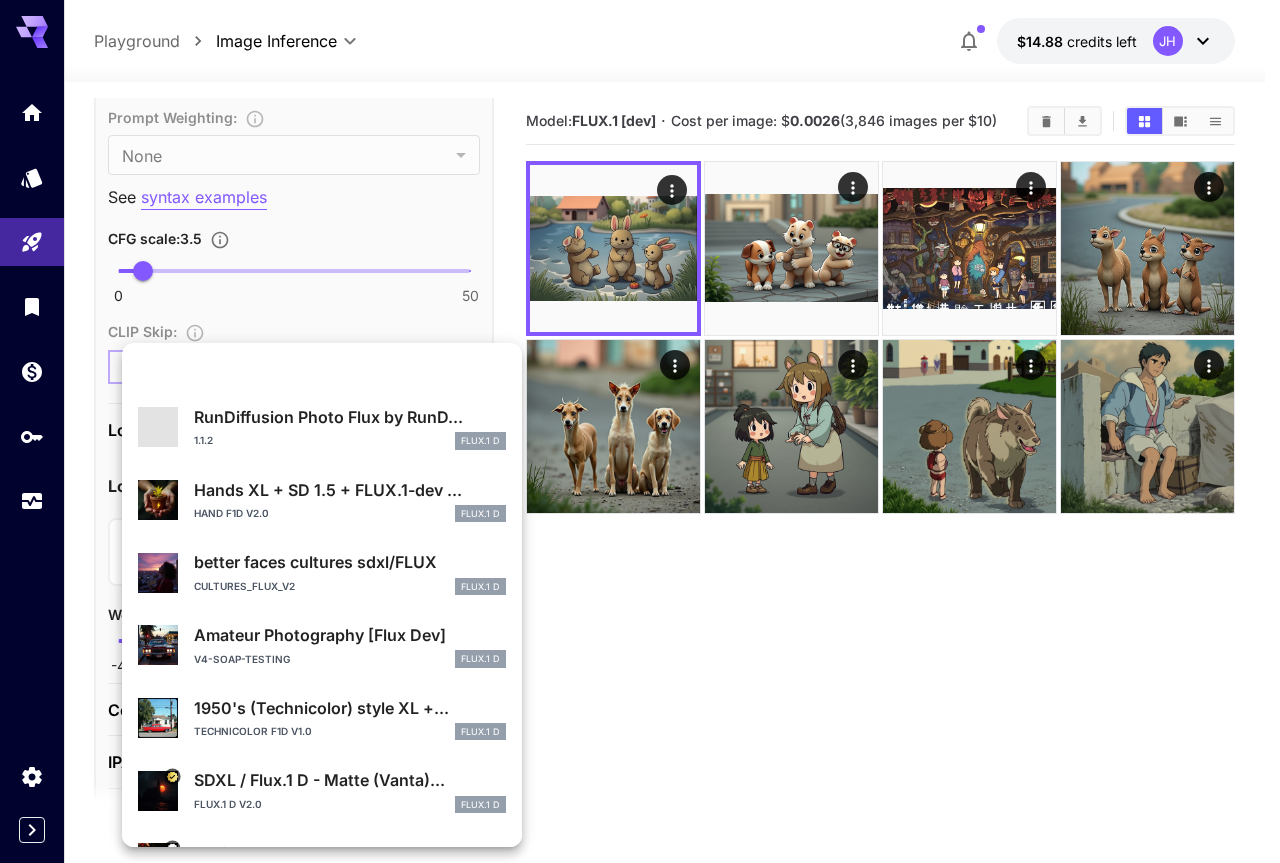 scroll, scrollTop: 0, scrollLeft: 0, axis: both 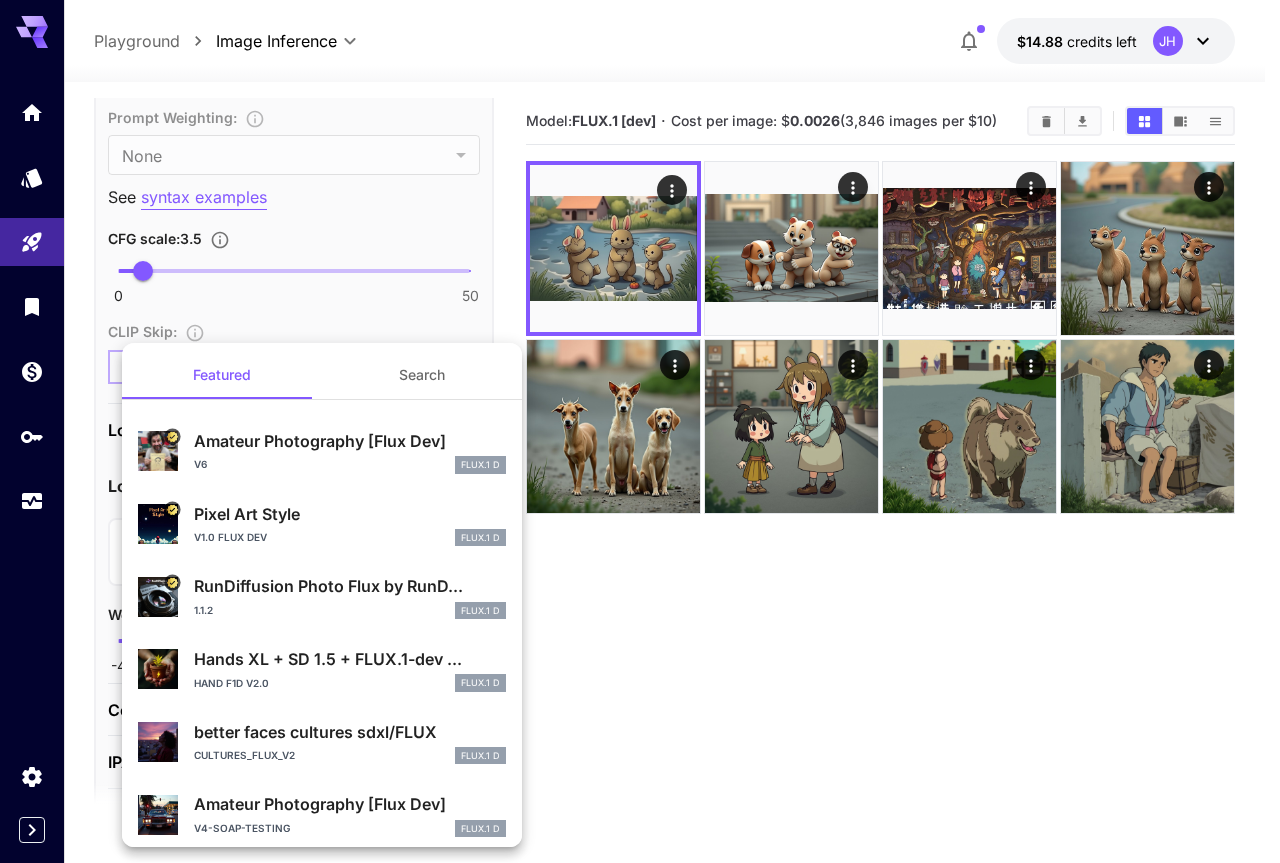 click on "Search" at bounding box center (422, 375) 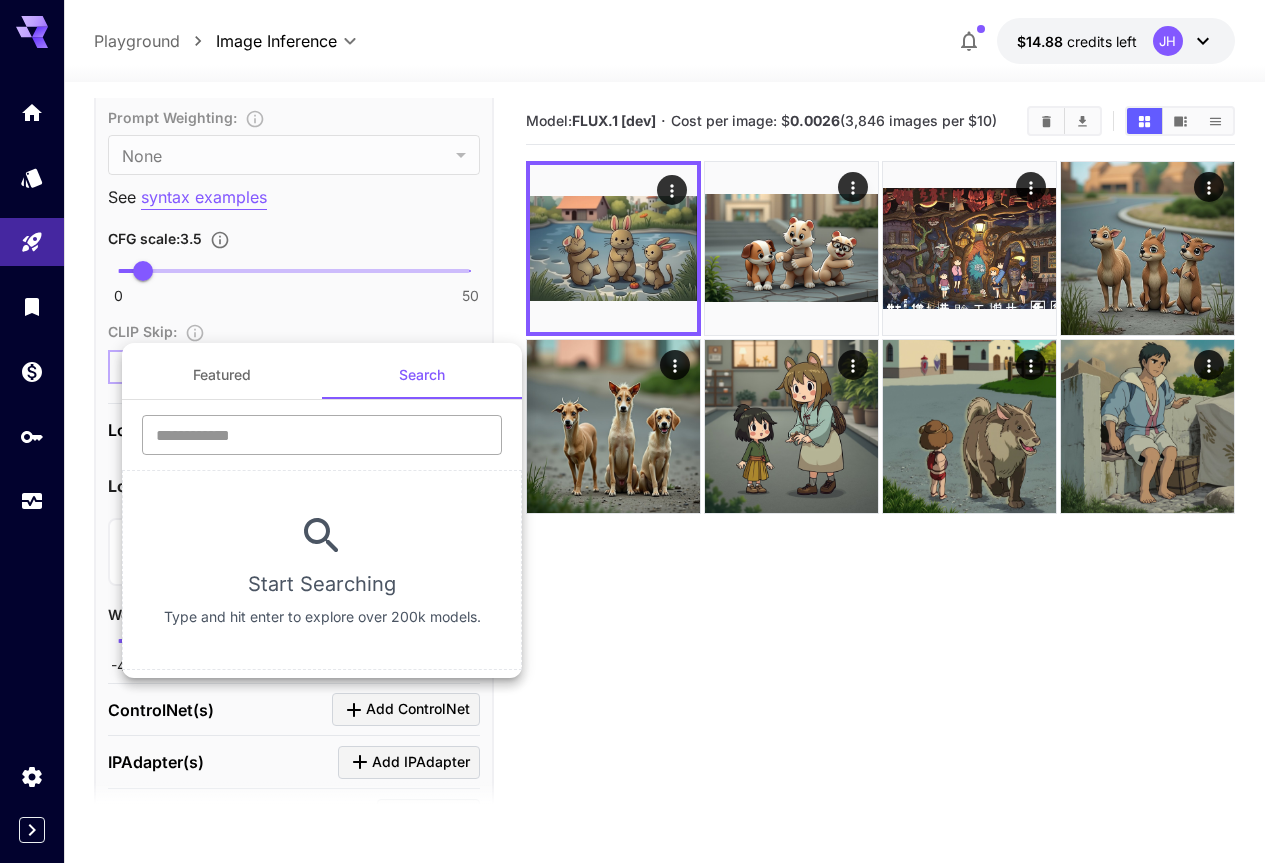 click at bounding box center (322, 435) 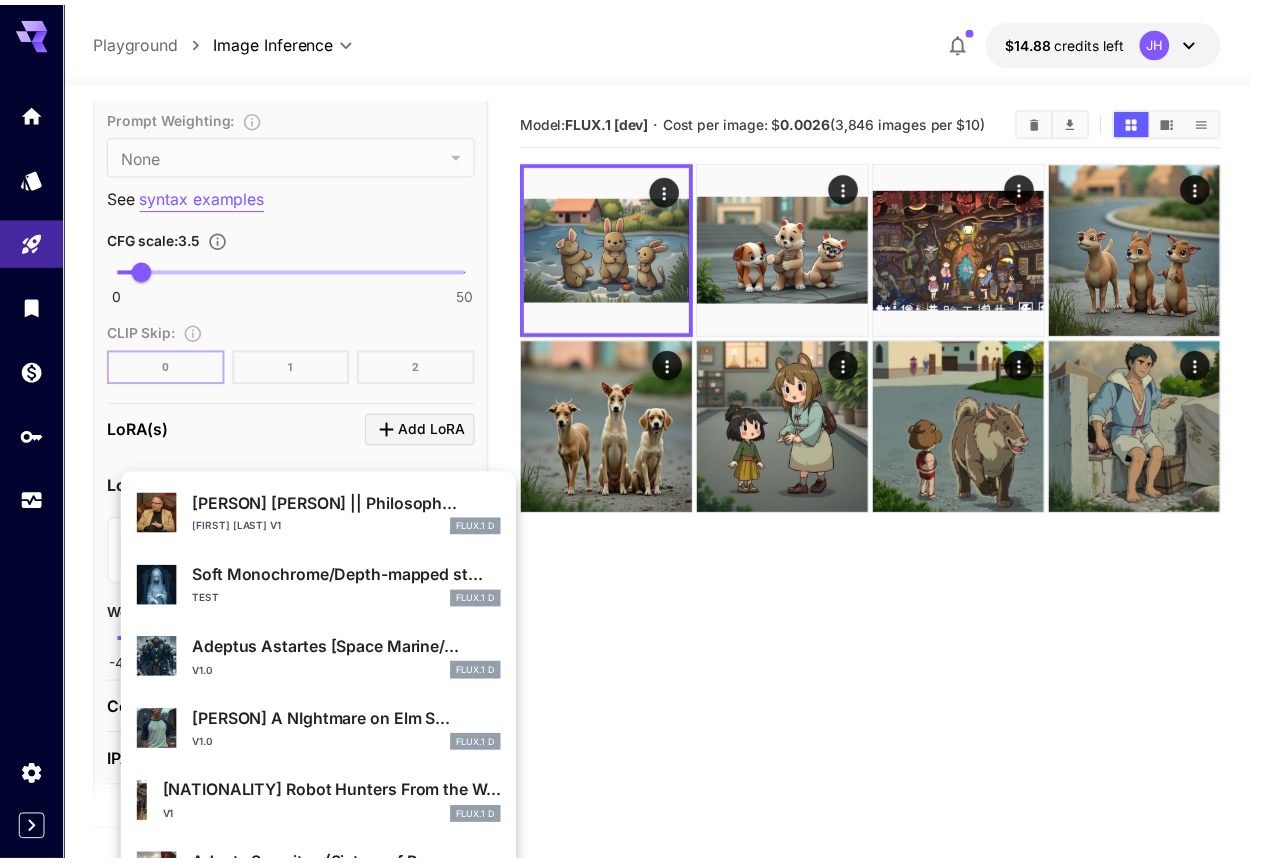 scroll, scrollTop: 89, scrollLeft: 0, axis: vertical 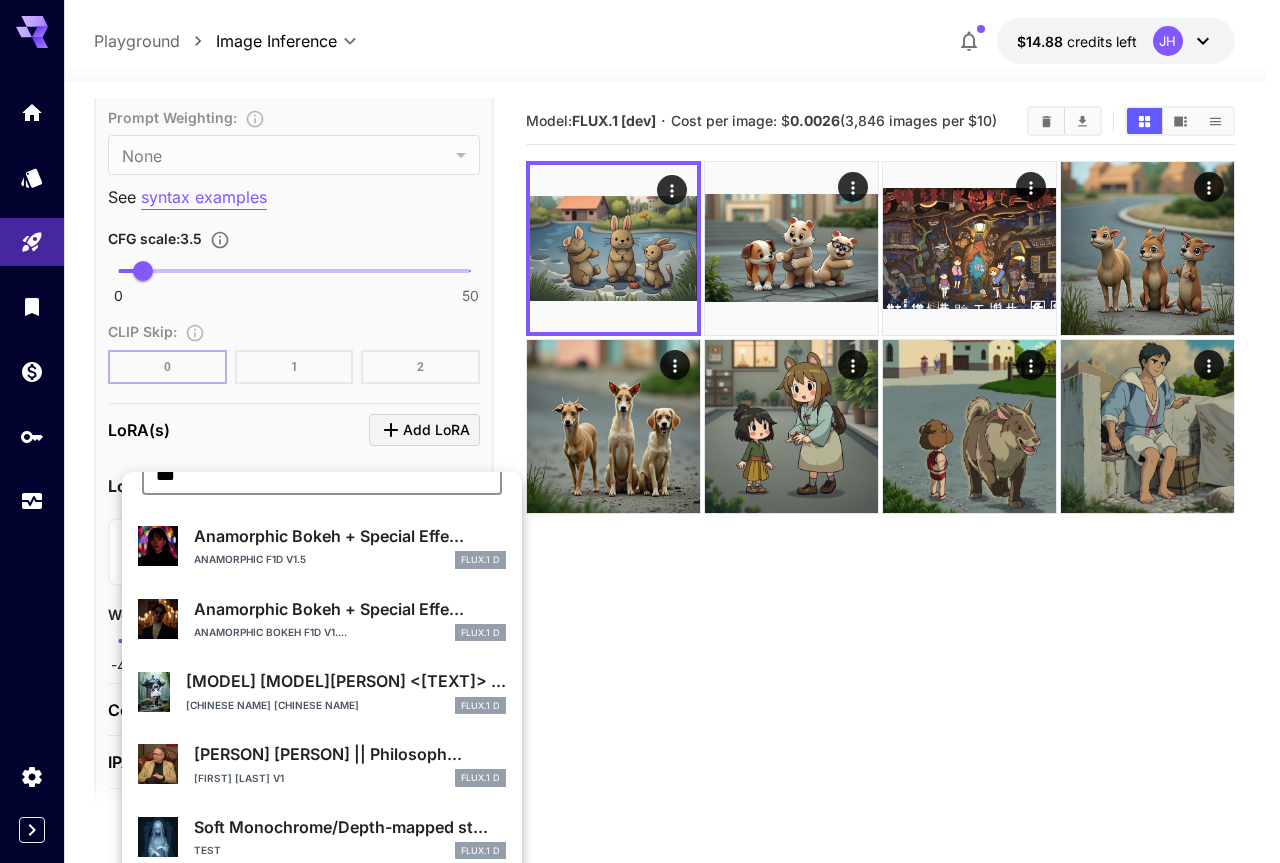 type on "***" 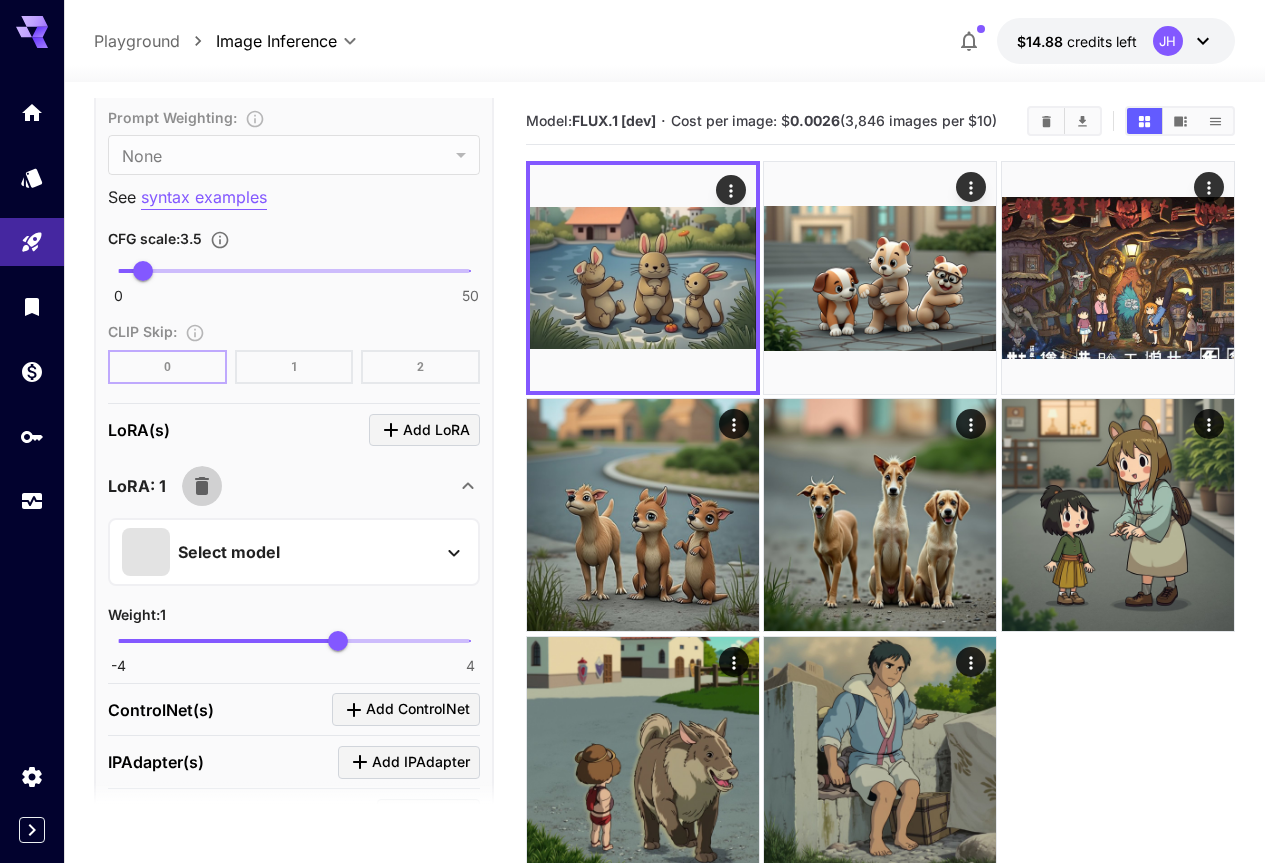 click at bounding box center (202, 486) 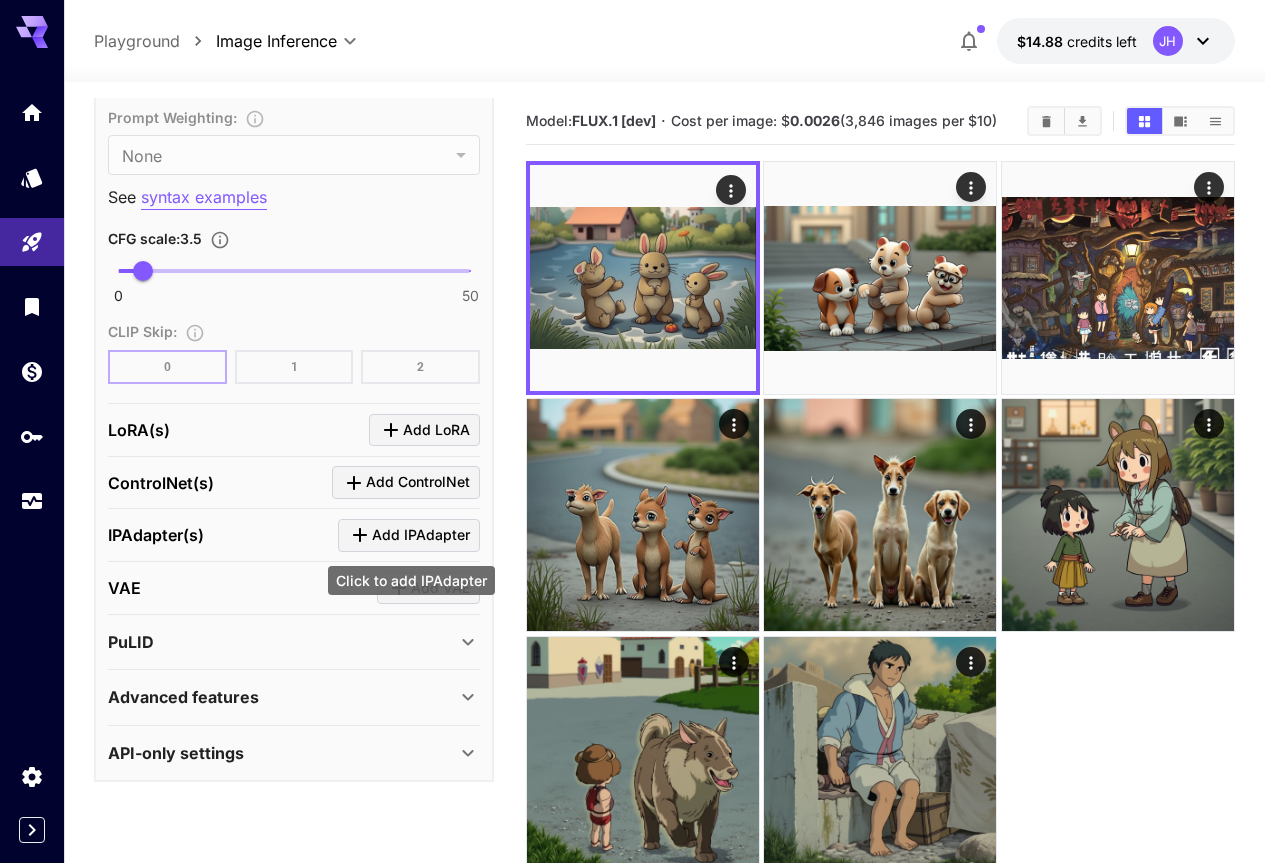click on "Add IPAdapter" at bounding box center [421, 535] 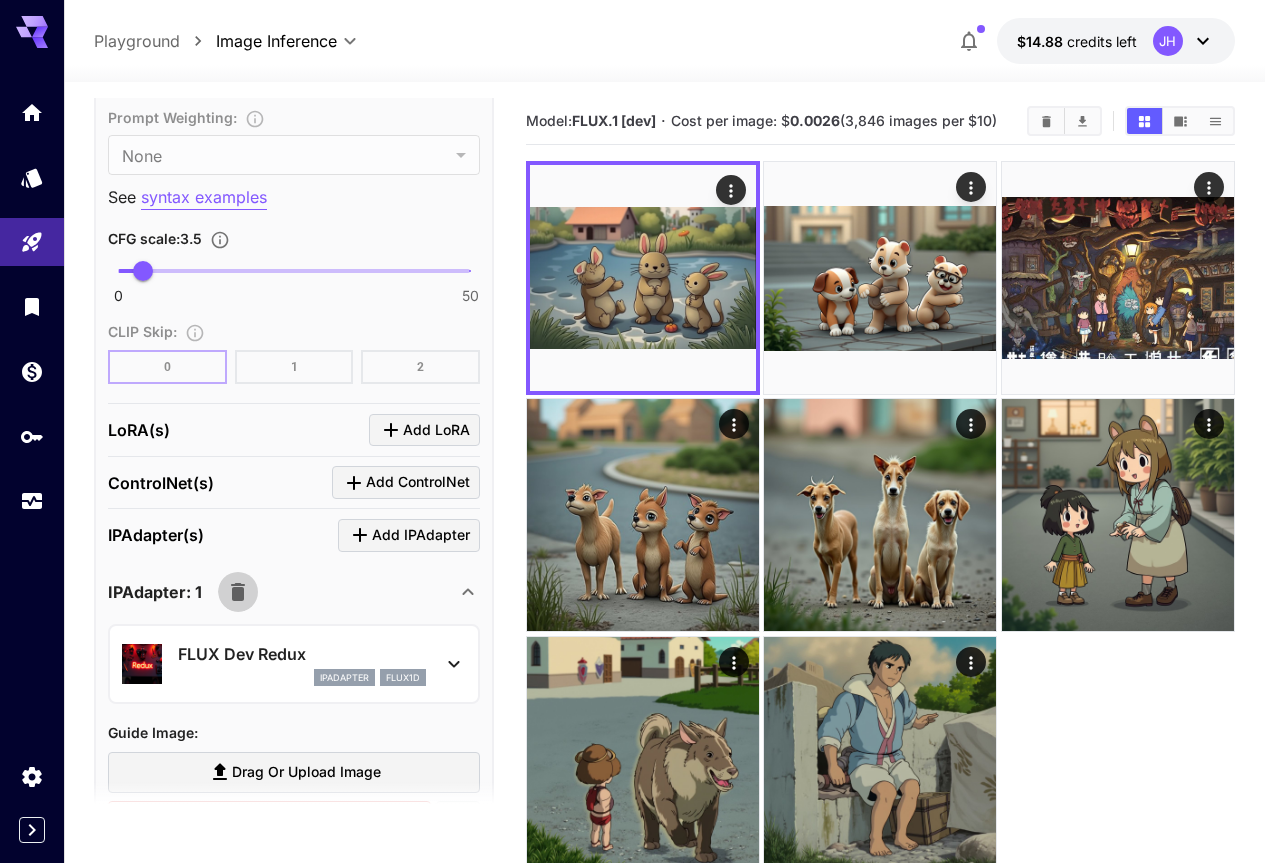 click 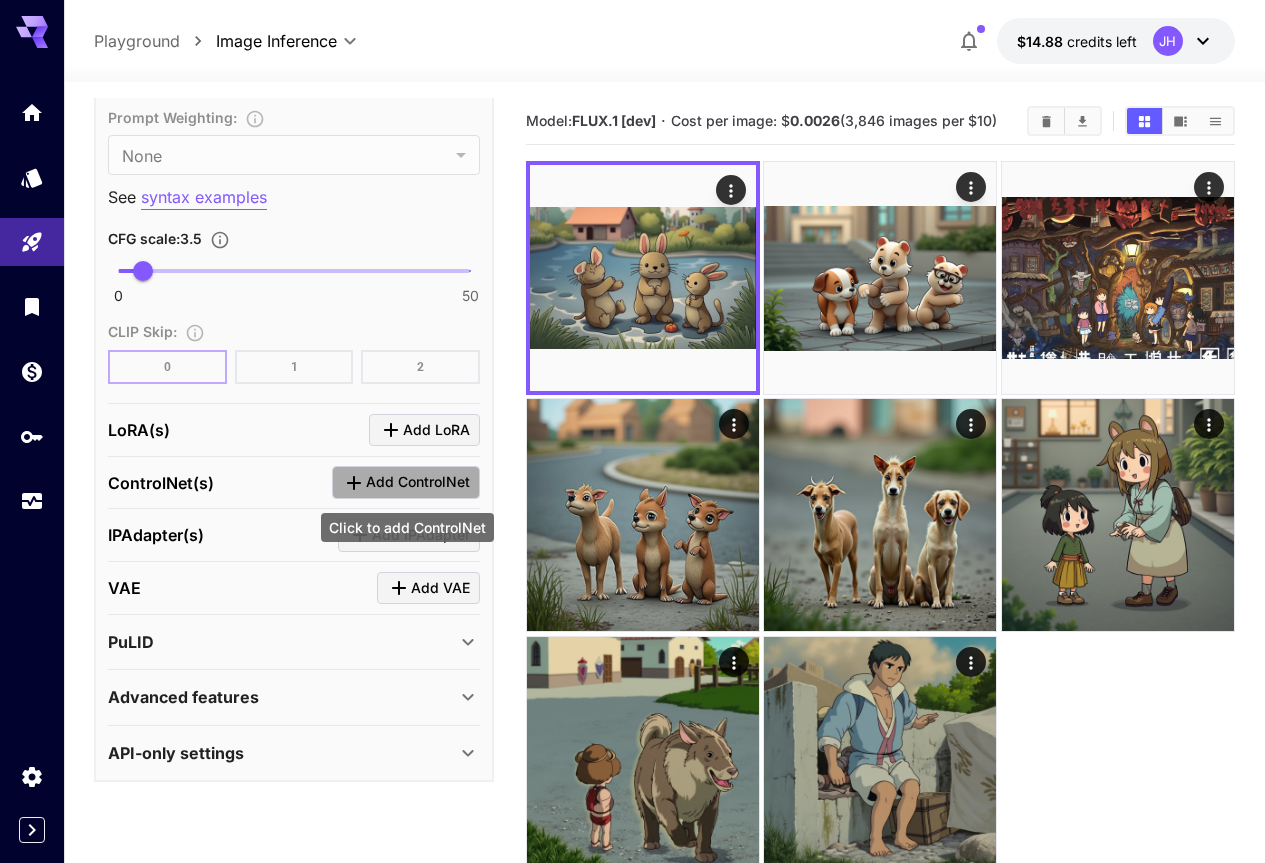 click 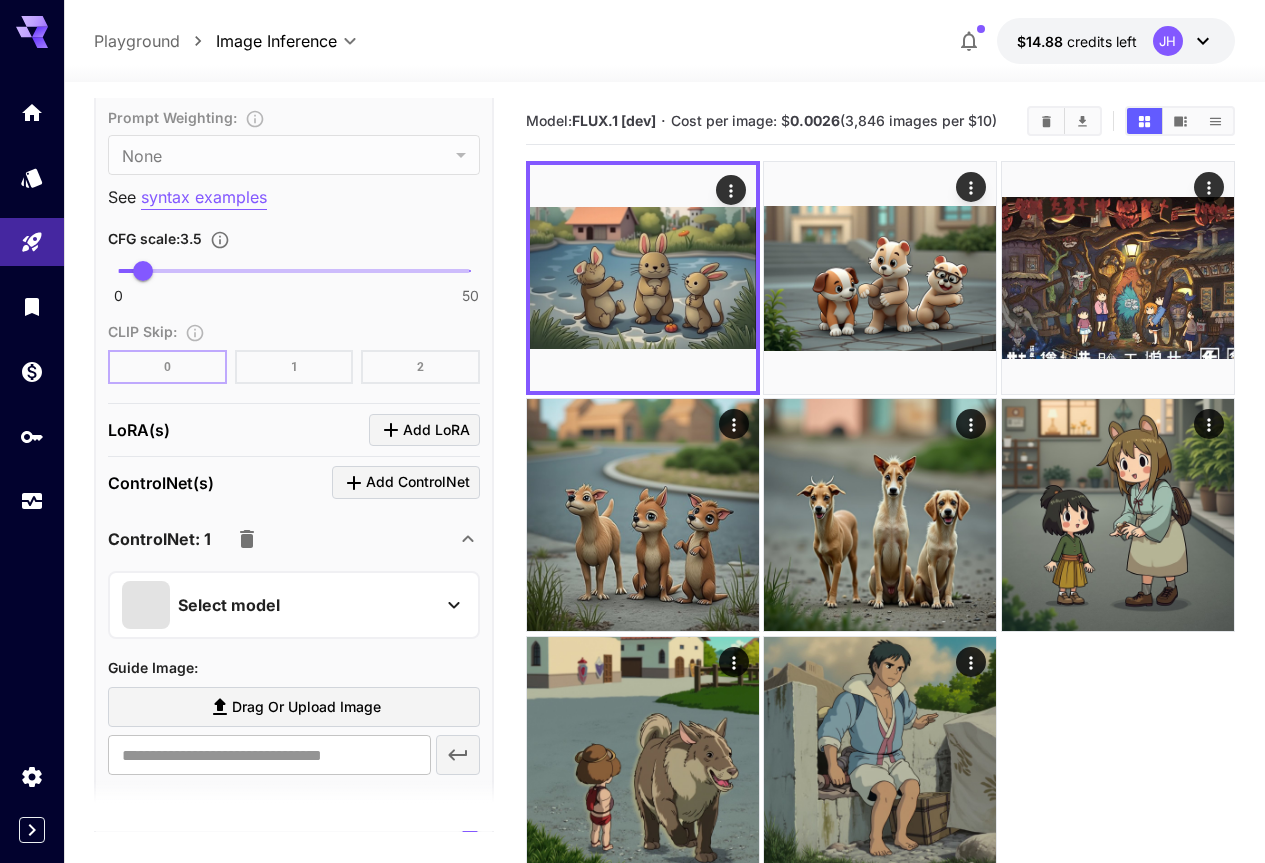 click on "Select model" at bounding box center [278, 605] 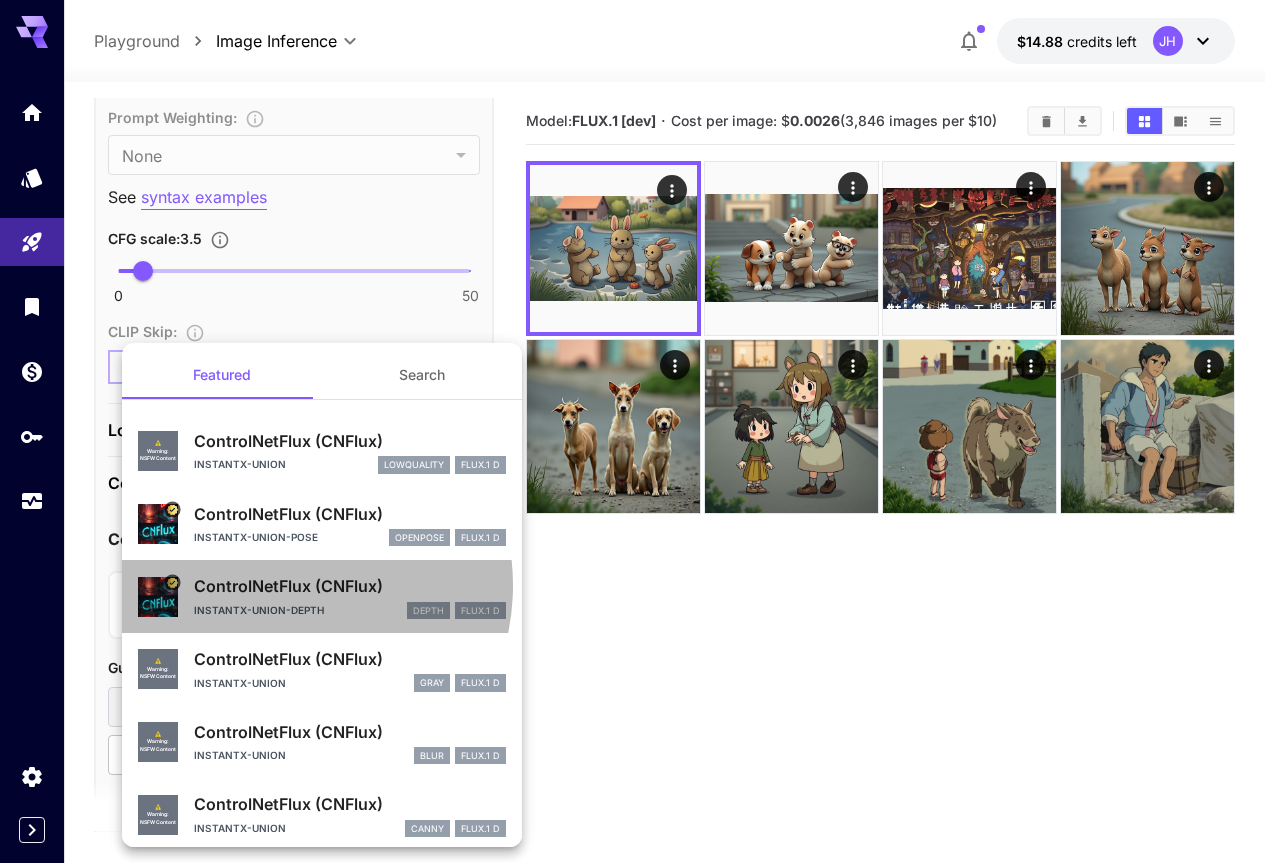 click on "ControlNetFlux (CNFlux)" at bounding box center [350, 586] 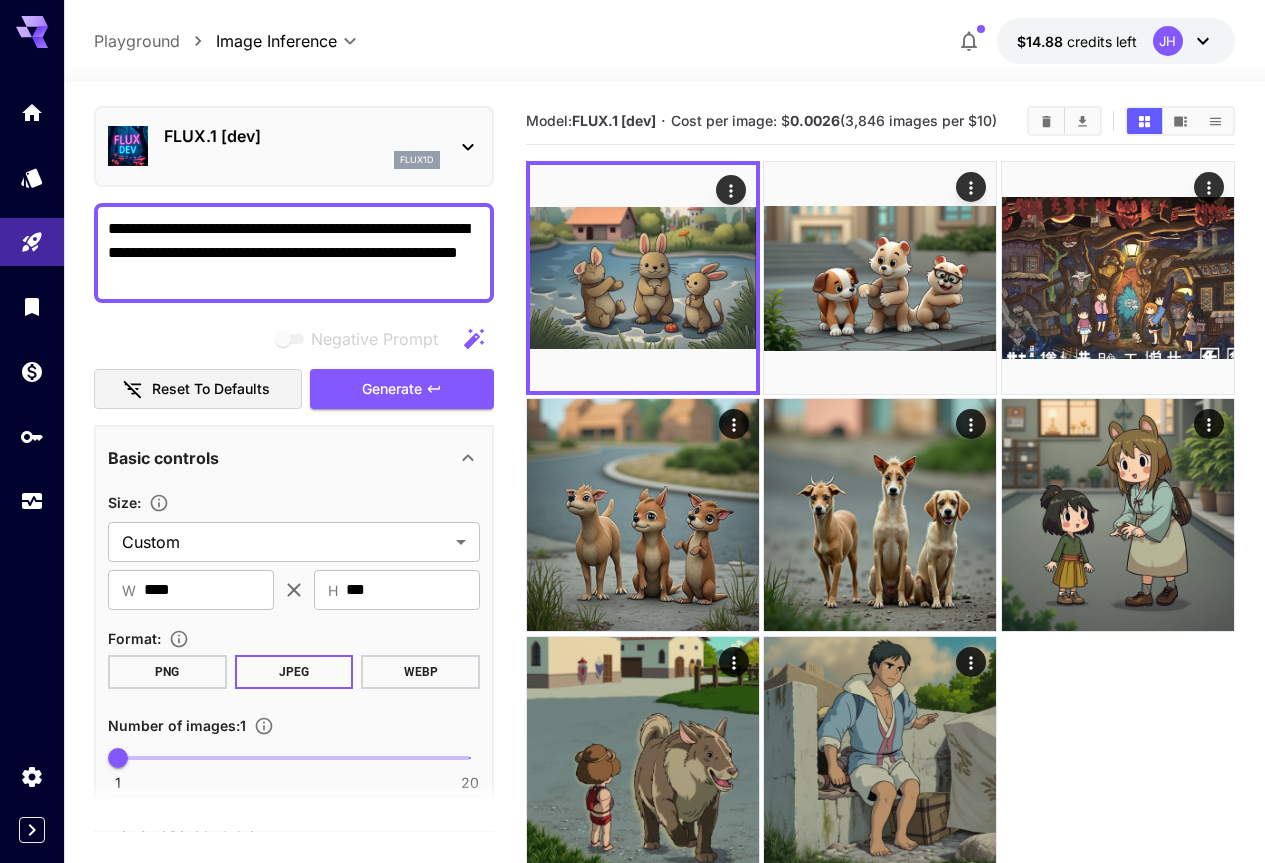 scroll, scrollTop: 0, scrollLeft: 0, axis: both 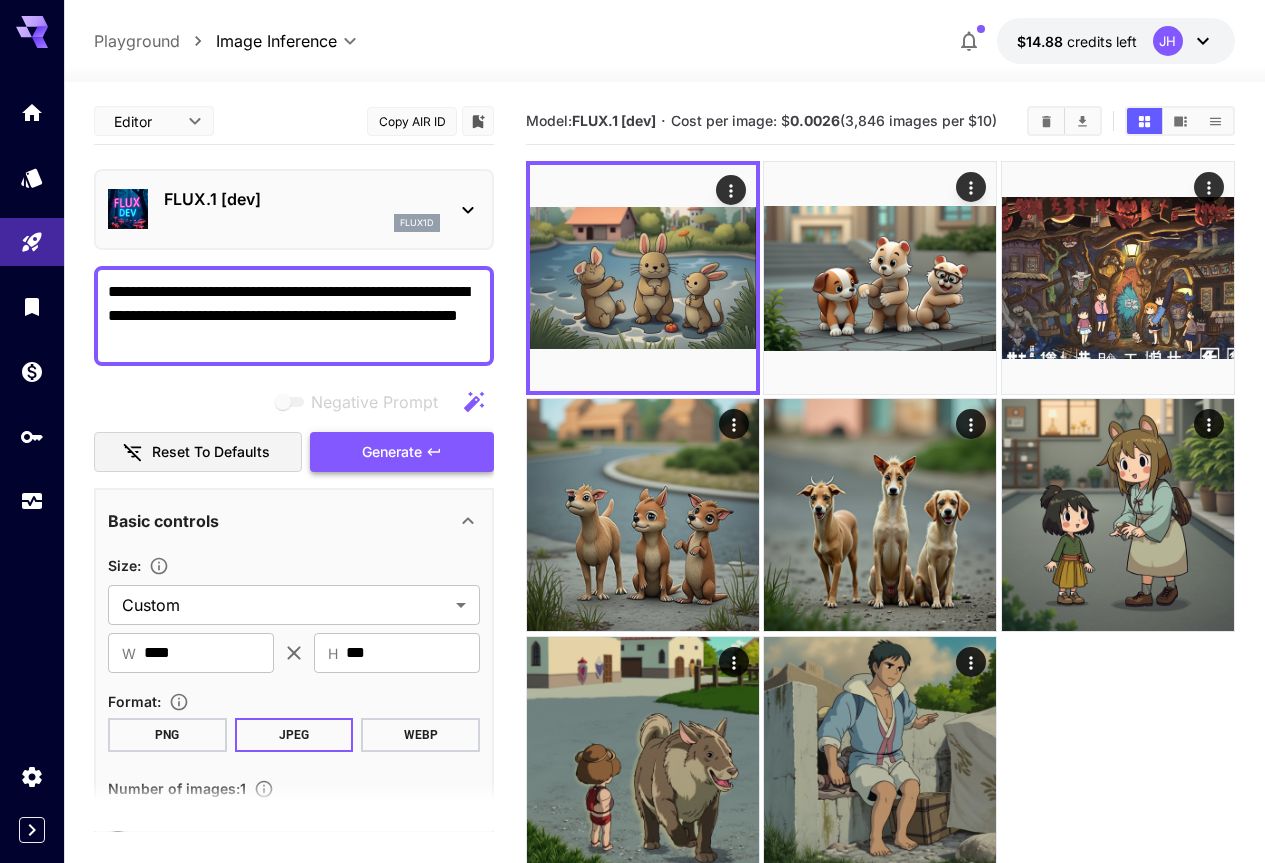 click on "Generate" at bounding box center (392, 452) 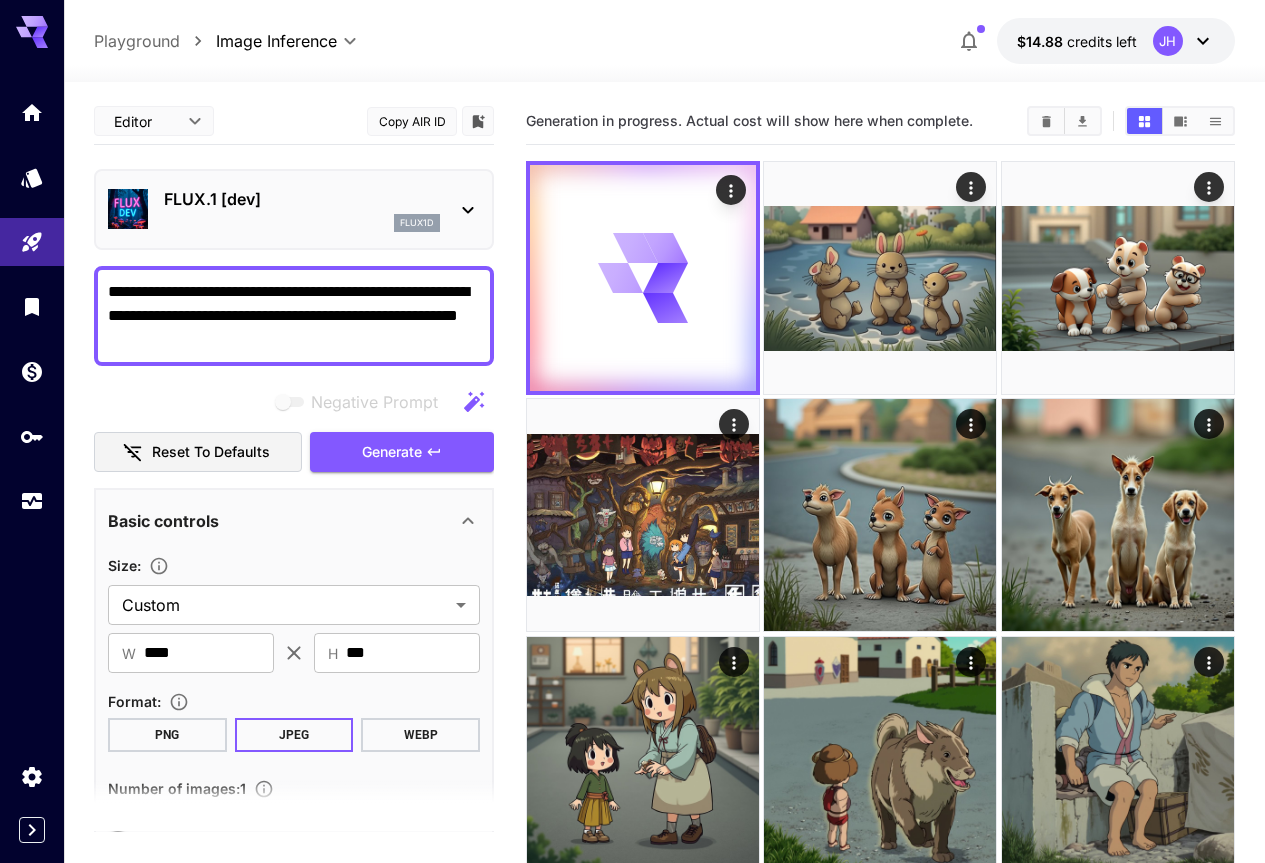 click at bounding box center [880, 515] 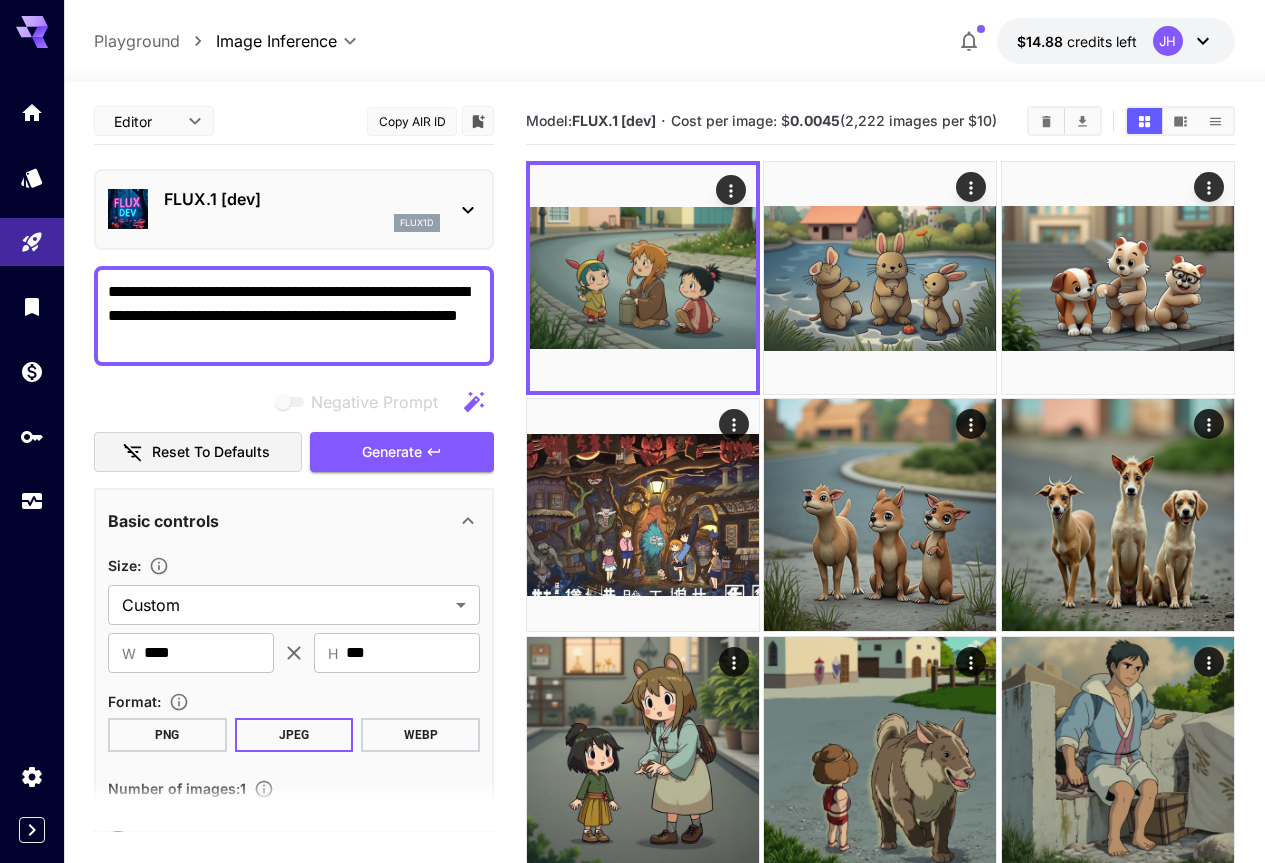 click at bounding box center [880, 515] 